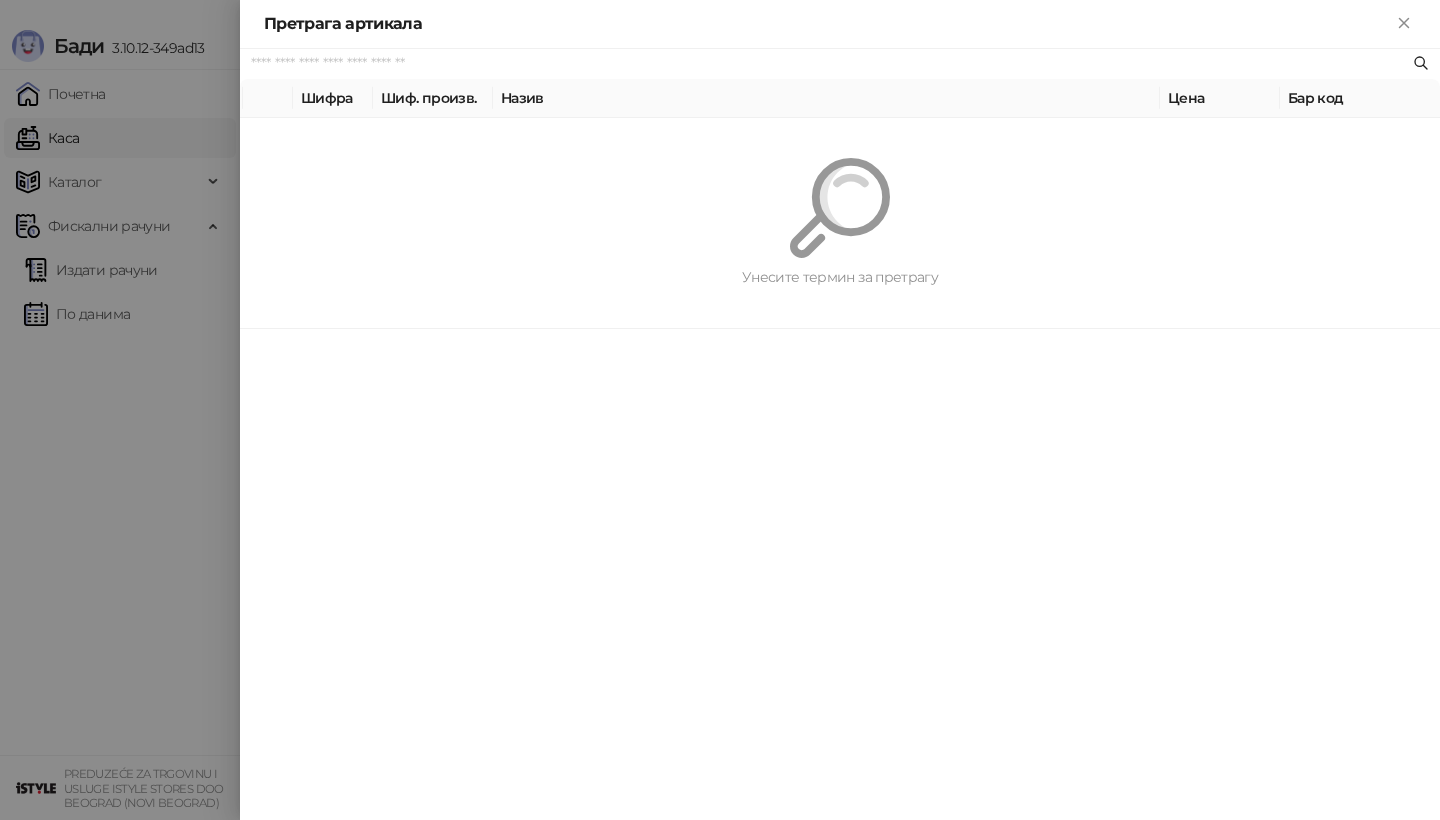 scroll, scrollTop: 0, scrollLeft: 0, axis: both 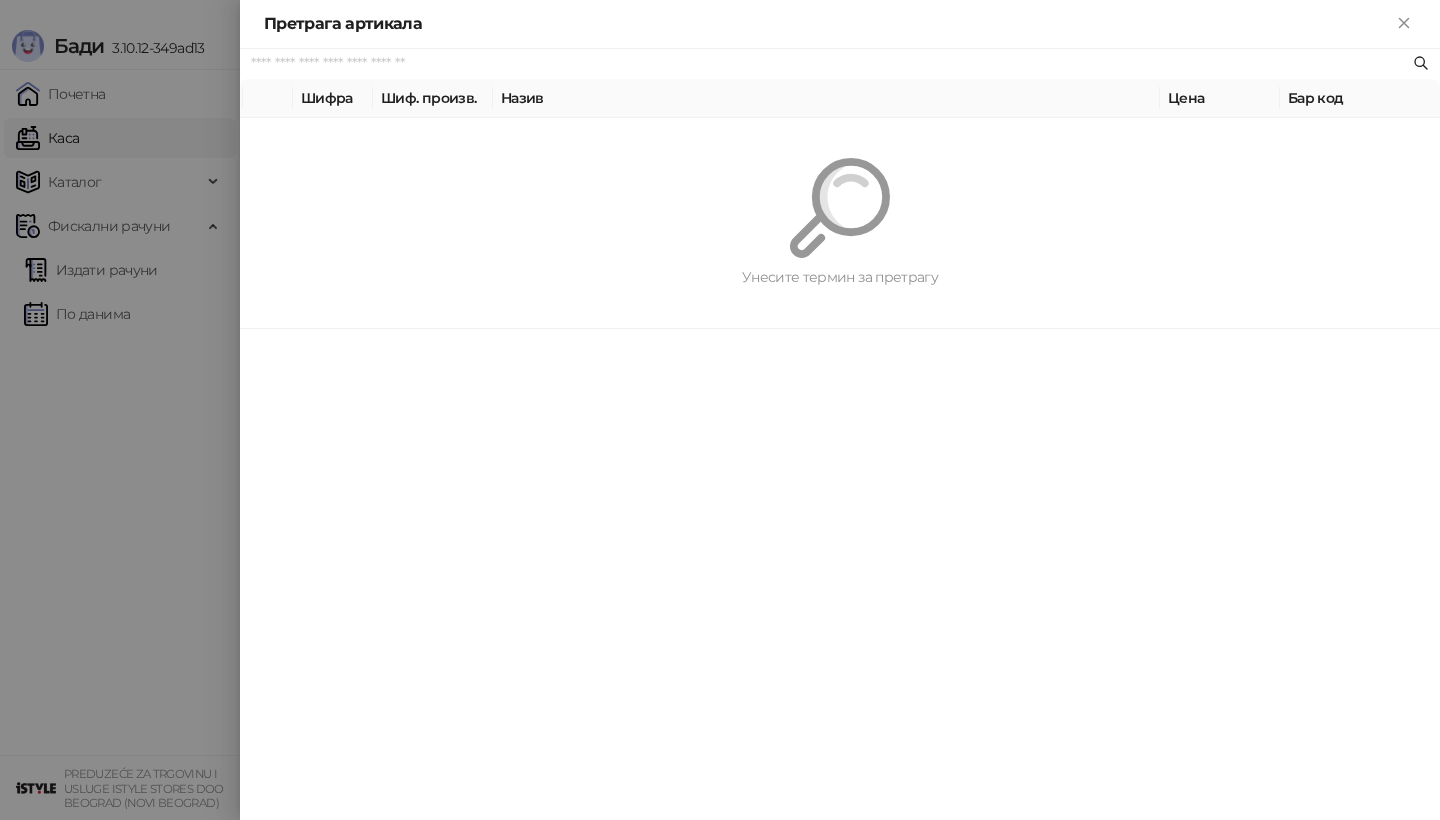 paste on "*********" 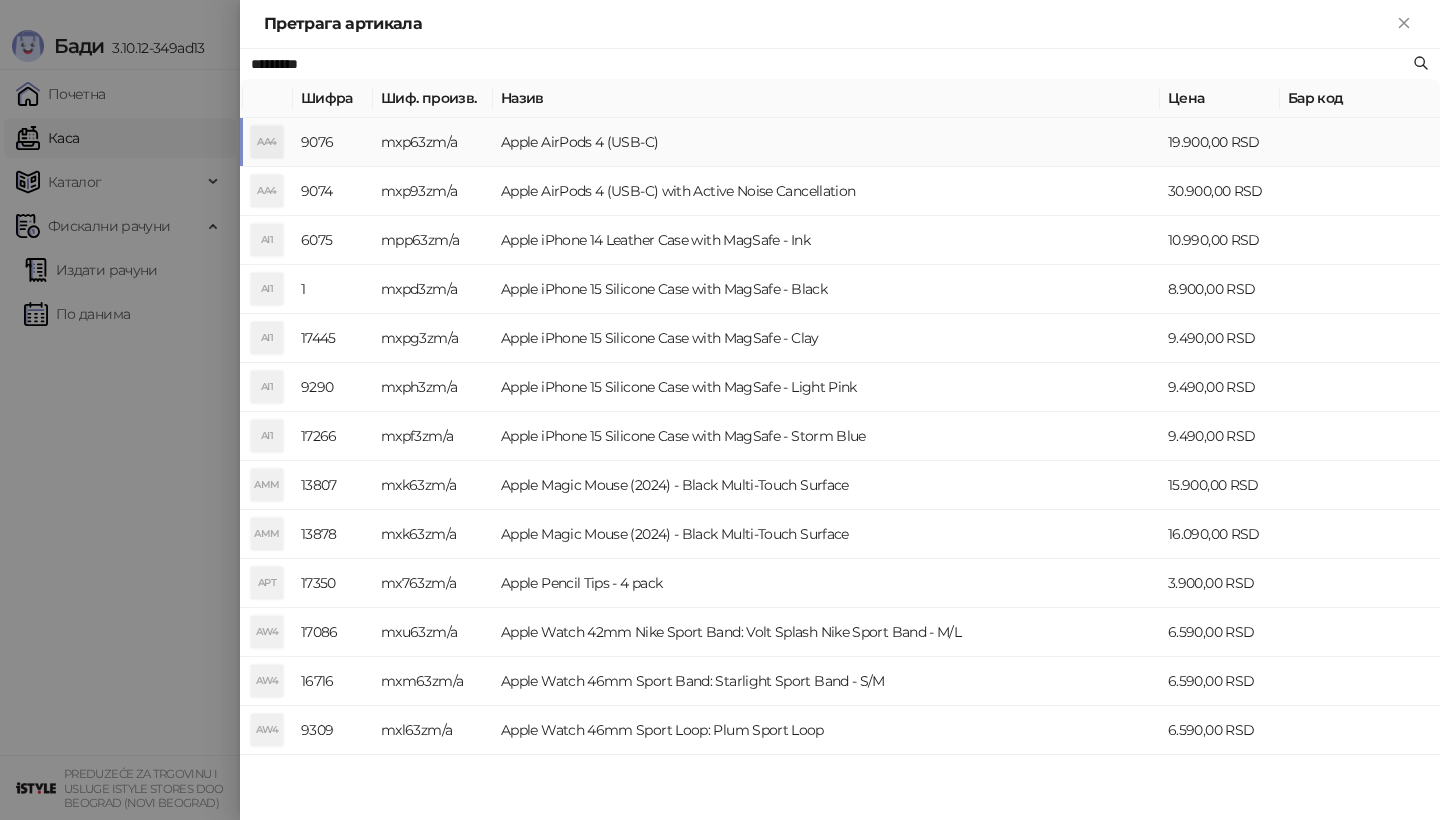 click on "AA4" at bounding box center (267, 142) 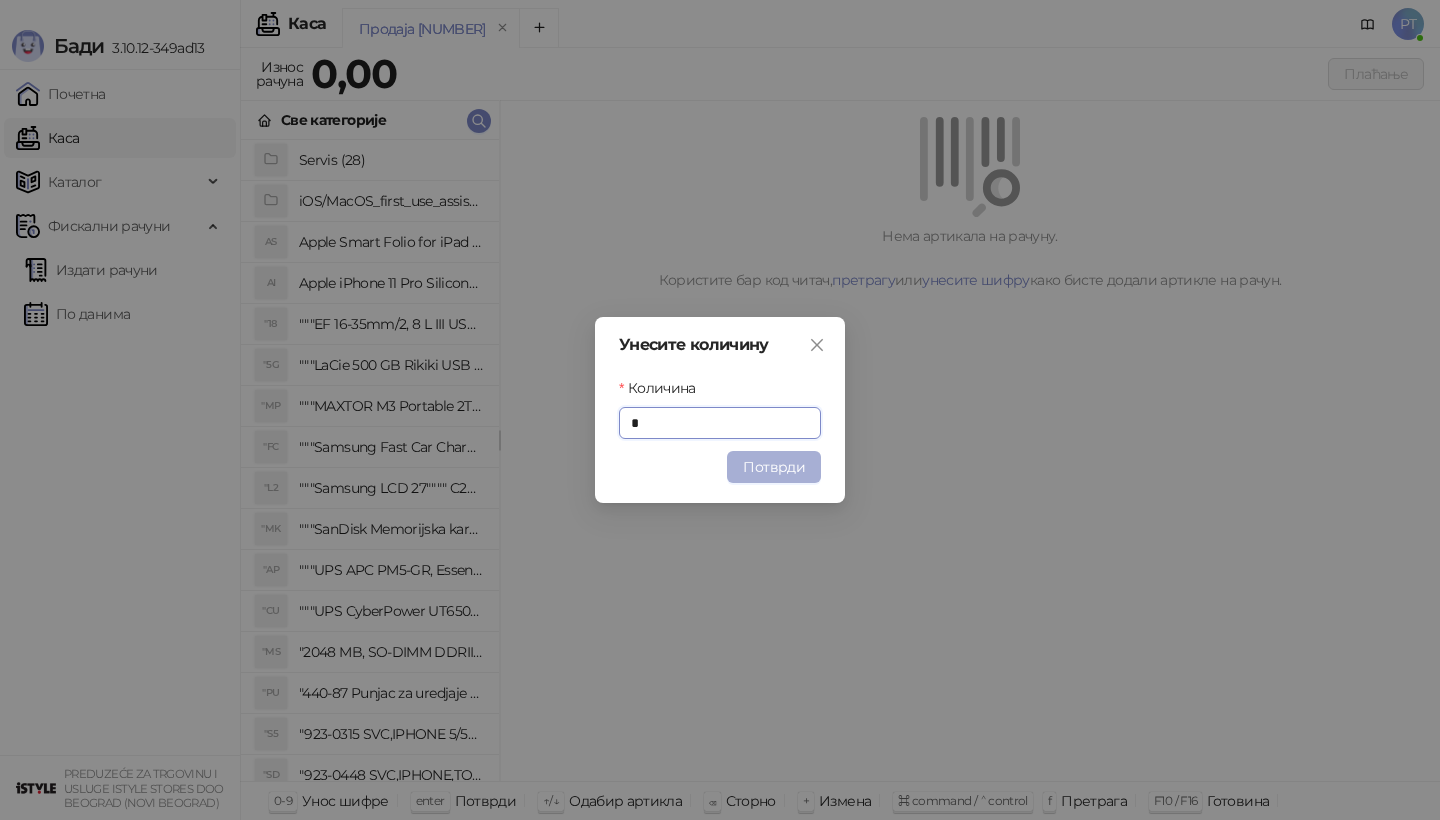 click on "Потврди" at bounding box center [774, 467] 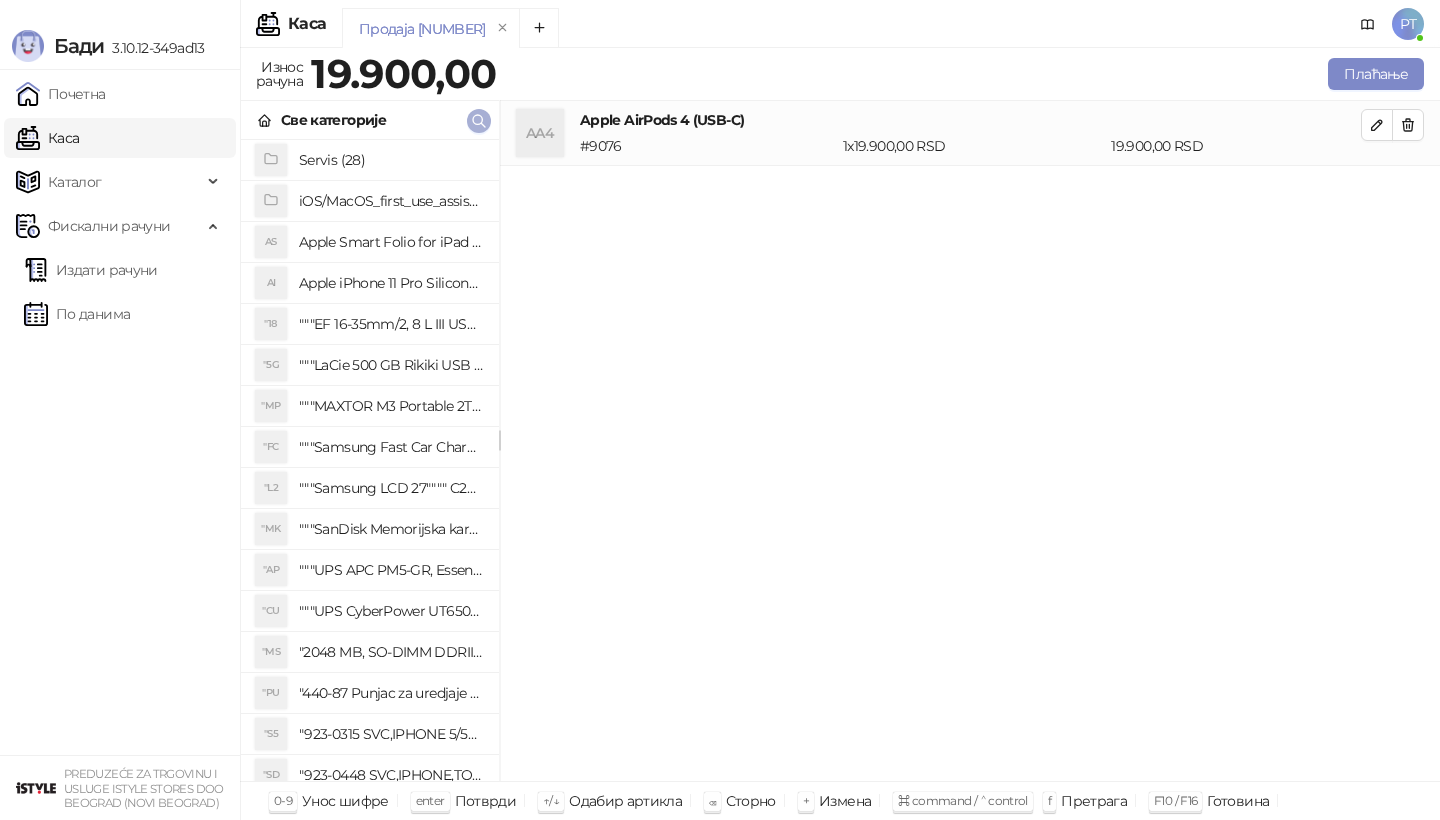 click 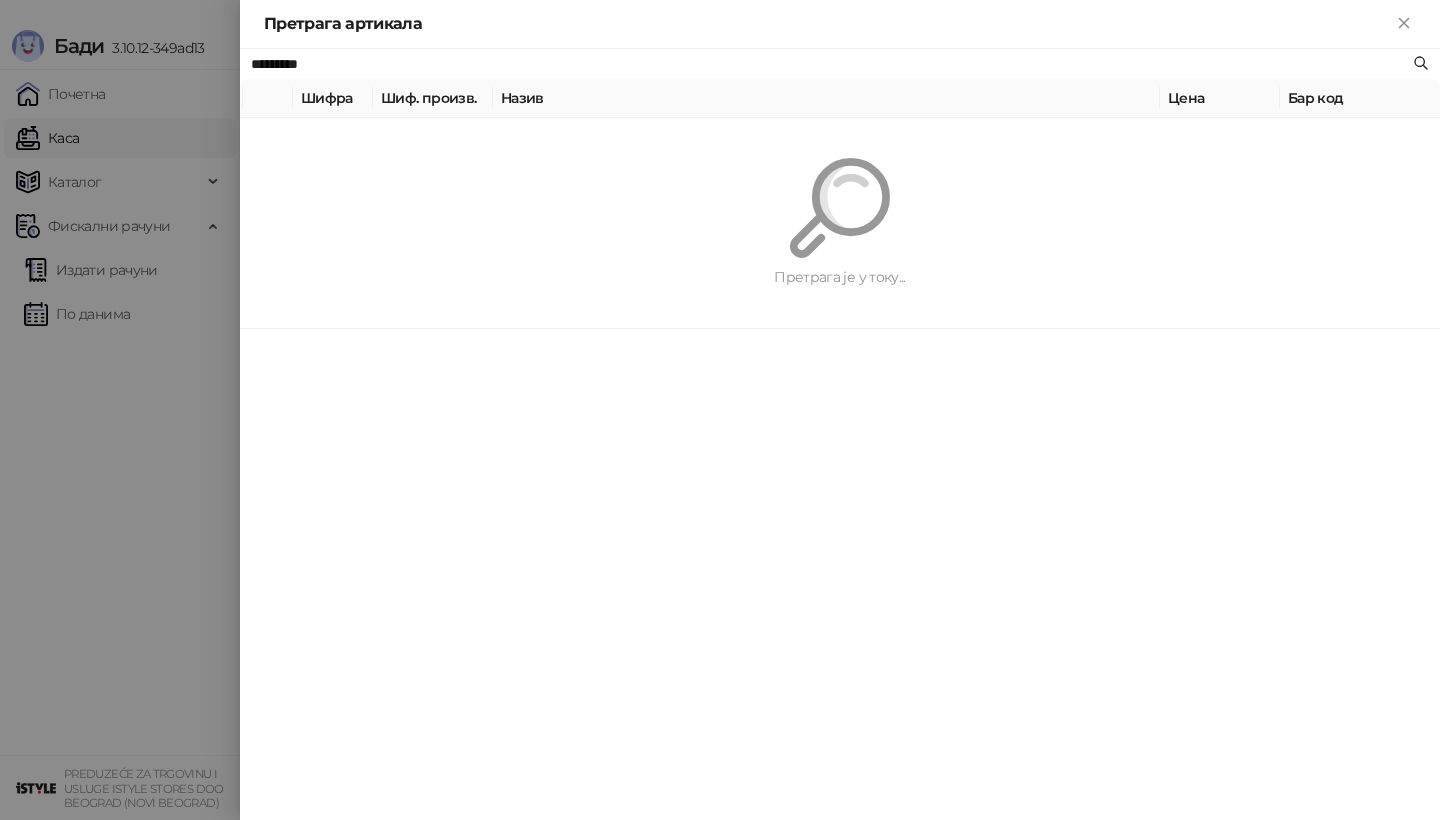 paste on "**********" 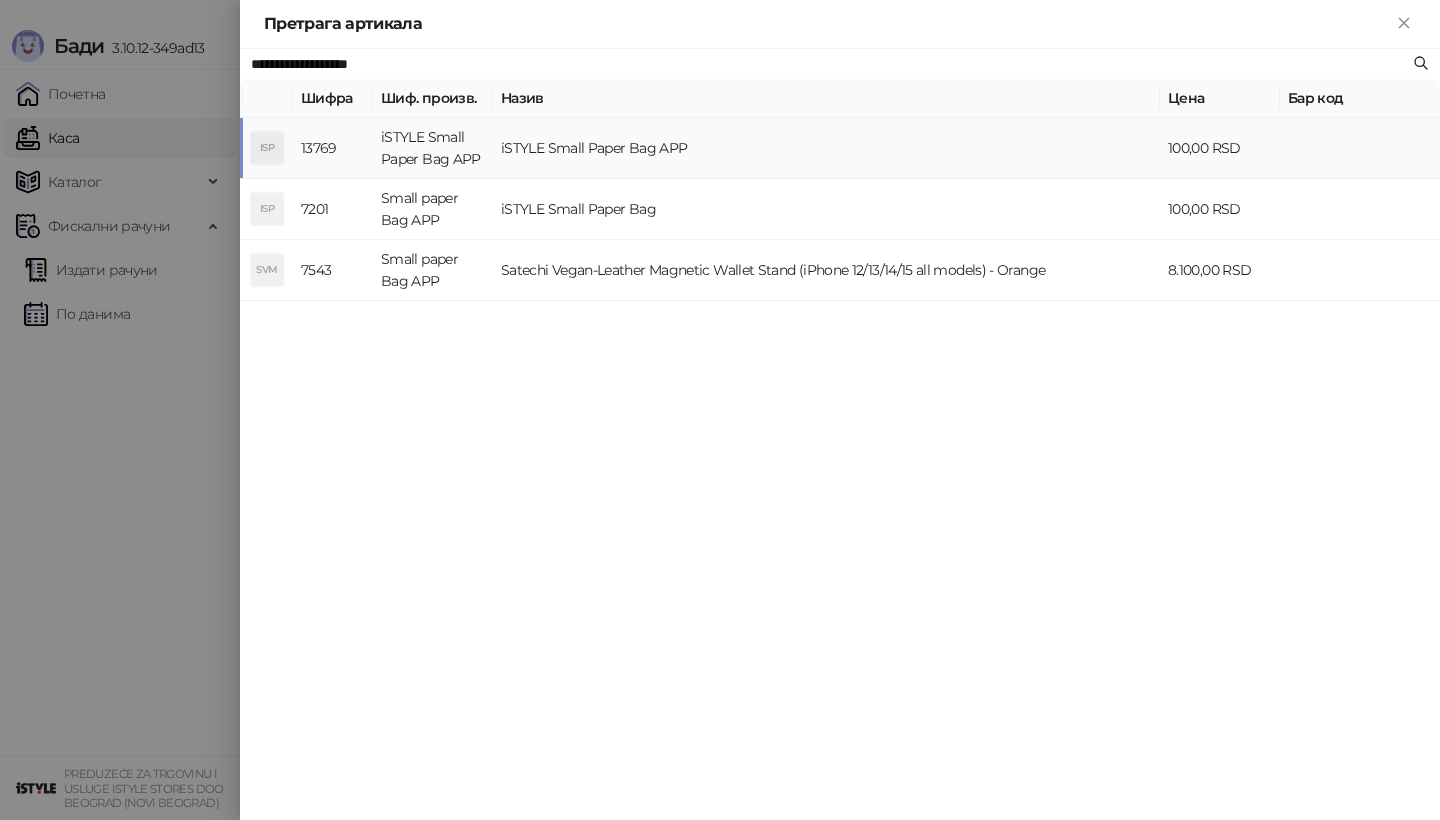 type on "**********" 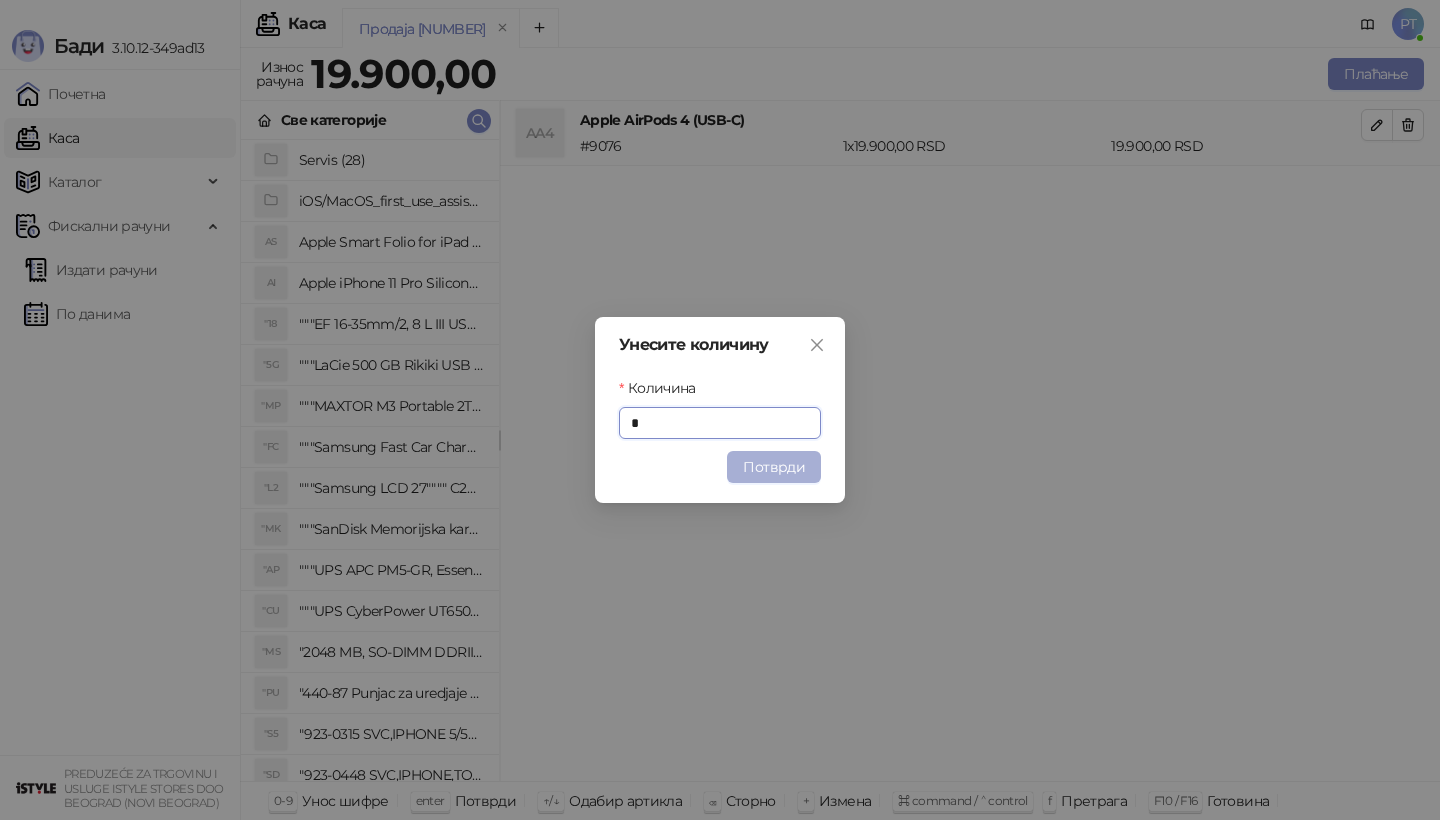 click on "Потврди" at bounding box center (774, 467) 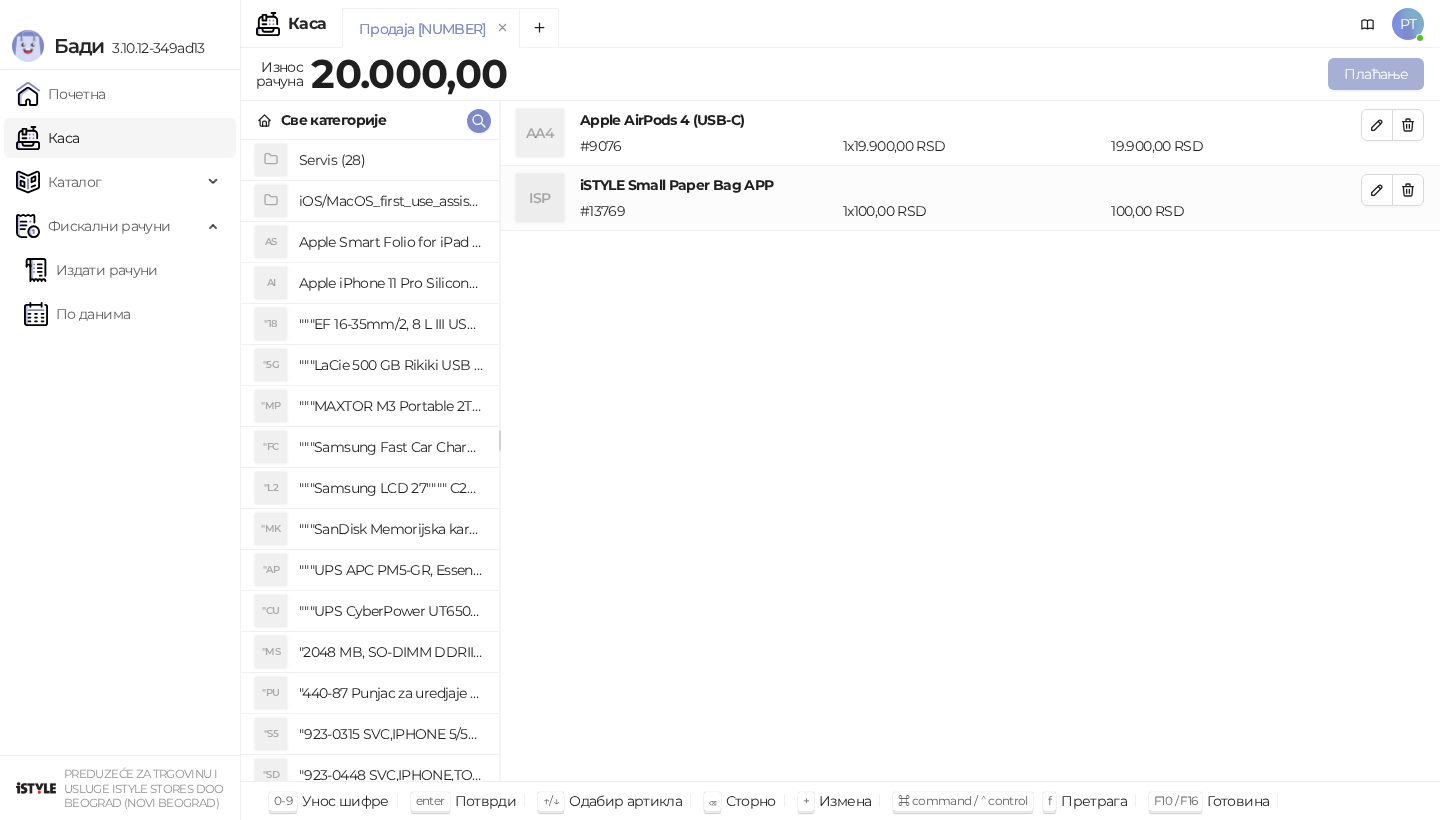 click on "Плаћање" at bounding box center (1376, 74) 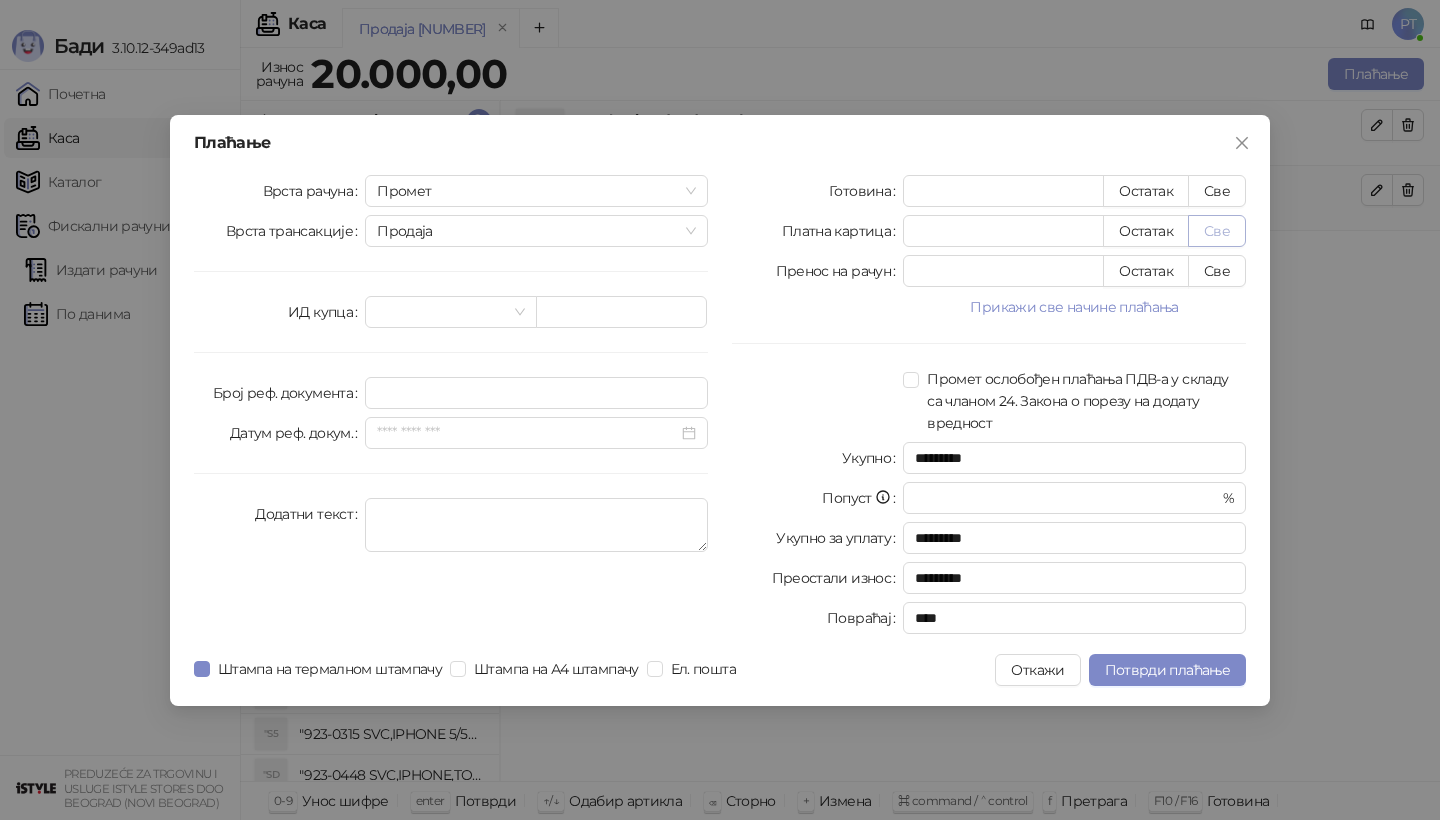 click on "Све" at bounding box center [1217, 231] 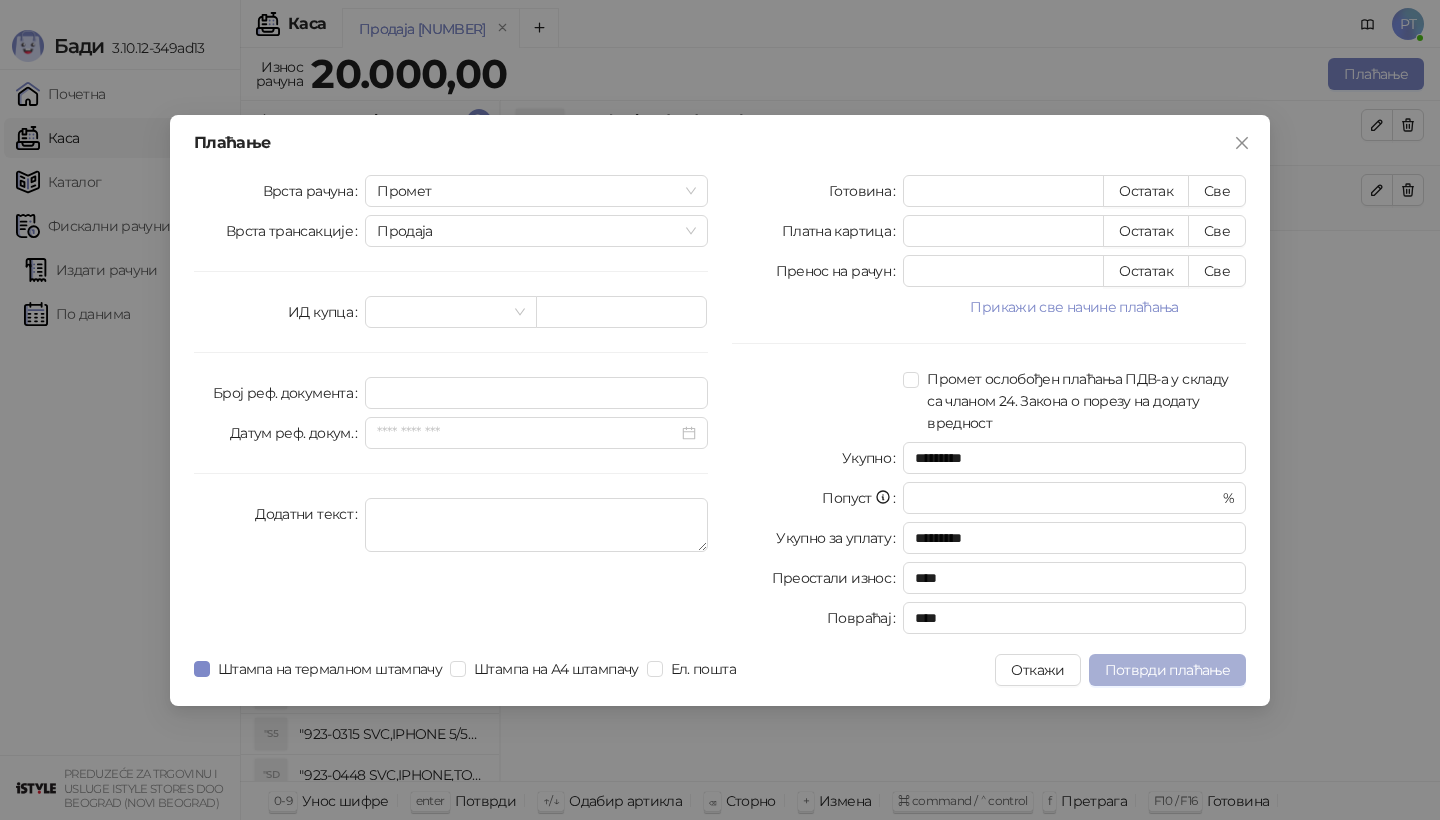 click on "Потврди плаћање" at bounding box center (1167, 670) 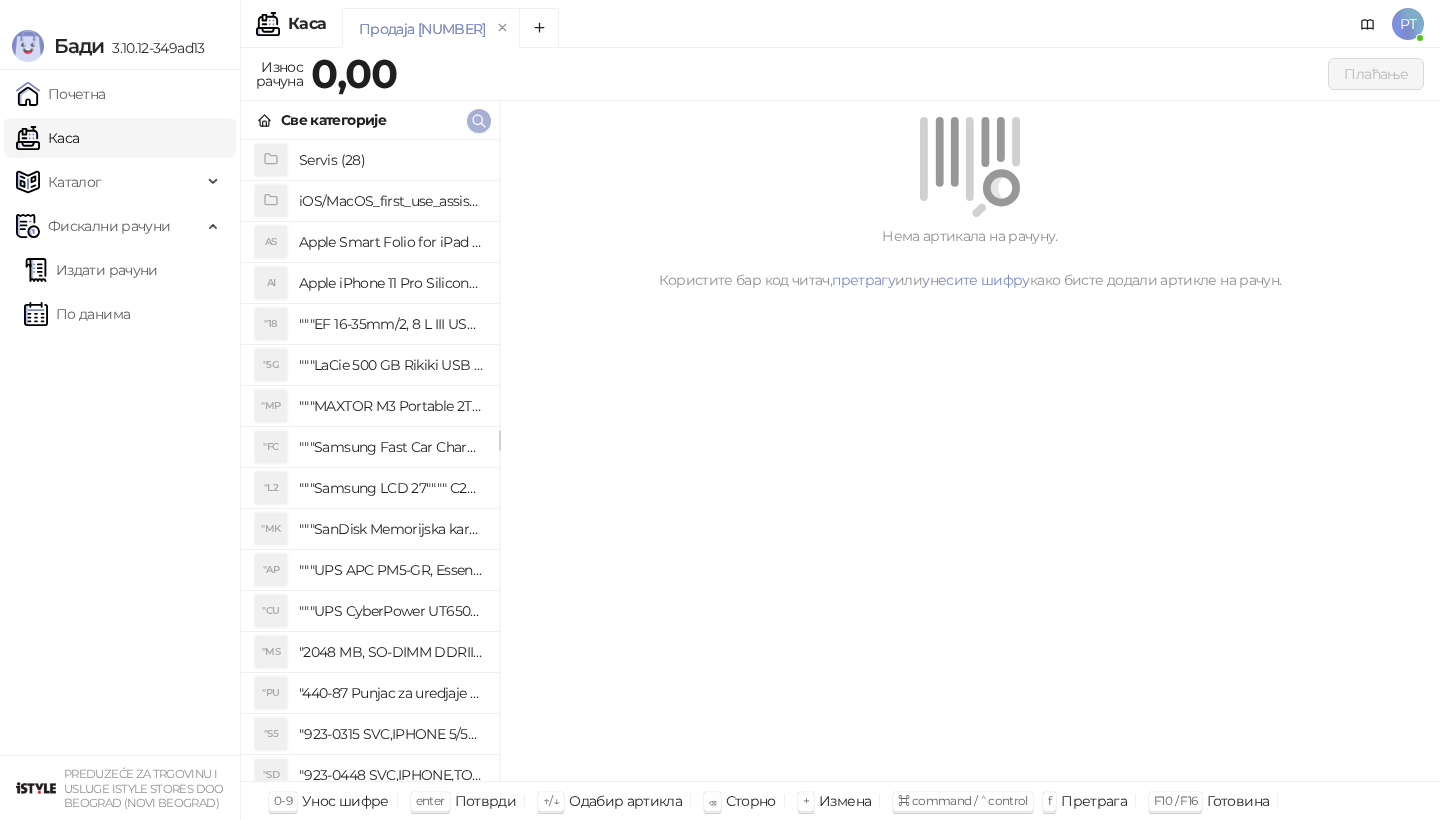 click 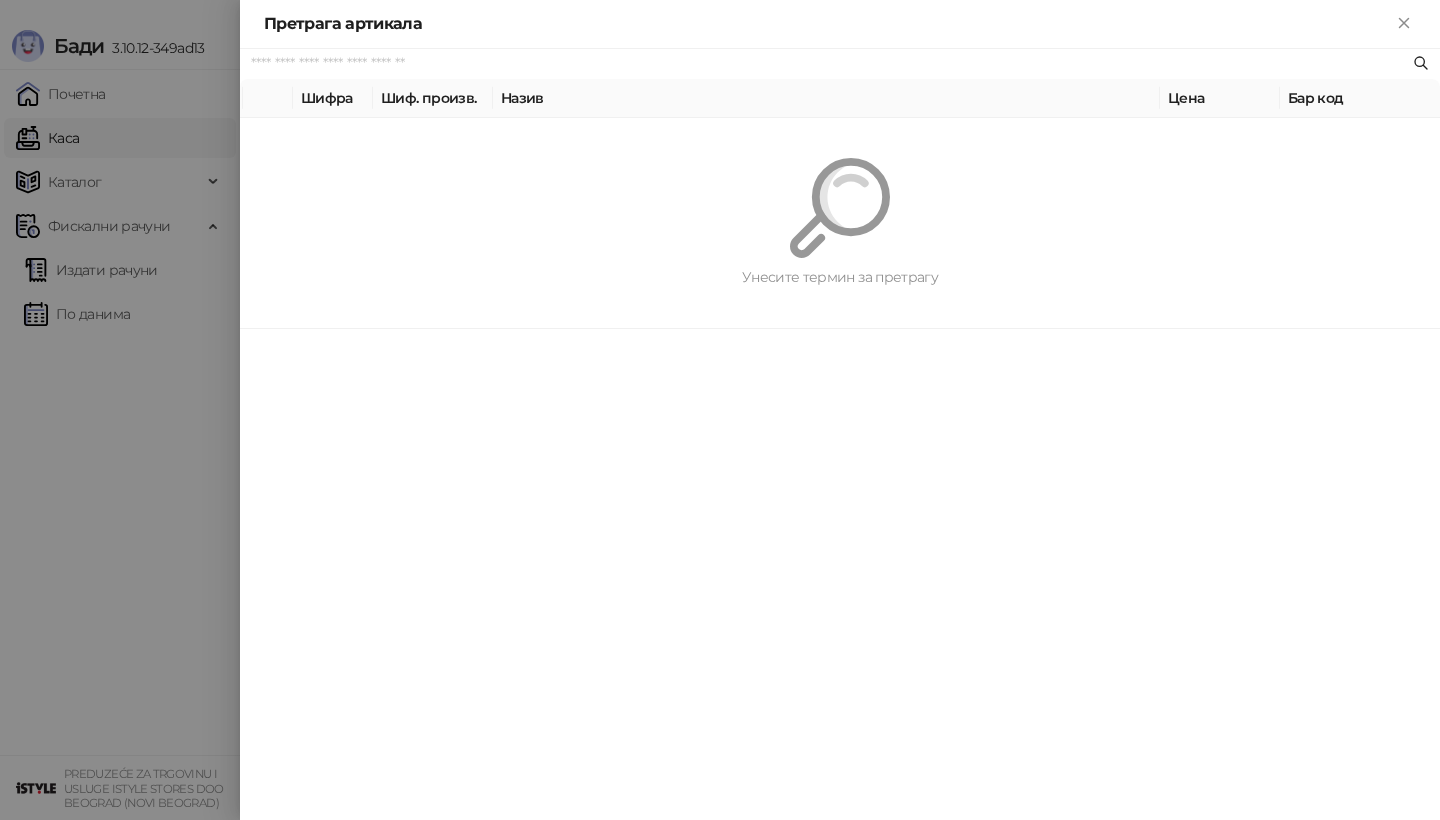 paste on "*********" 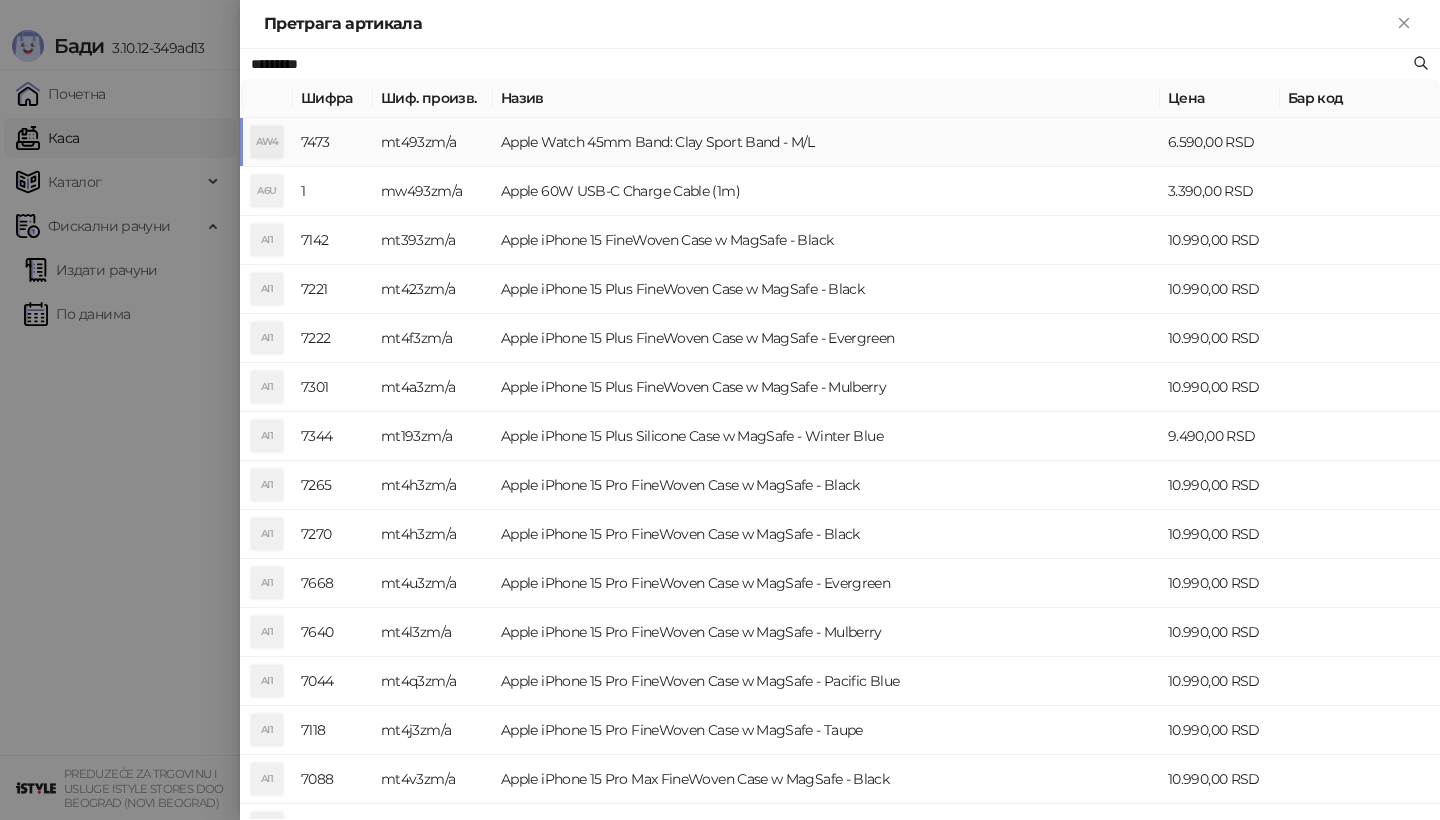 click on "AW4" at bounding box center [267, 142] 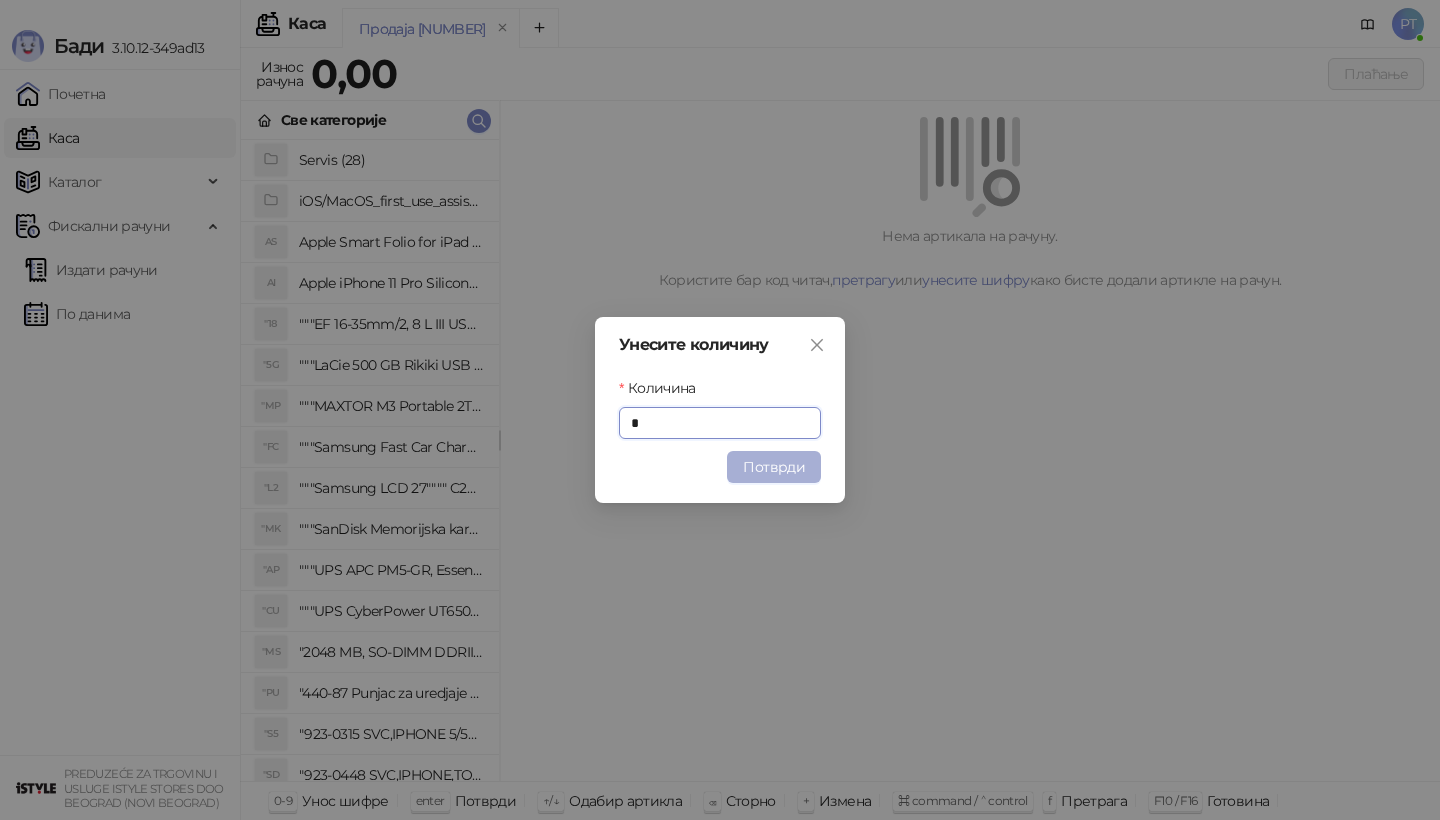 click on "Потврди" at bounding box center (774, 467) 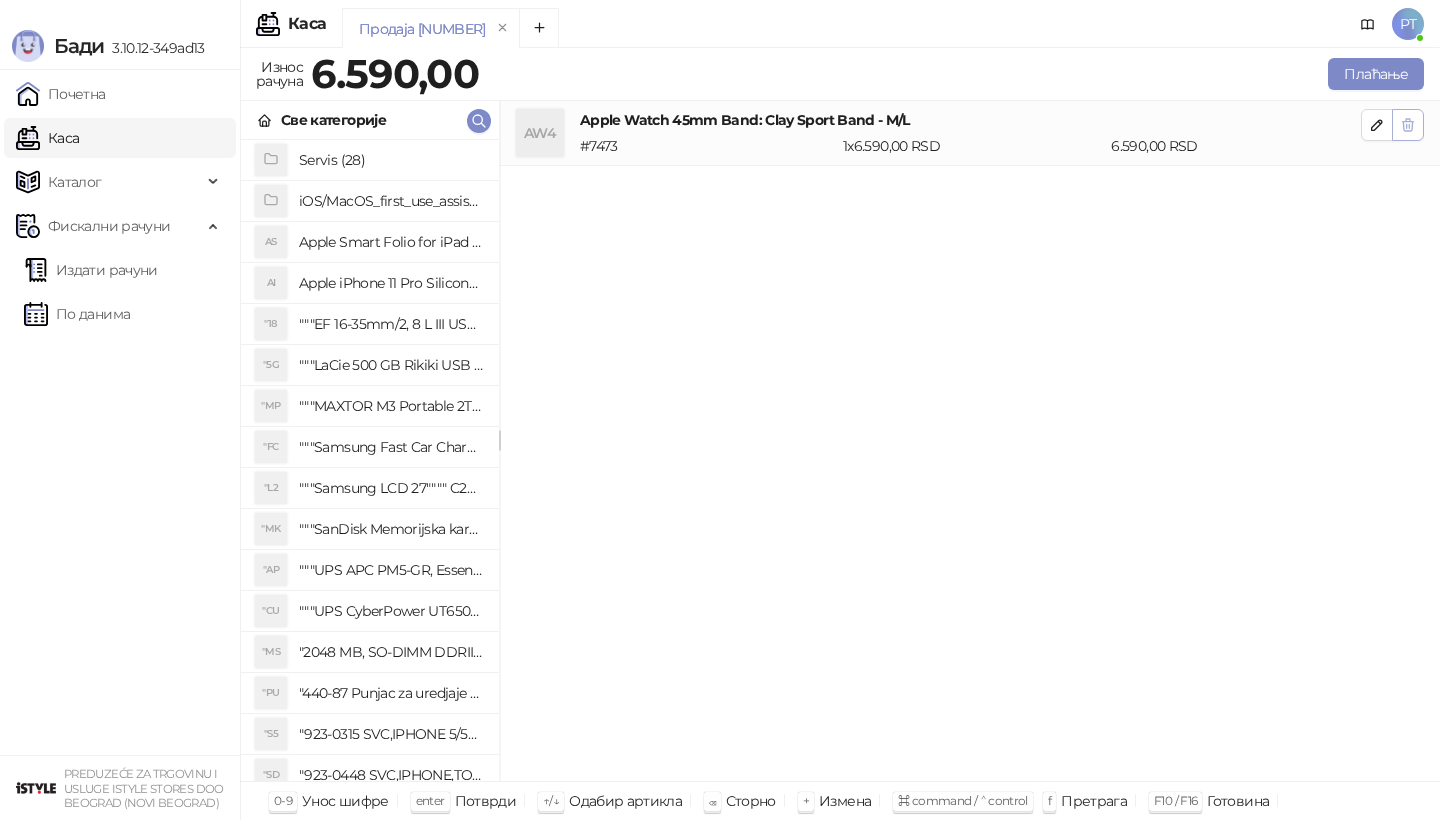 click 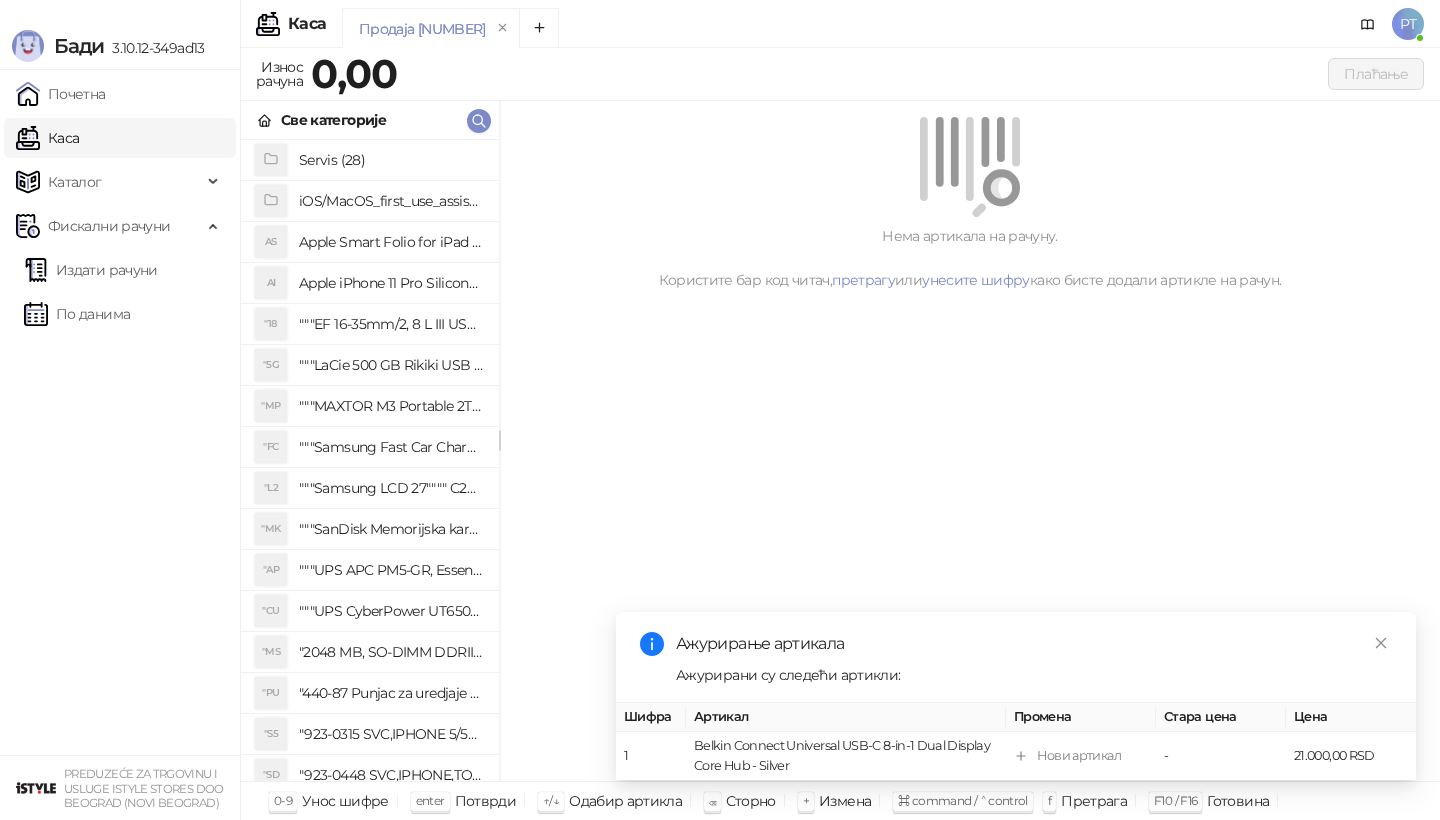 click on "Све категорије" at bounding box center (370, 120) 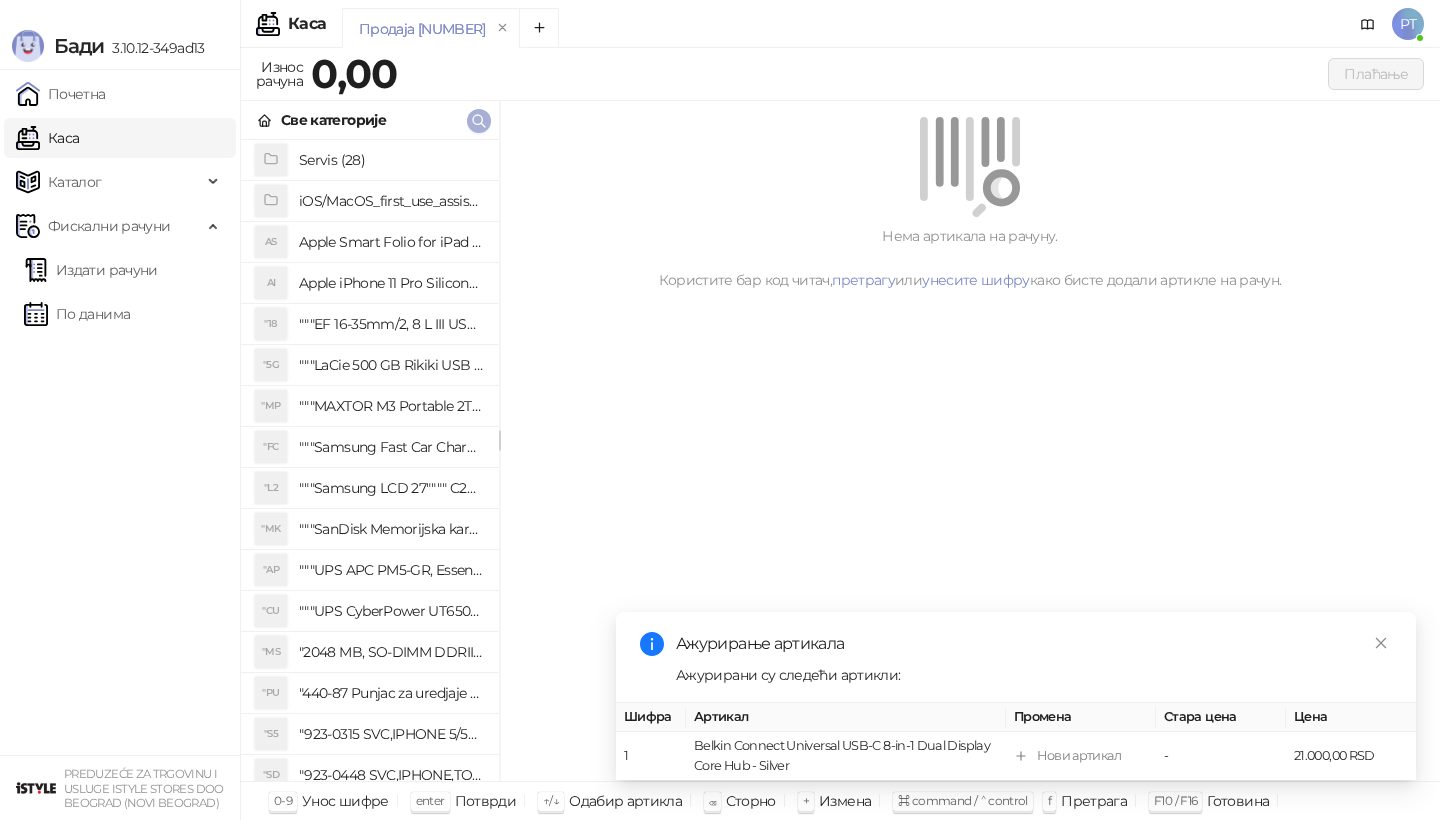 click 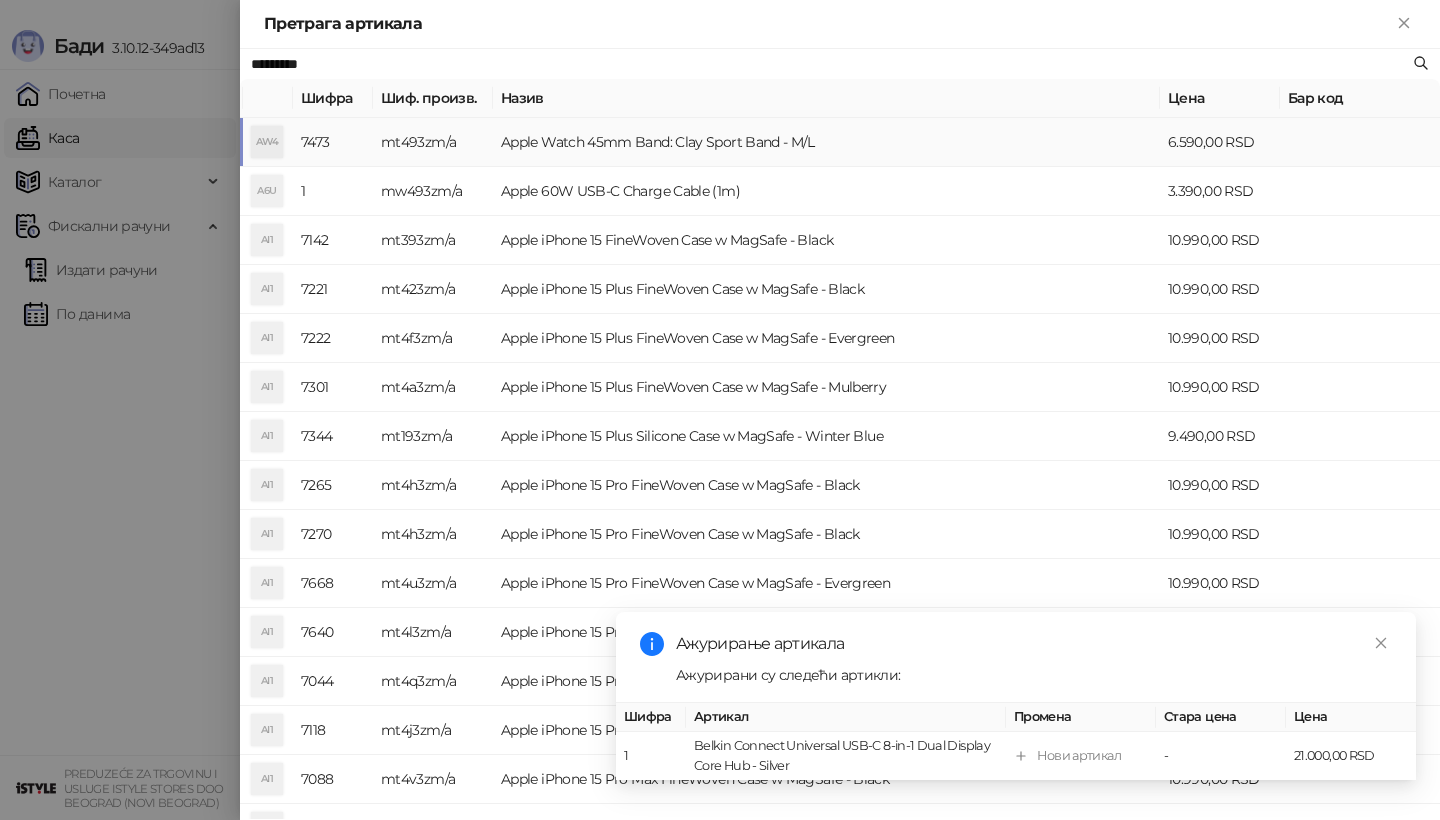 paste 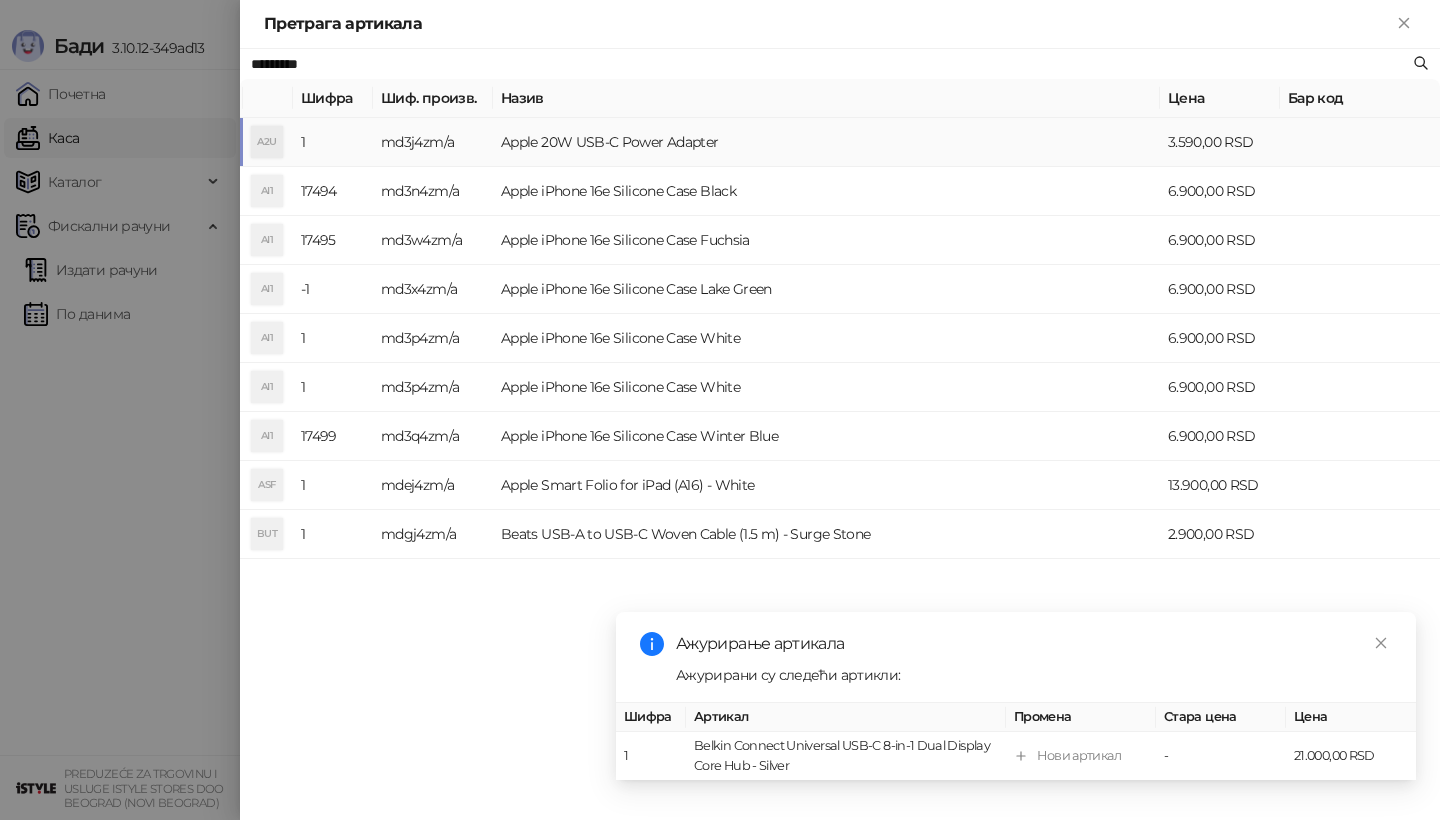 click on "md3j4zm/a" at bounding box center [433, 142] 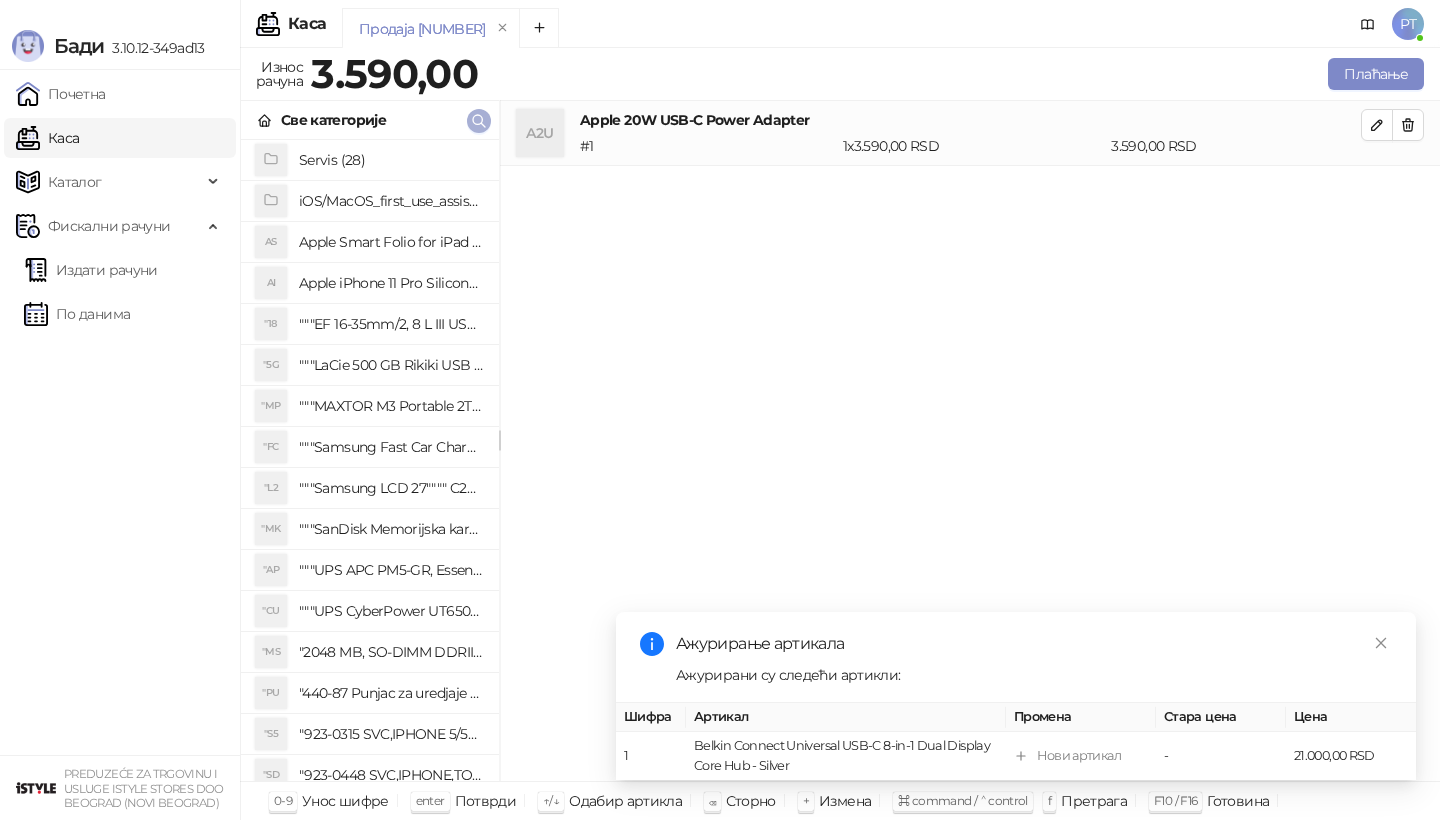 click 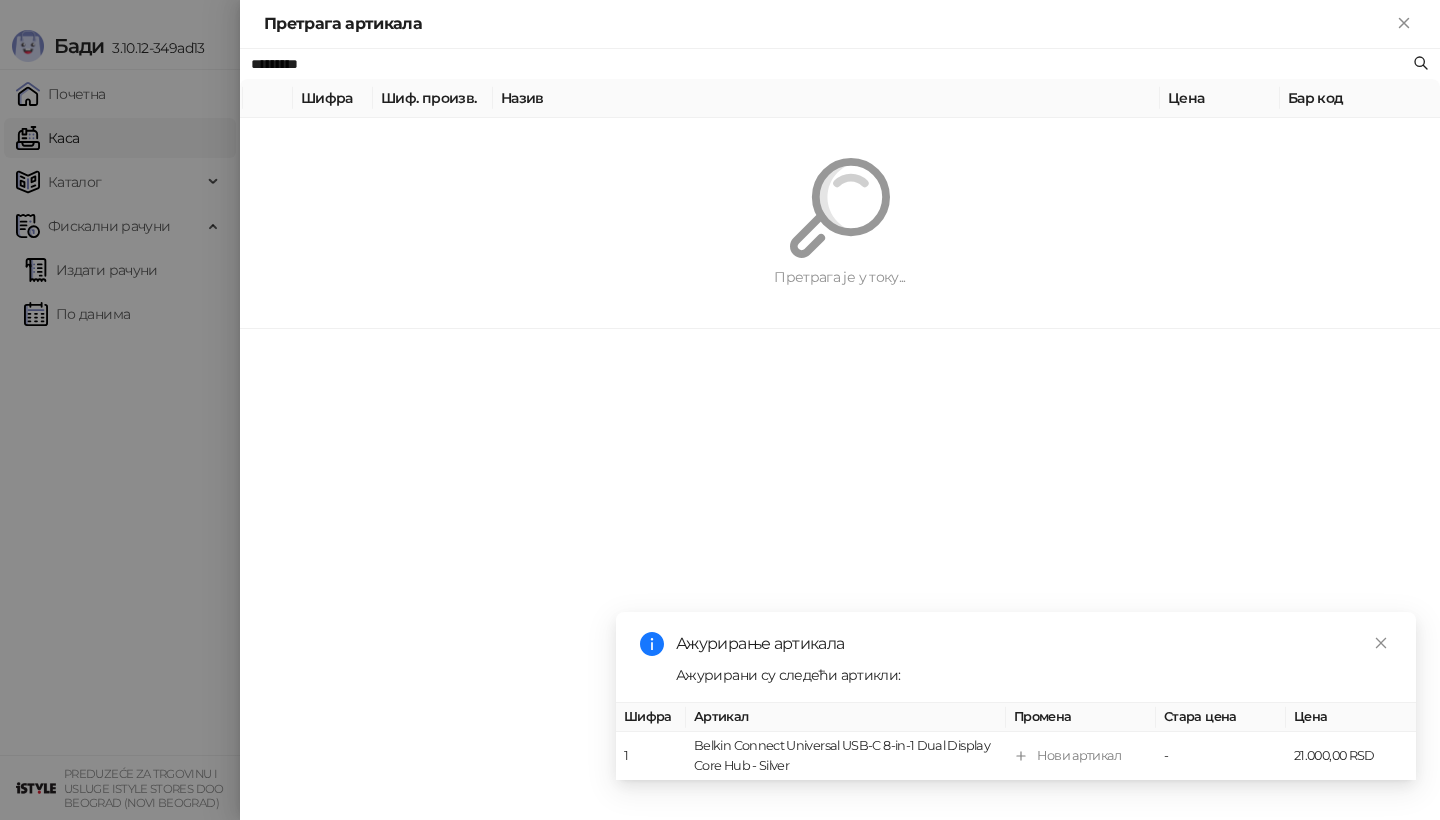 paste 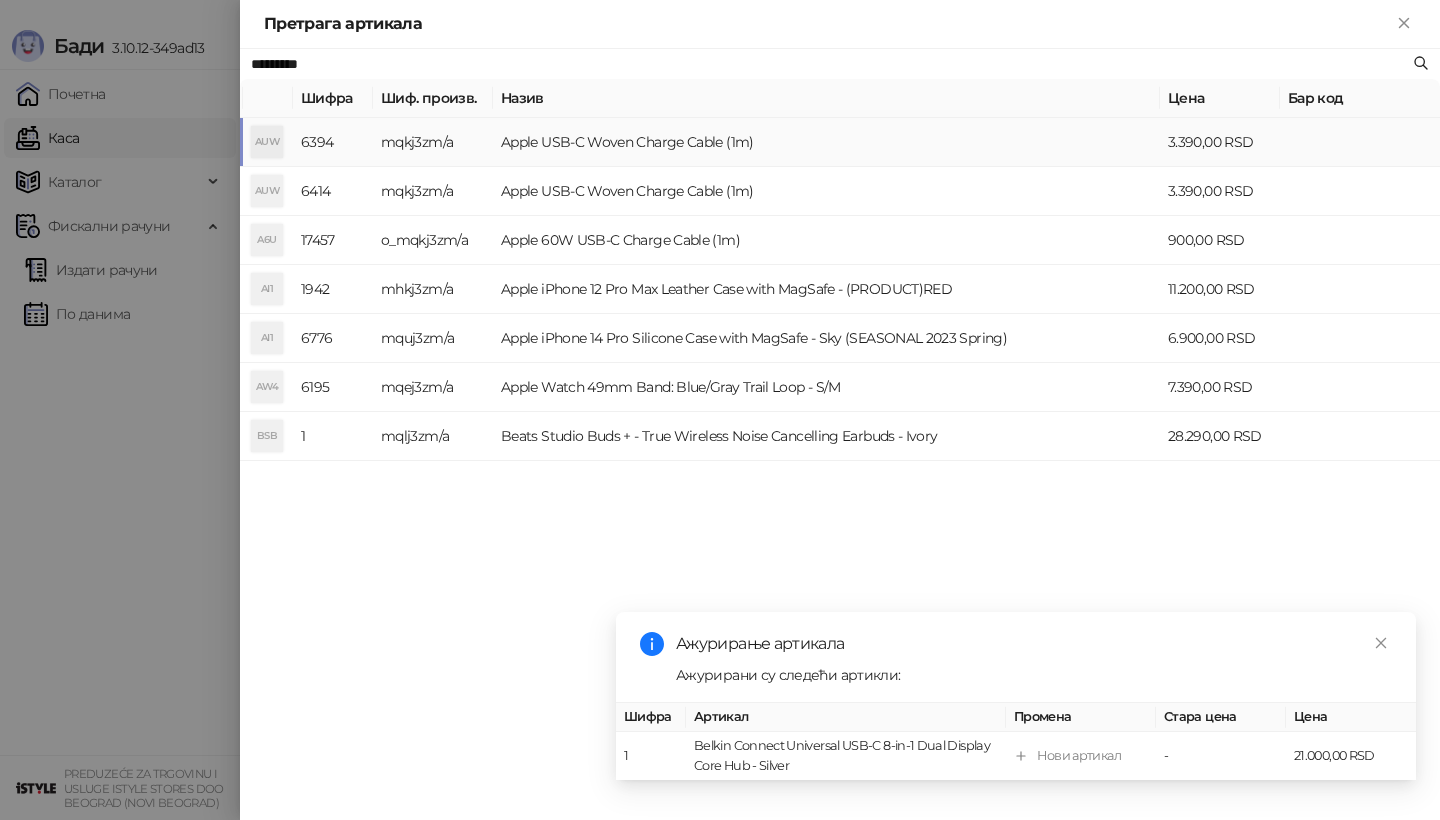 click on "AUW" at bounding box center (267, 142) 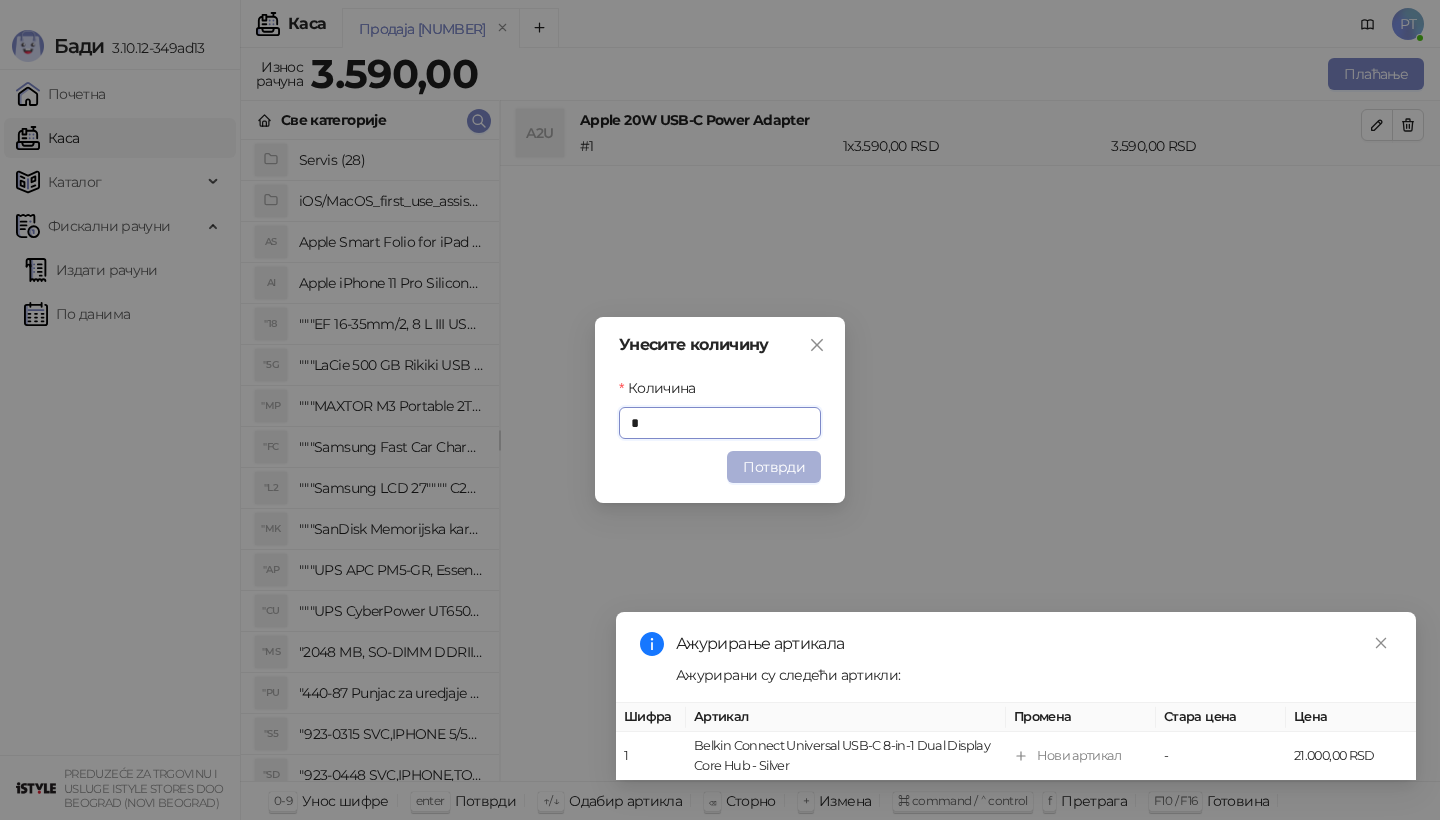 click on "Потврди" at bounding box center (774, 467) 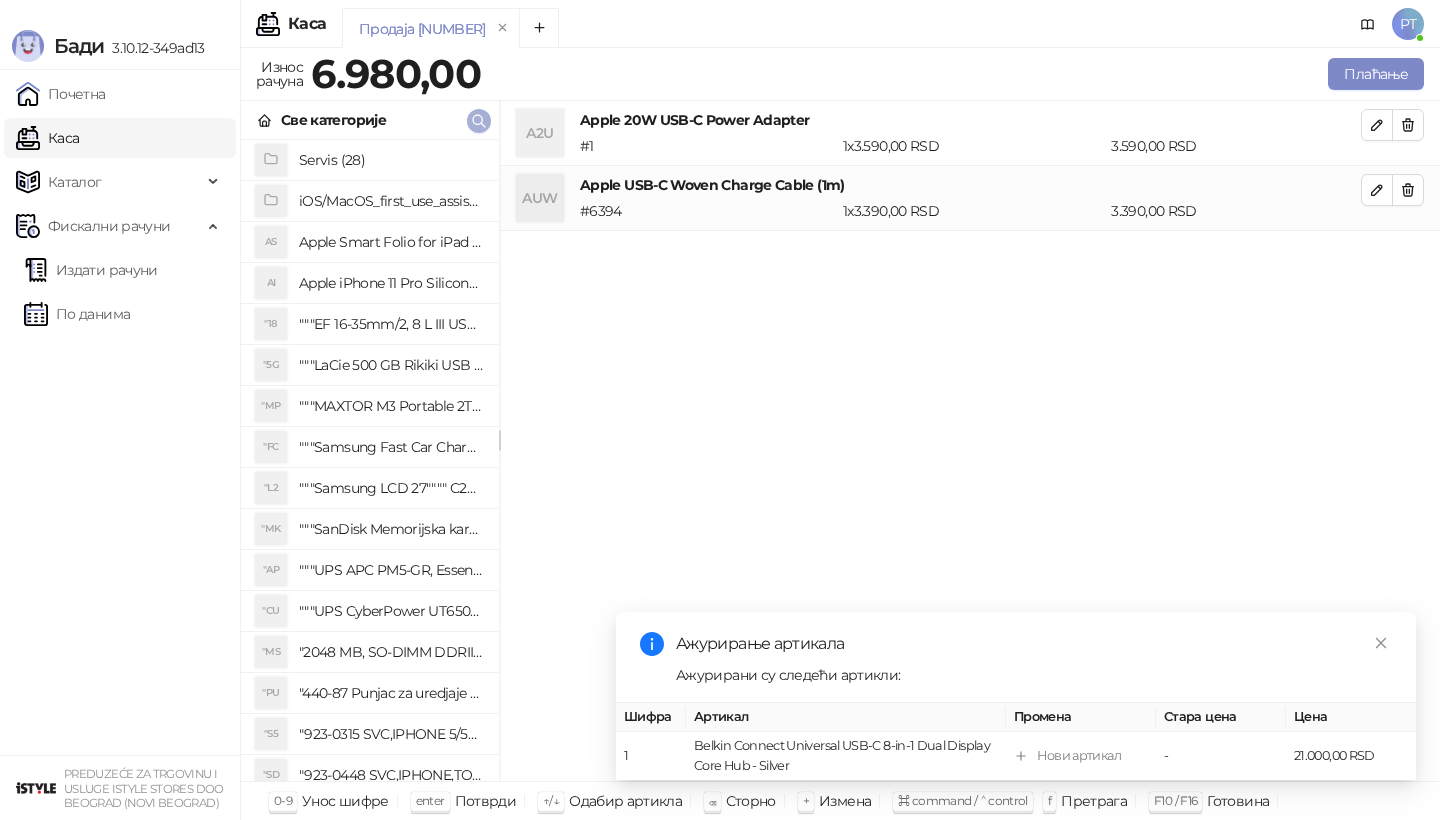 click 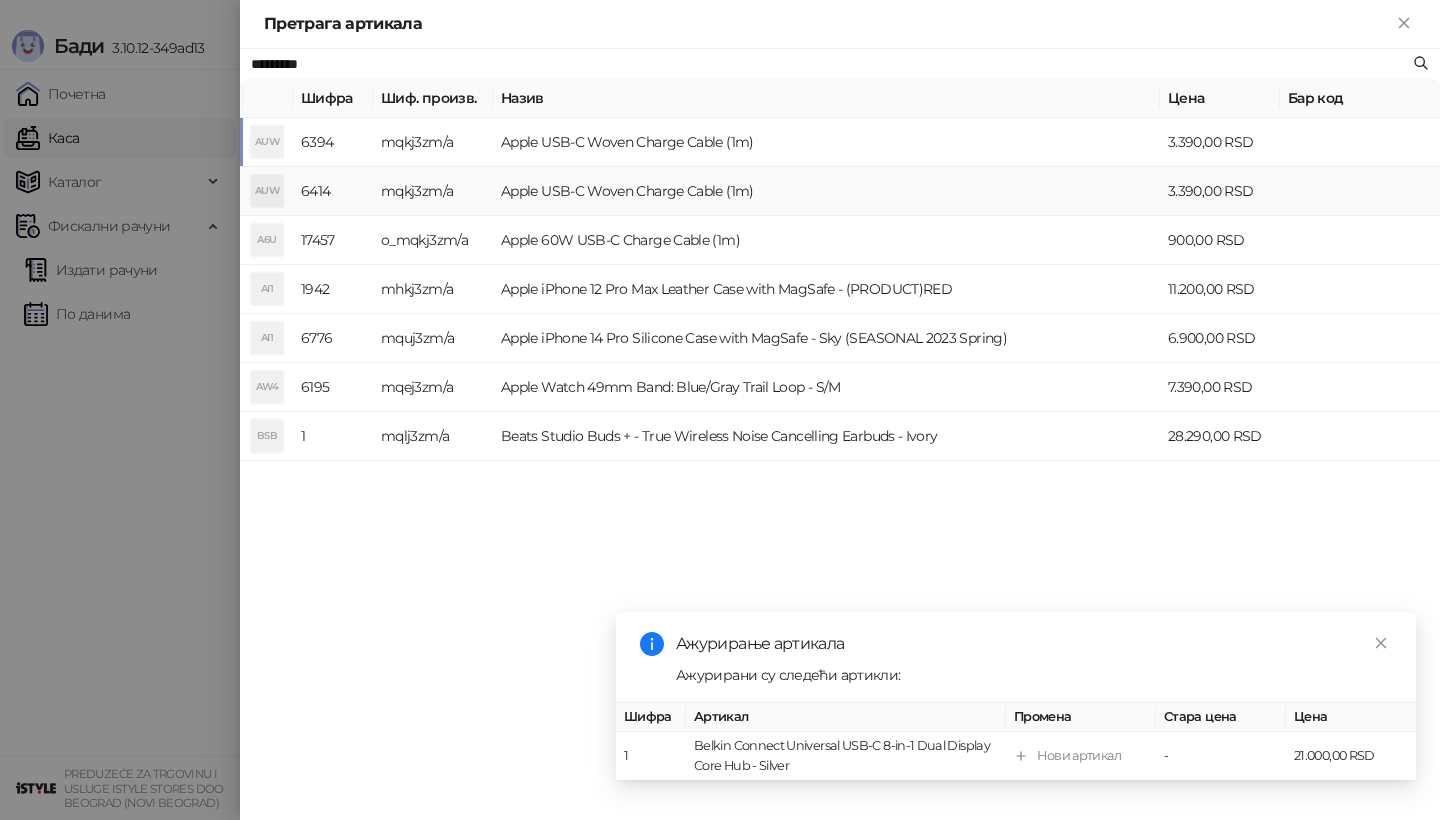 paste on "**********" 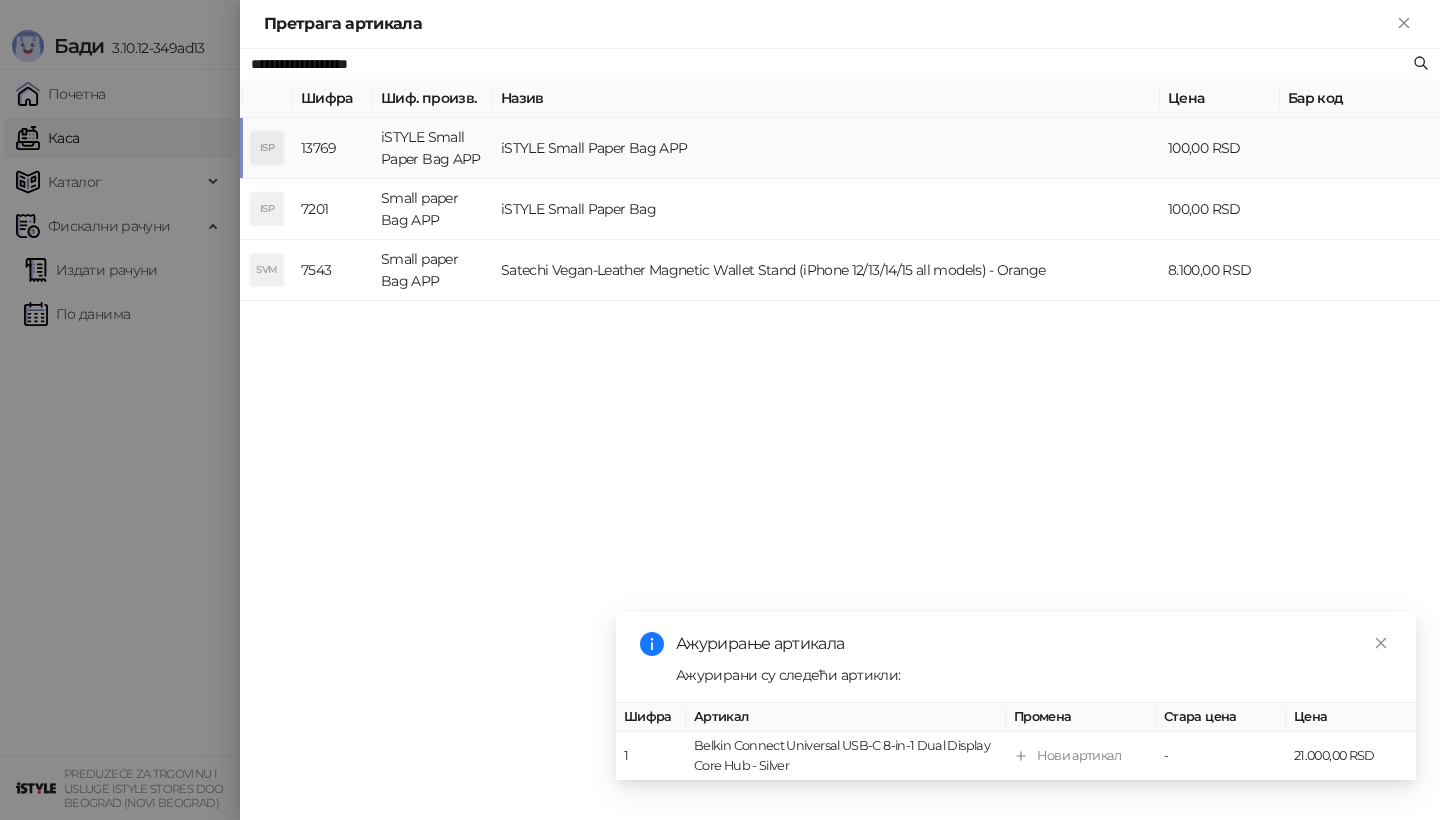 click on "ISP" at bounding box center (267, 148) 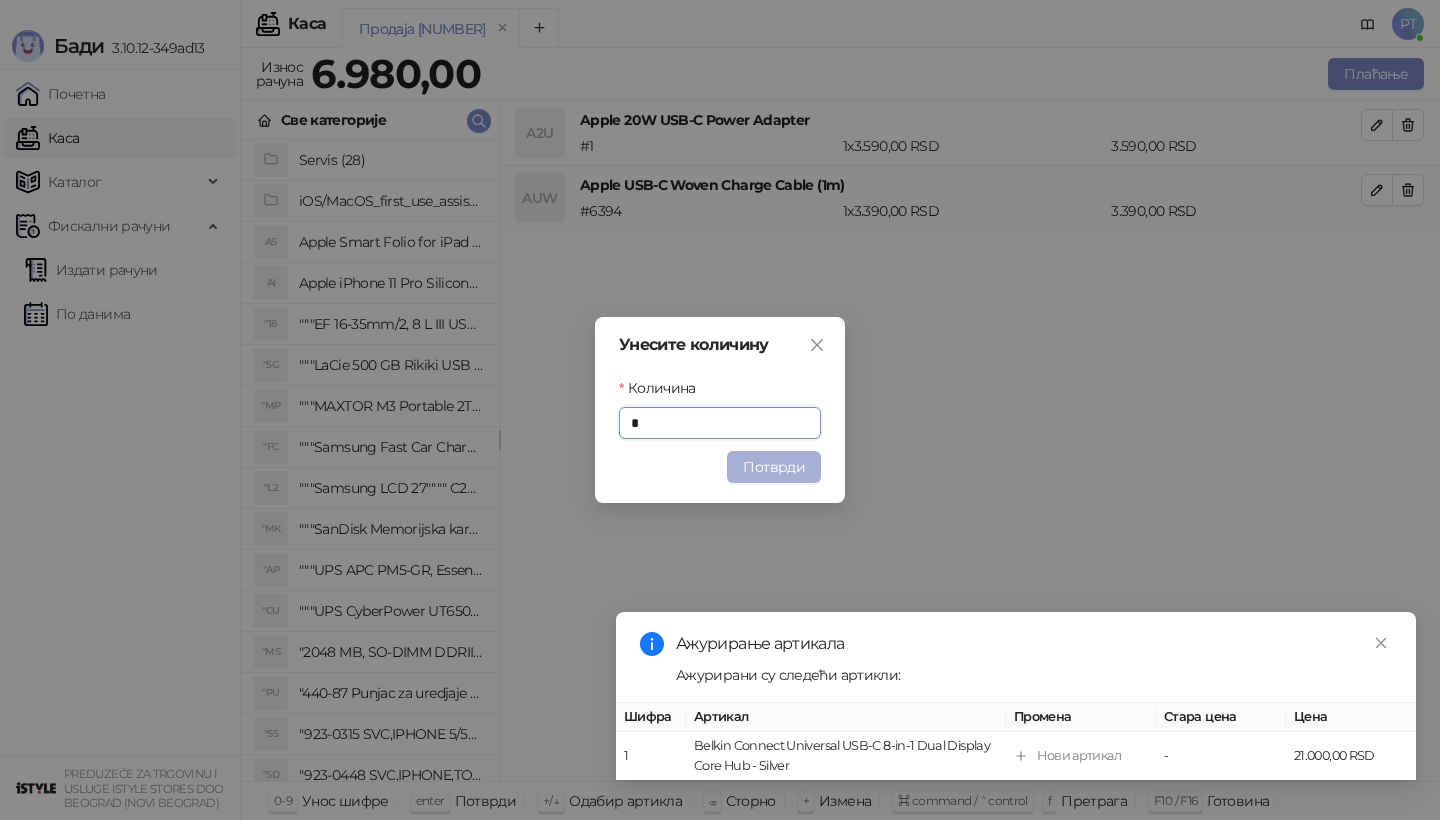 click on "Потврди" at bounding box center (774, 467) 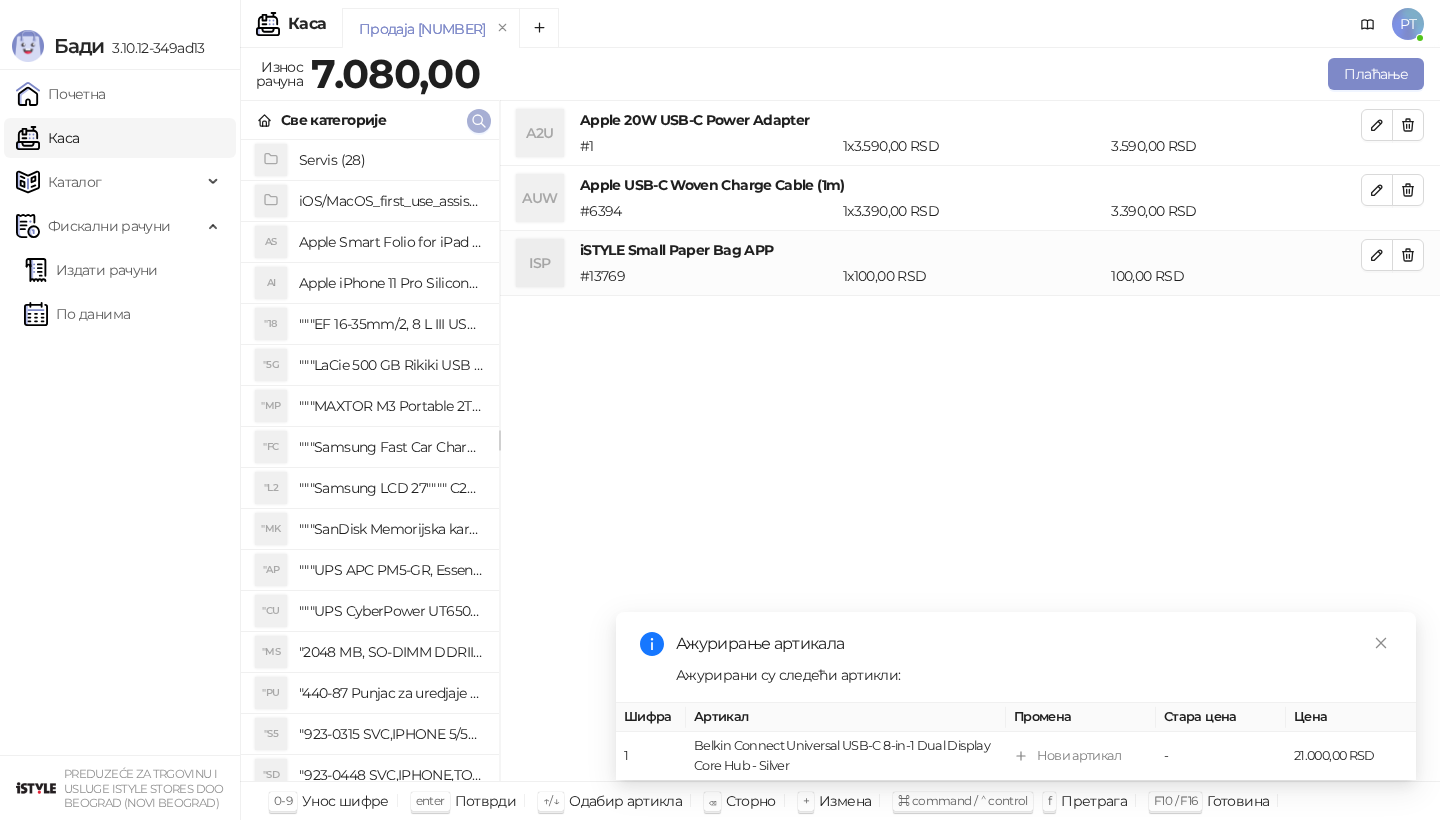 click 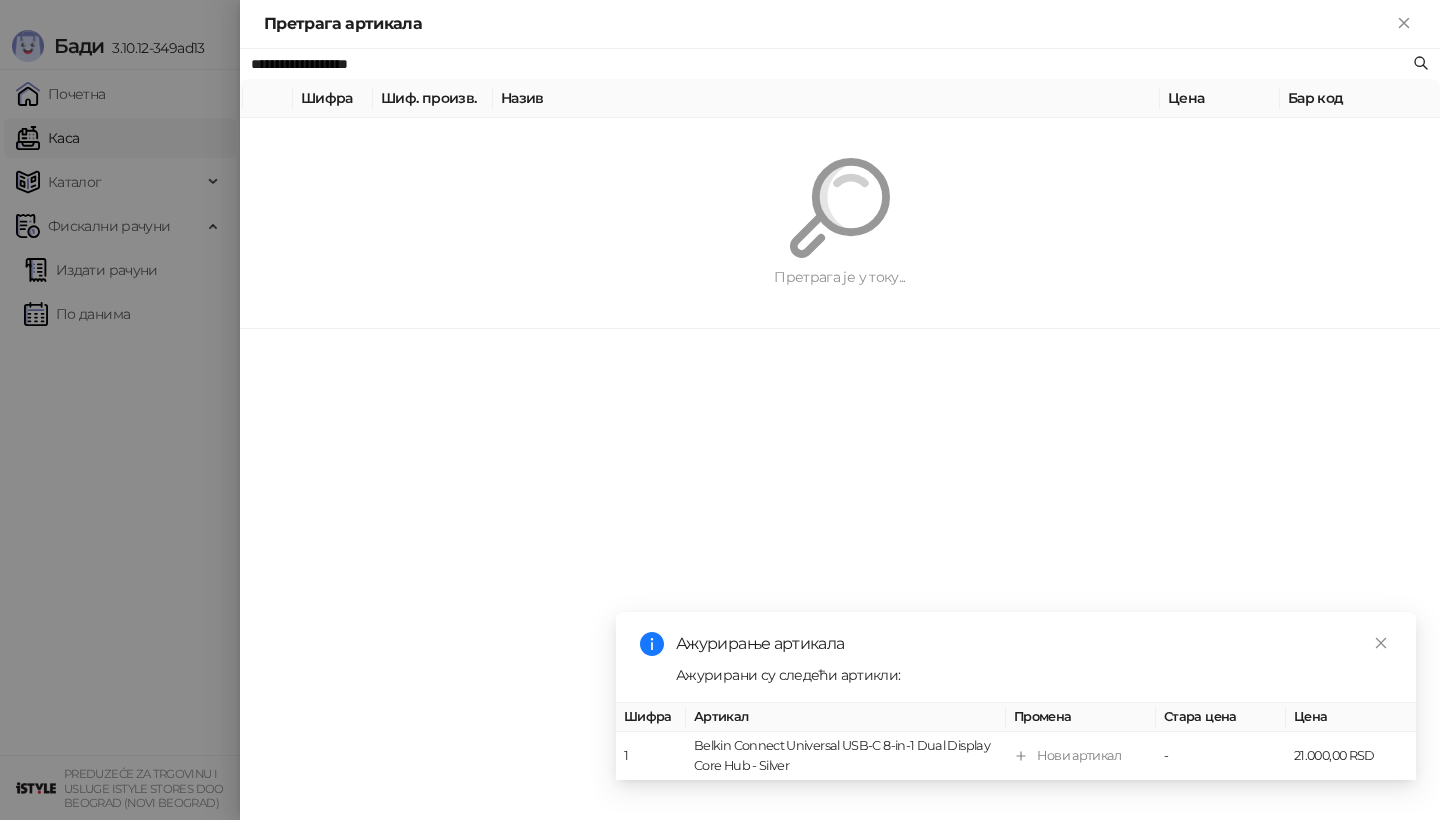 paste 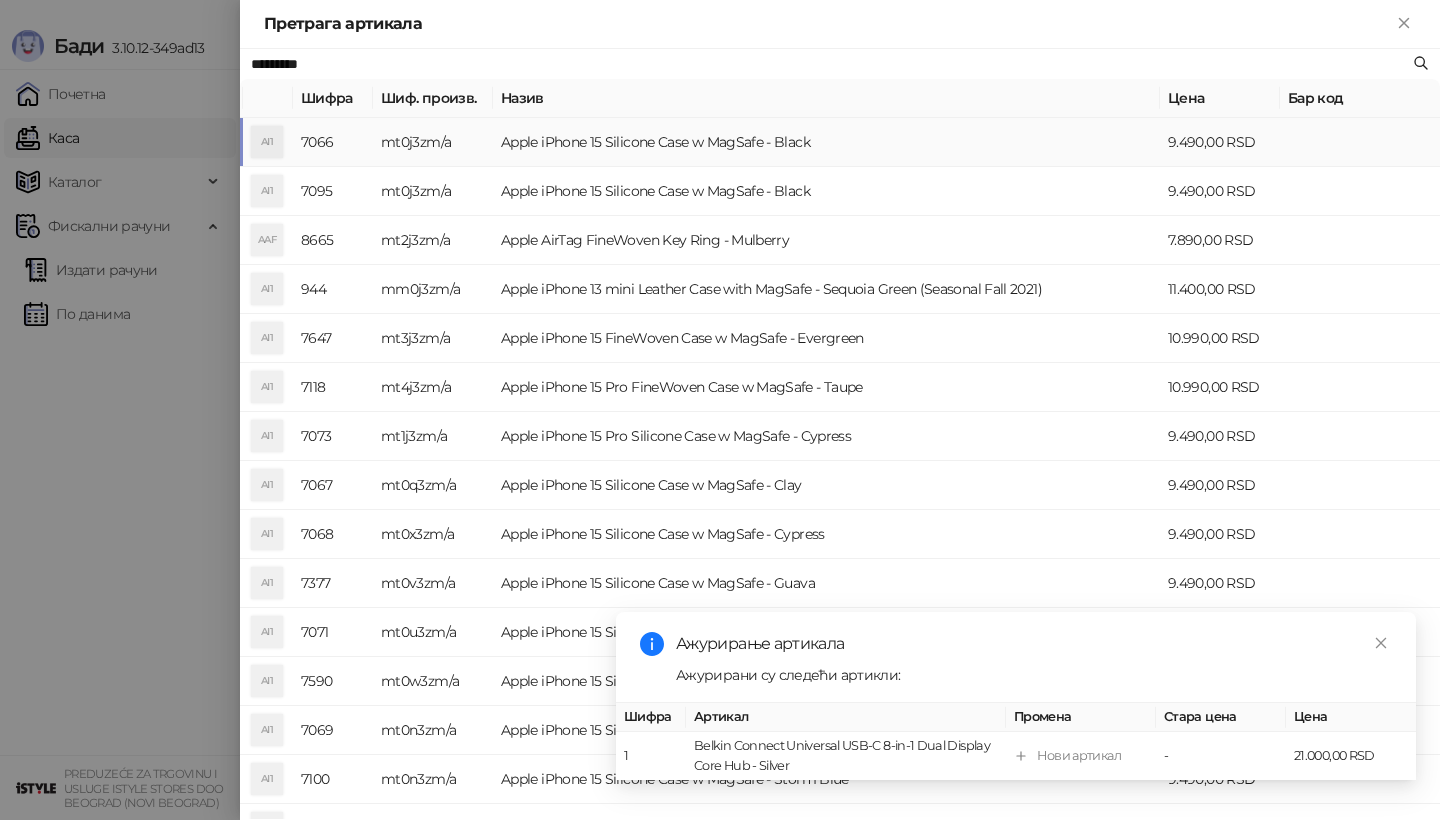type on "*********" 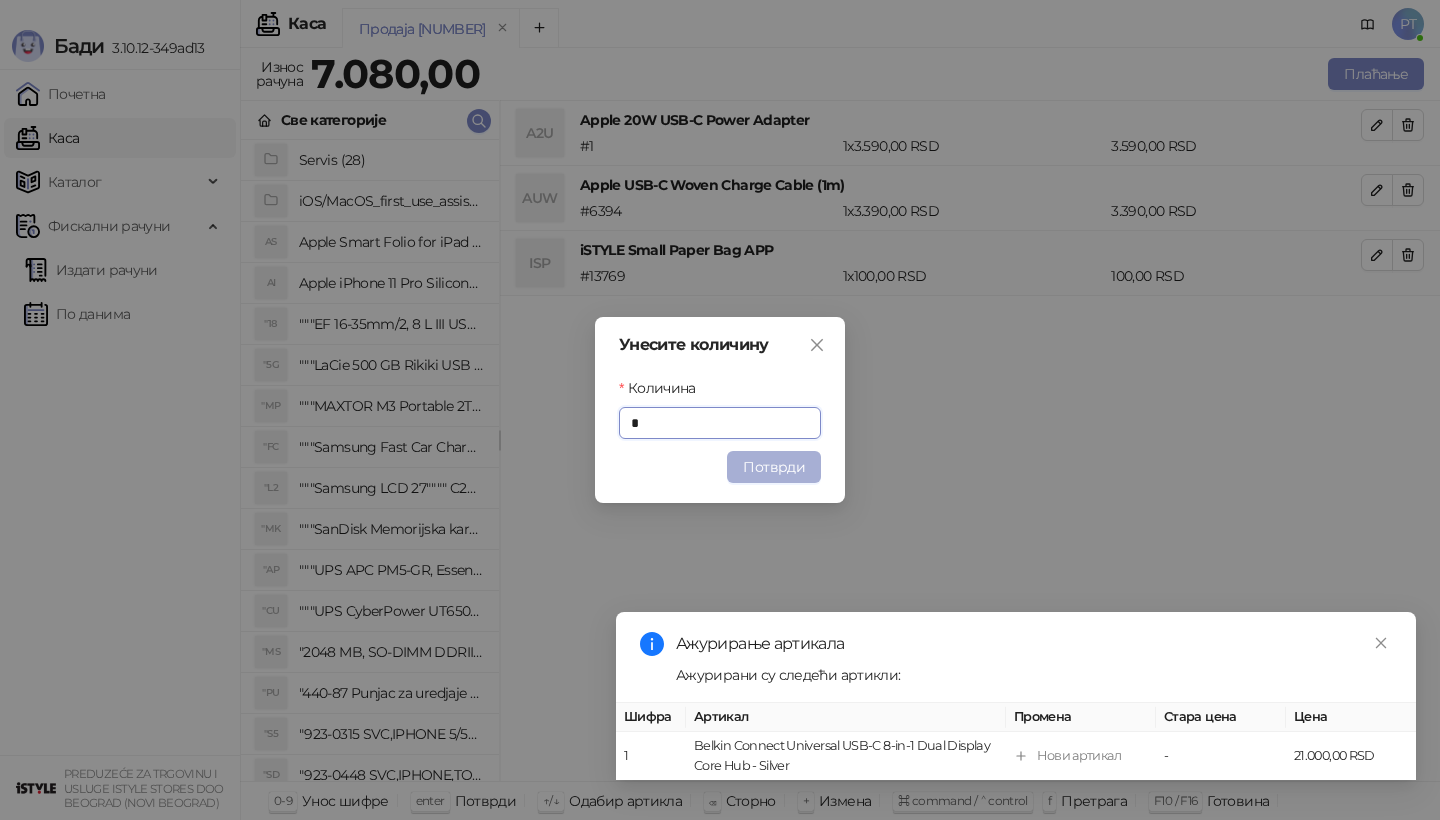 click on "Потврди" at bounding box center [774, 467] 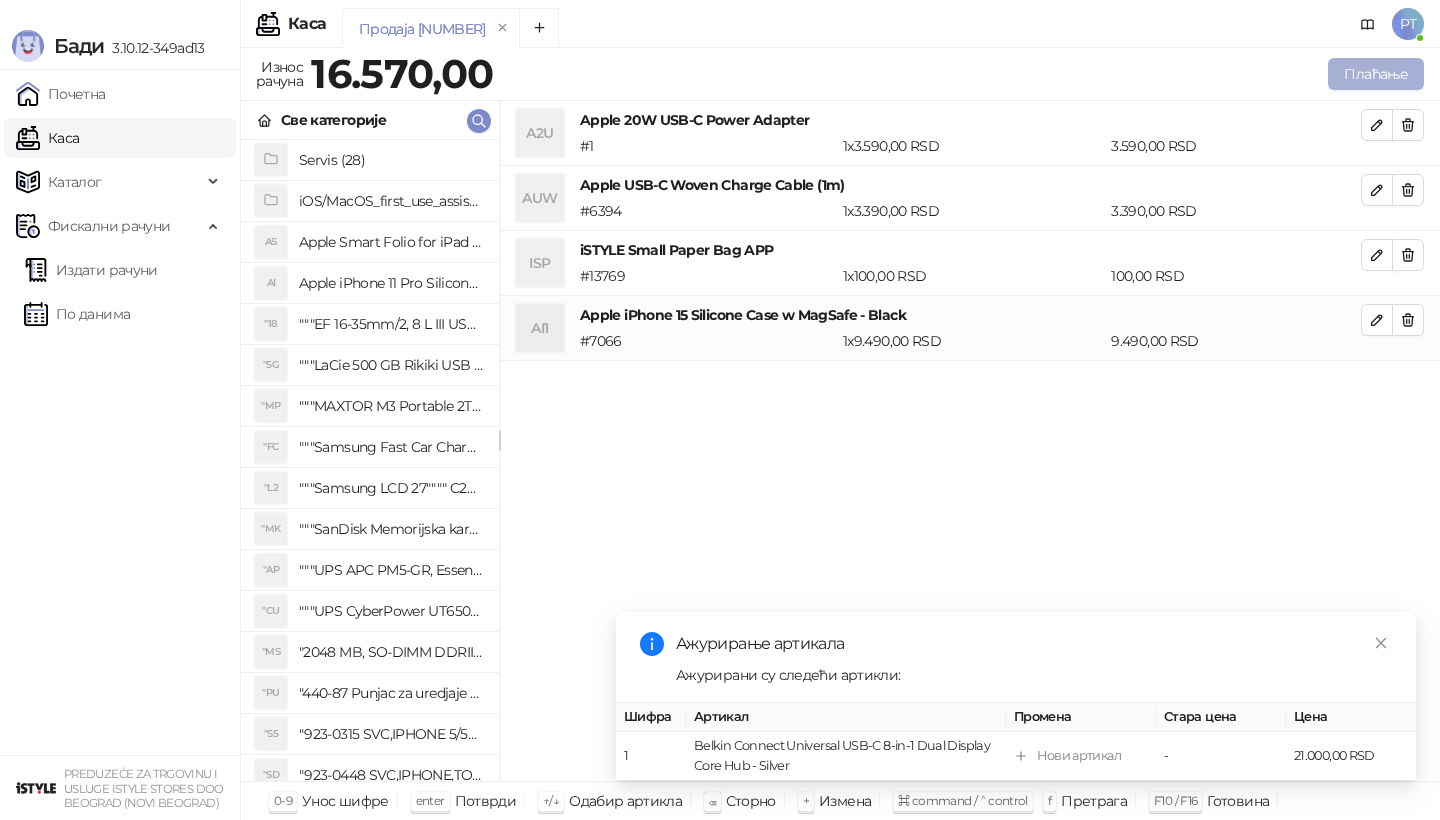 click on "Плаћање" at bounding box center [1376, 74] 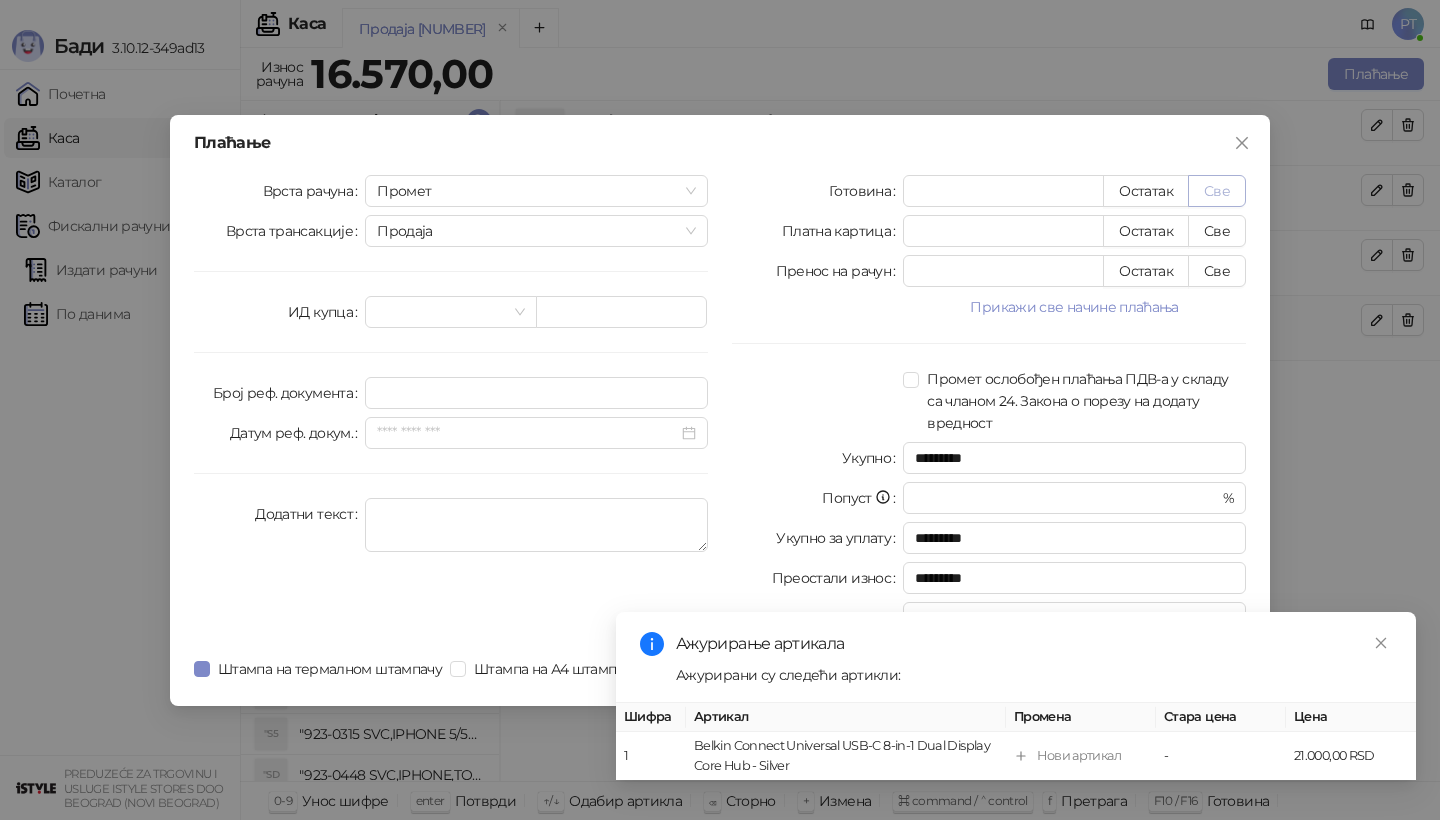 click on "Све" at bounding box center (1217, 191) 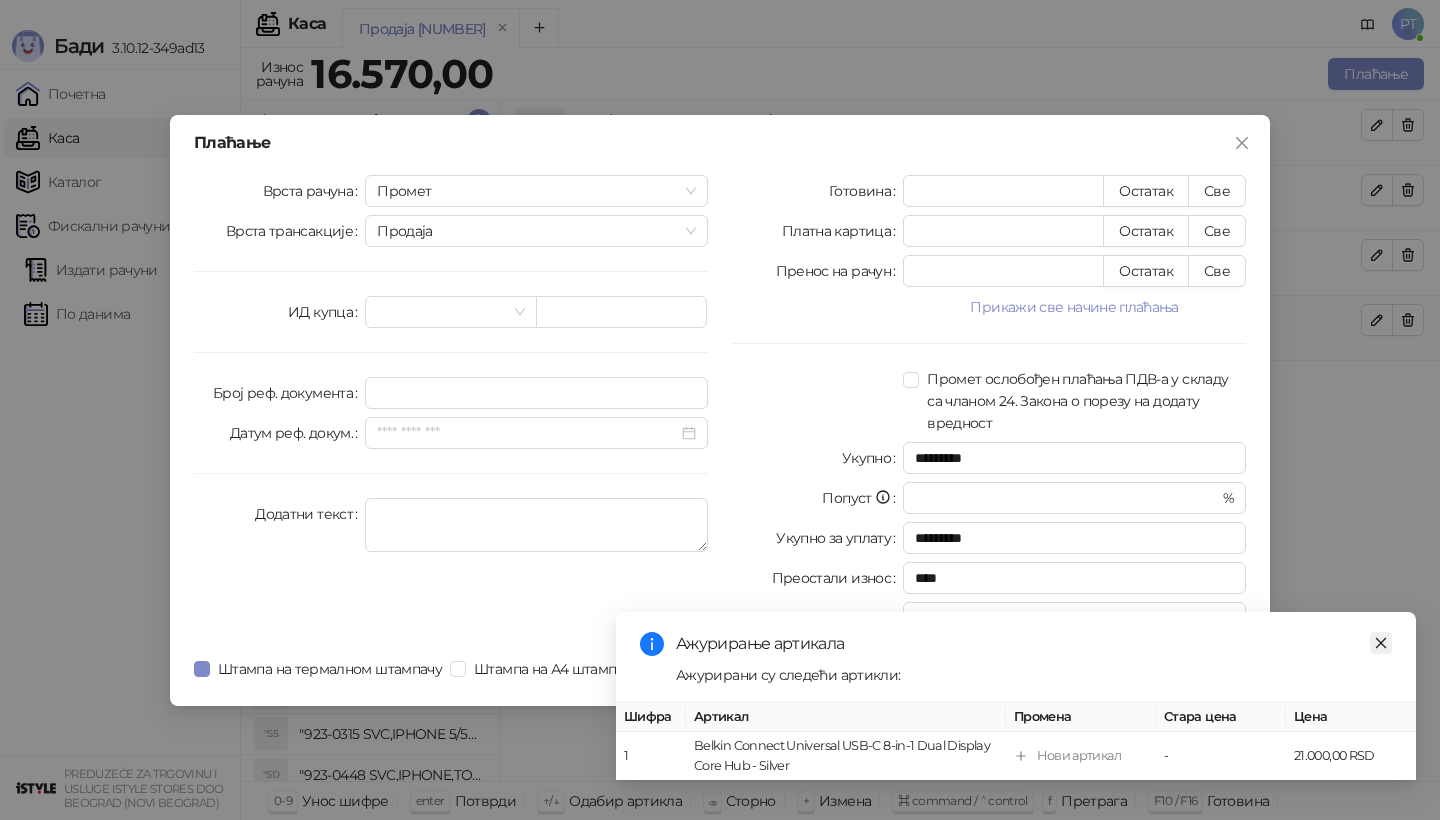 click 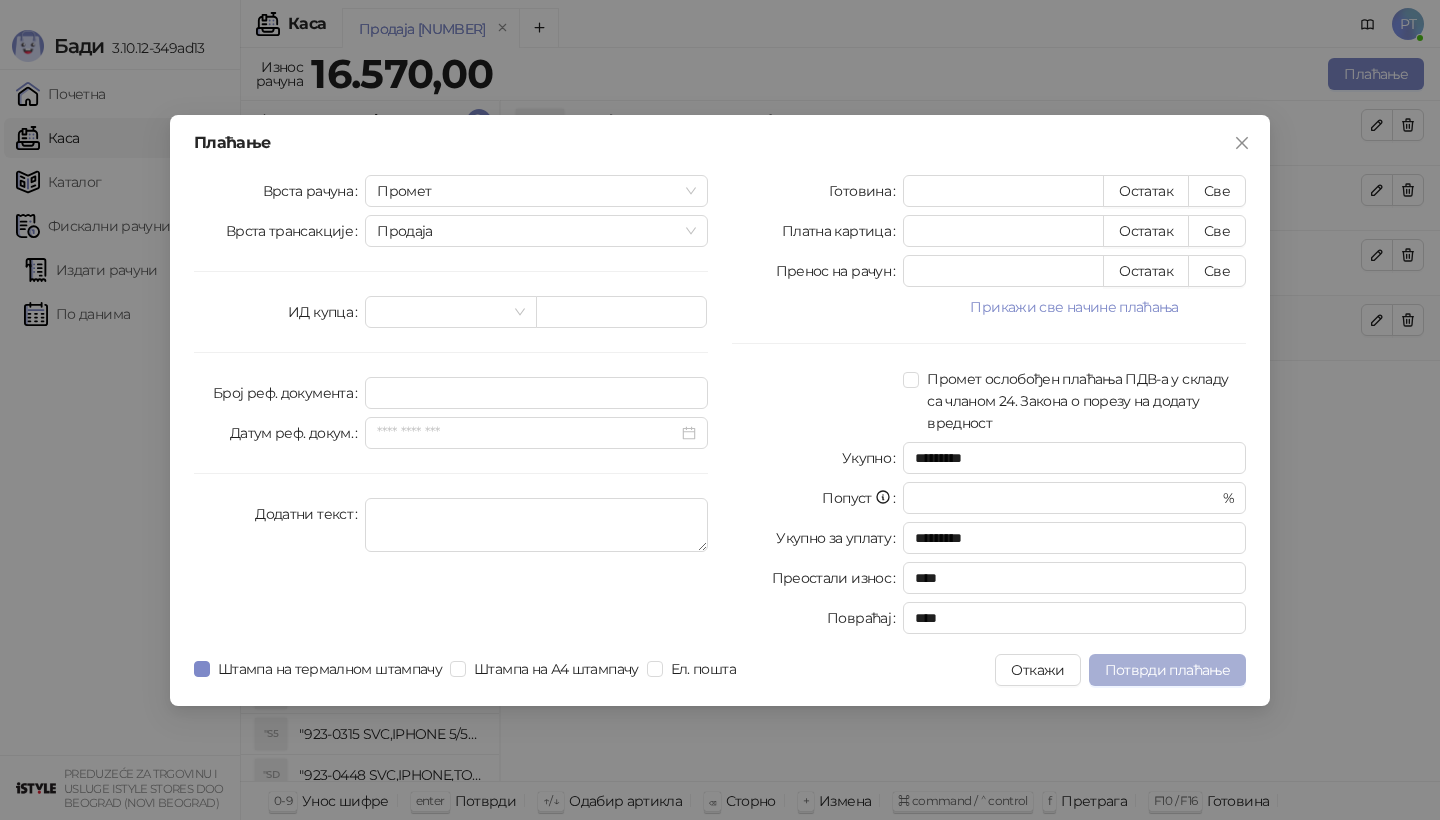 click on "Потврди плаћање" at bounding box center [1167, 670] 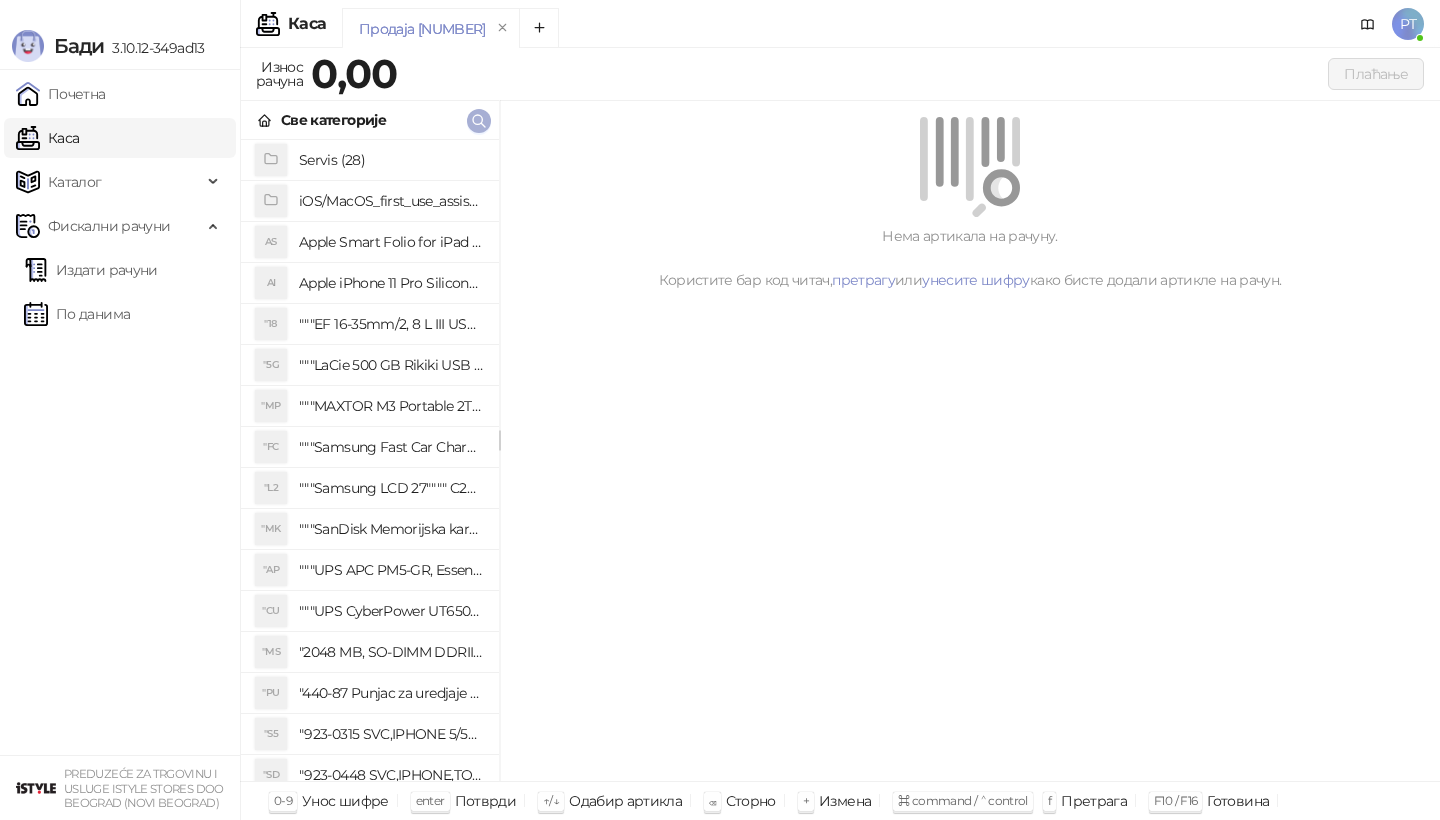 click 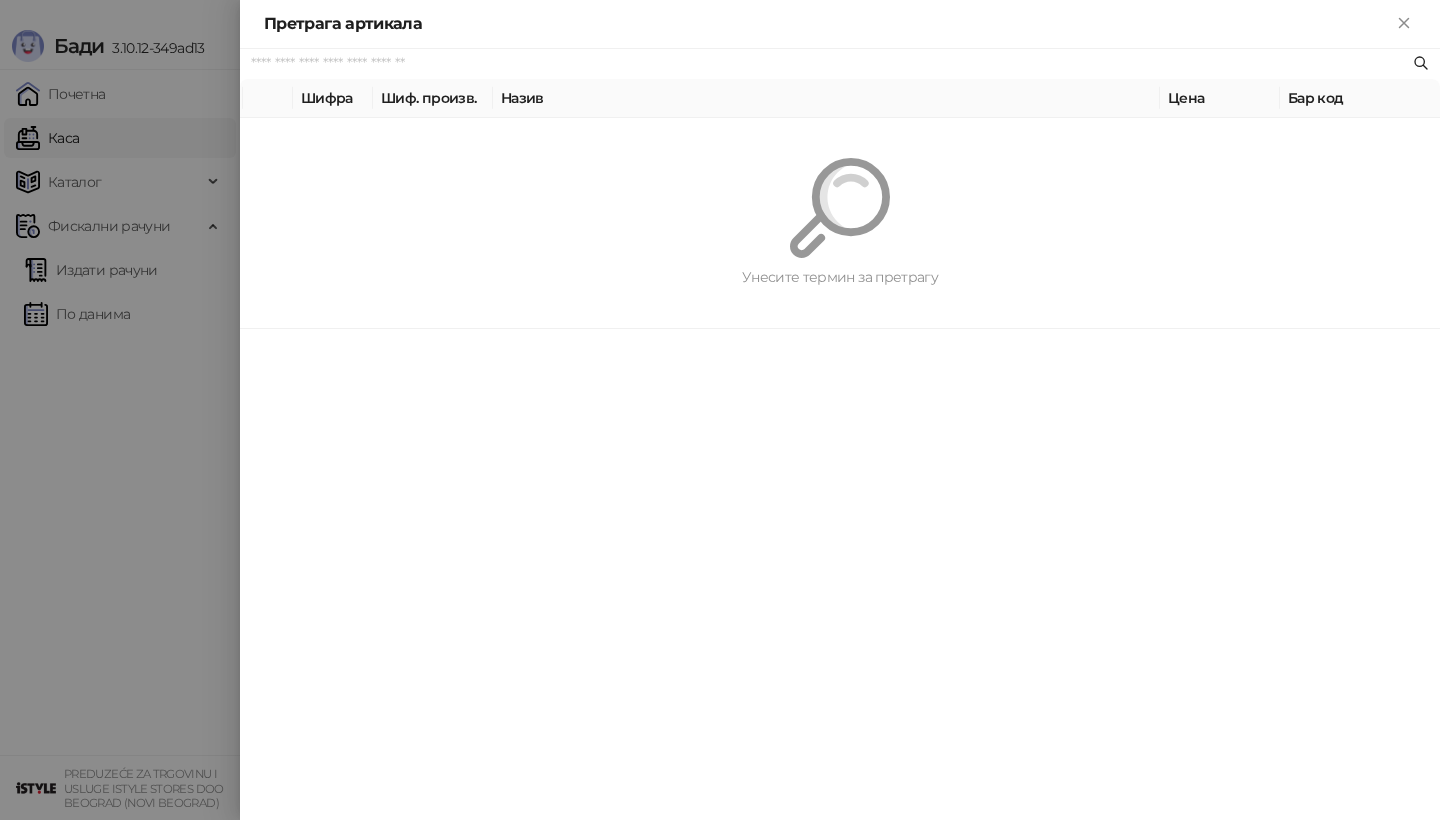 paste on "*********" 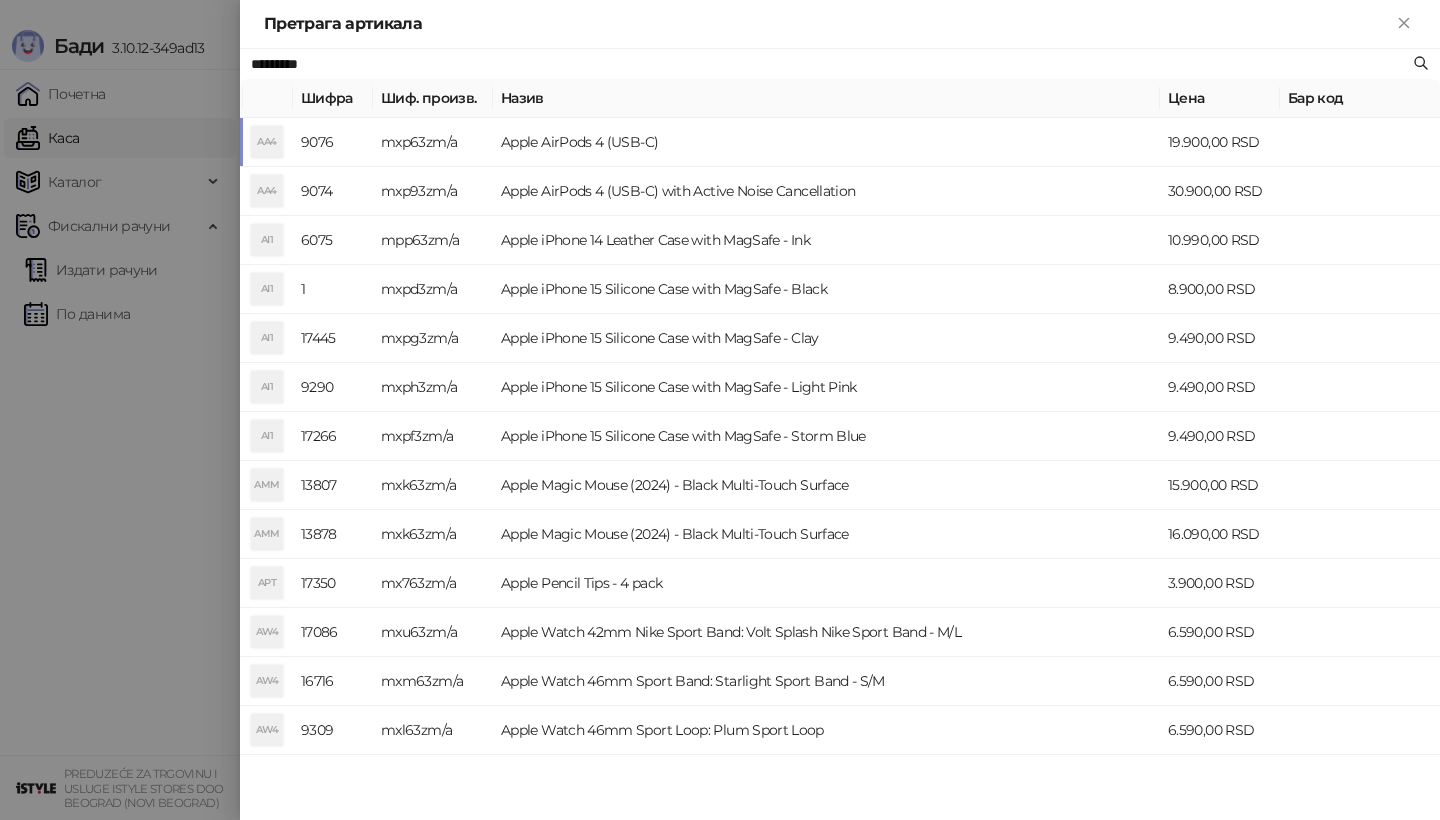 type on "*********" 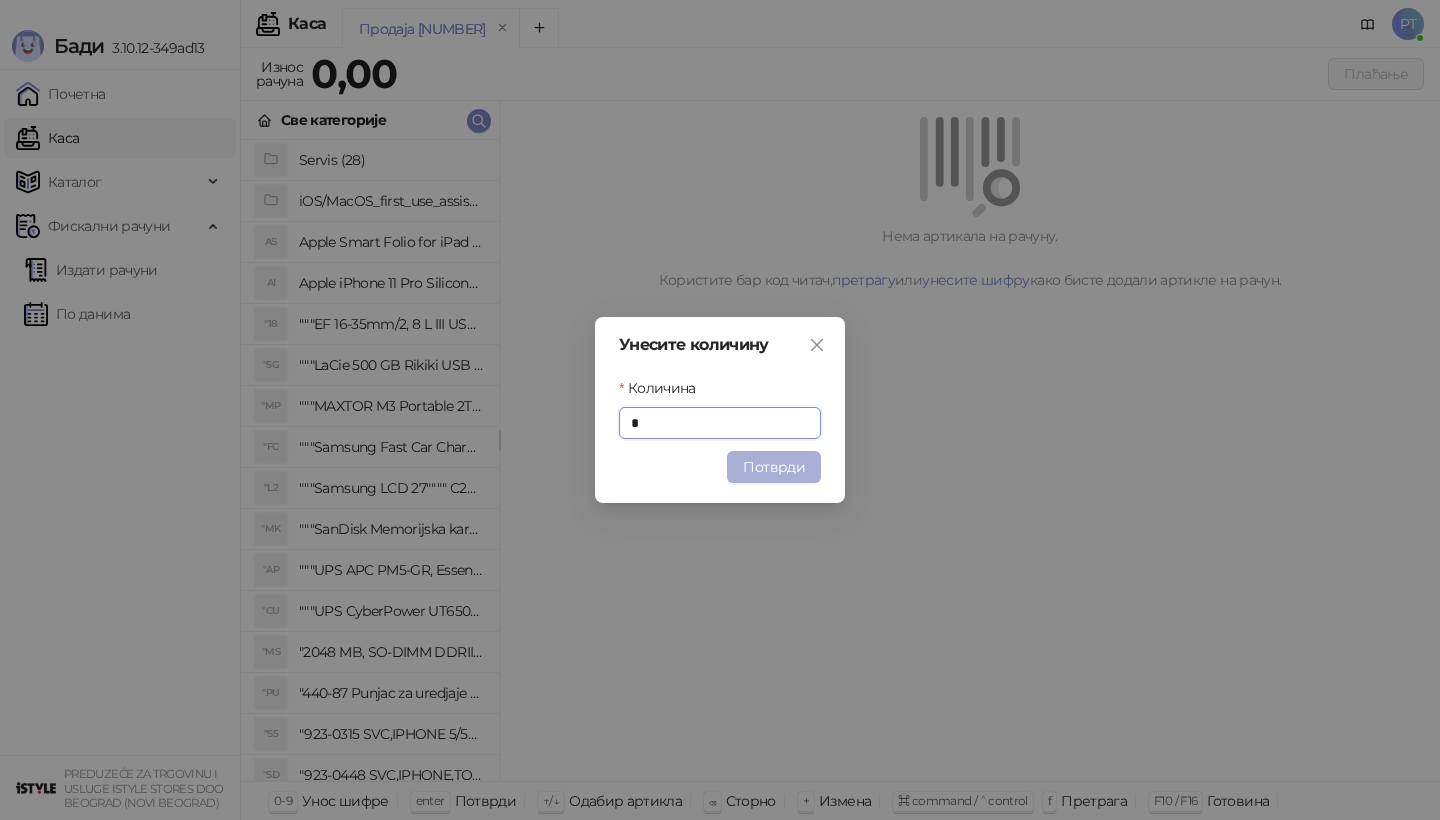 click on "Потврди" at bounding box center [774, 467] 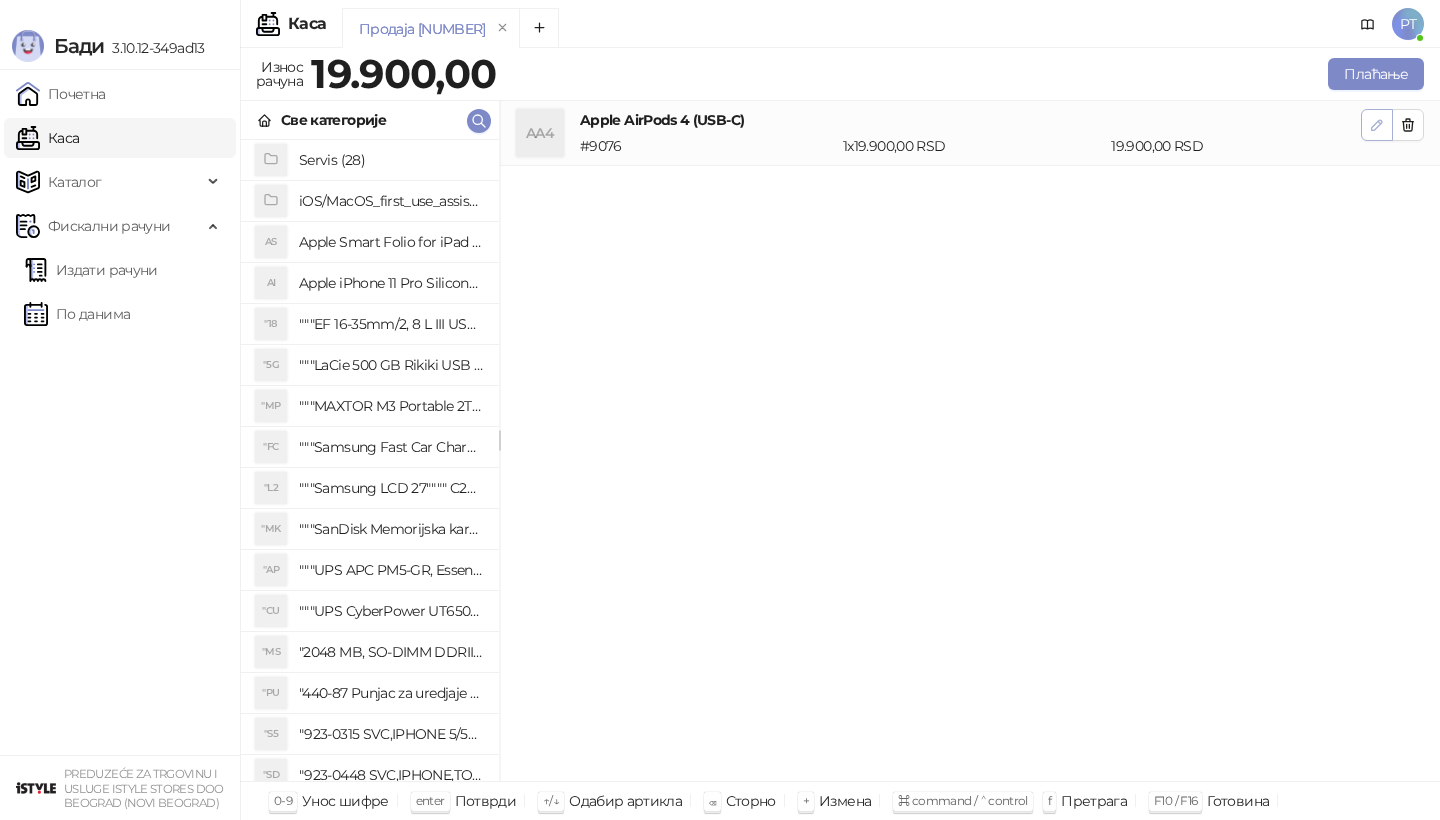 click at bounding box center (1377, 124) 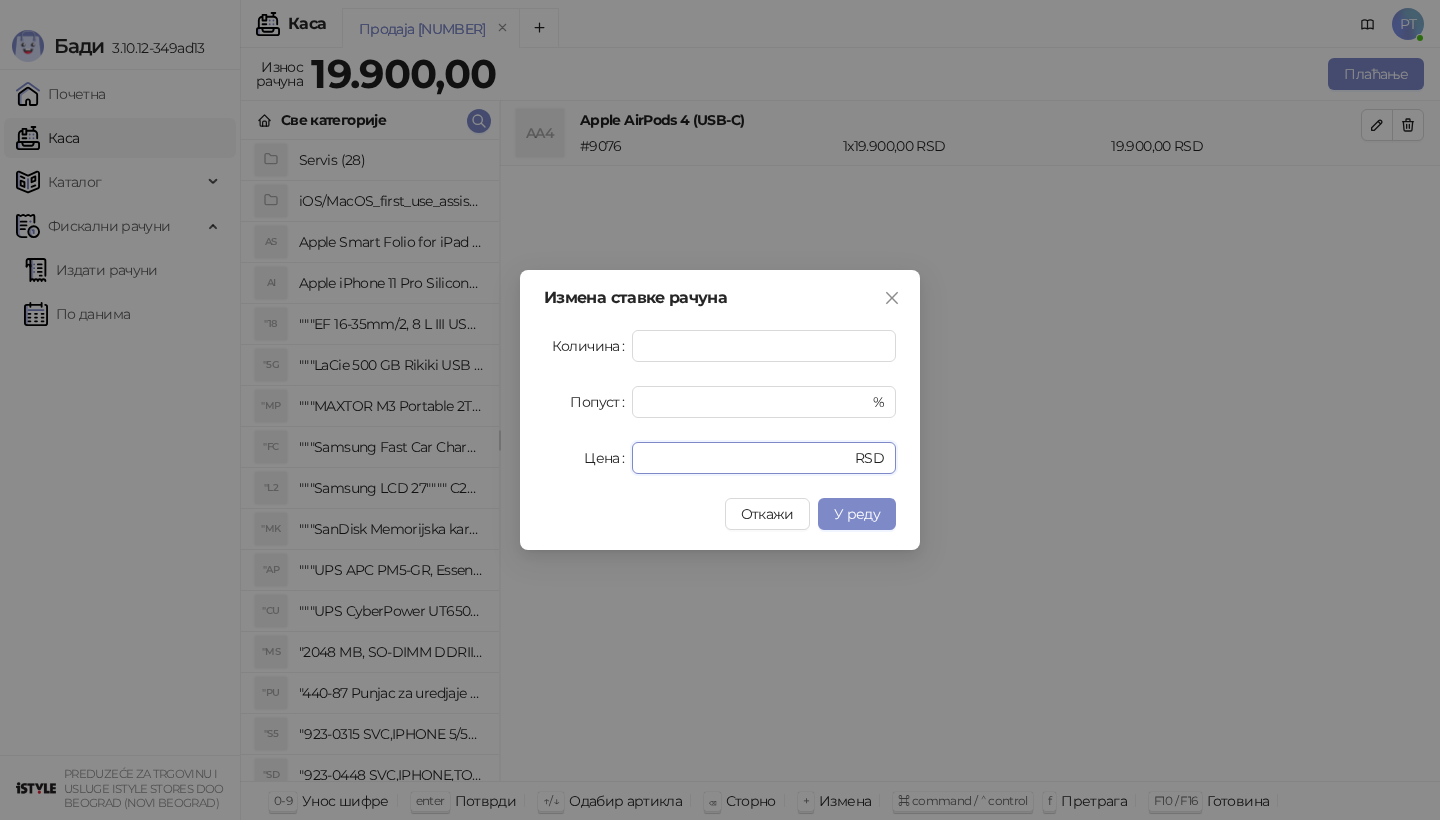 drag, startPoint x: 690, startPoint y: 448, endPoint x: 607, endPoint y: 448, distance: 83 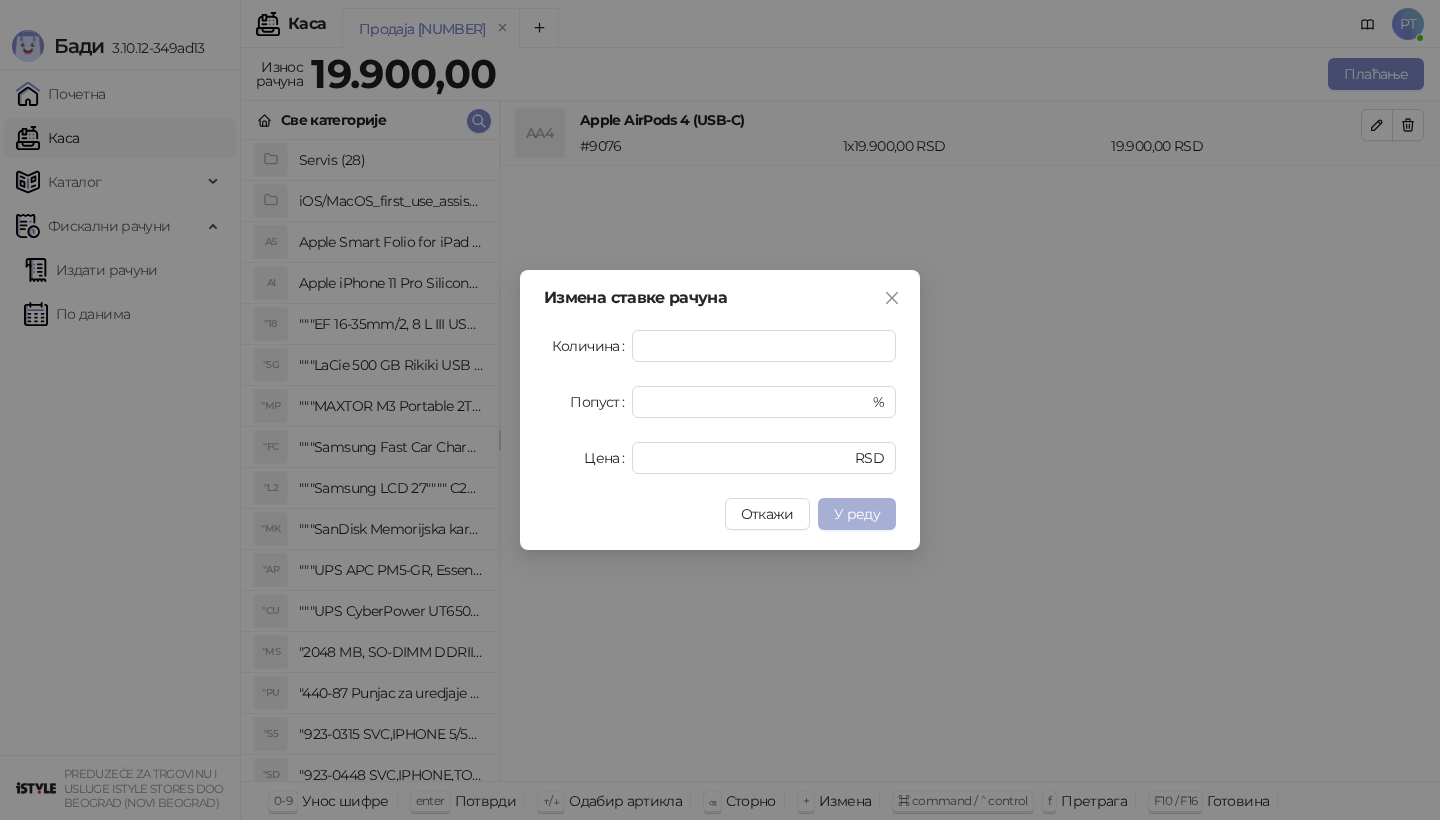 type on "*****" 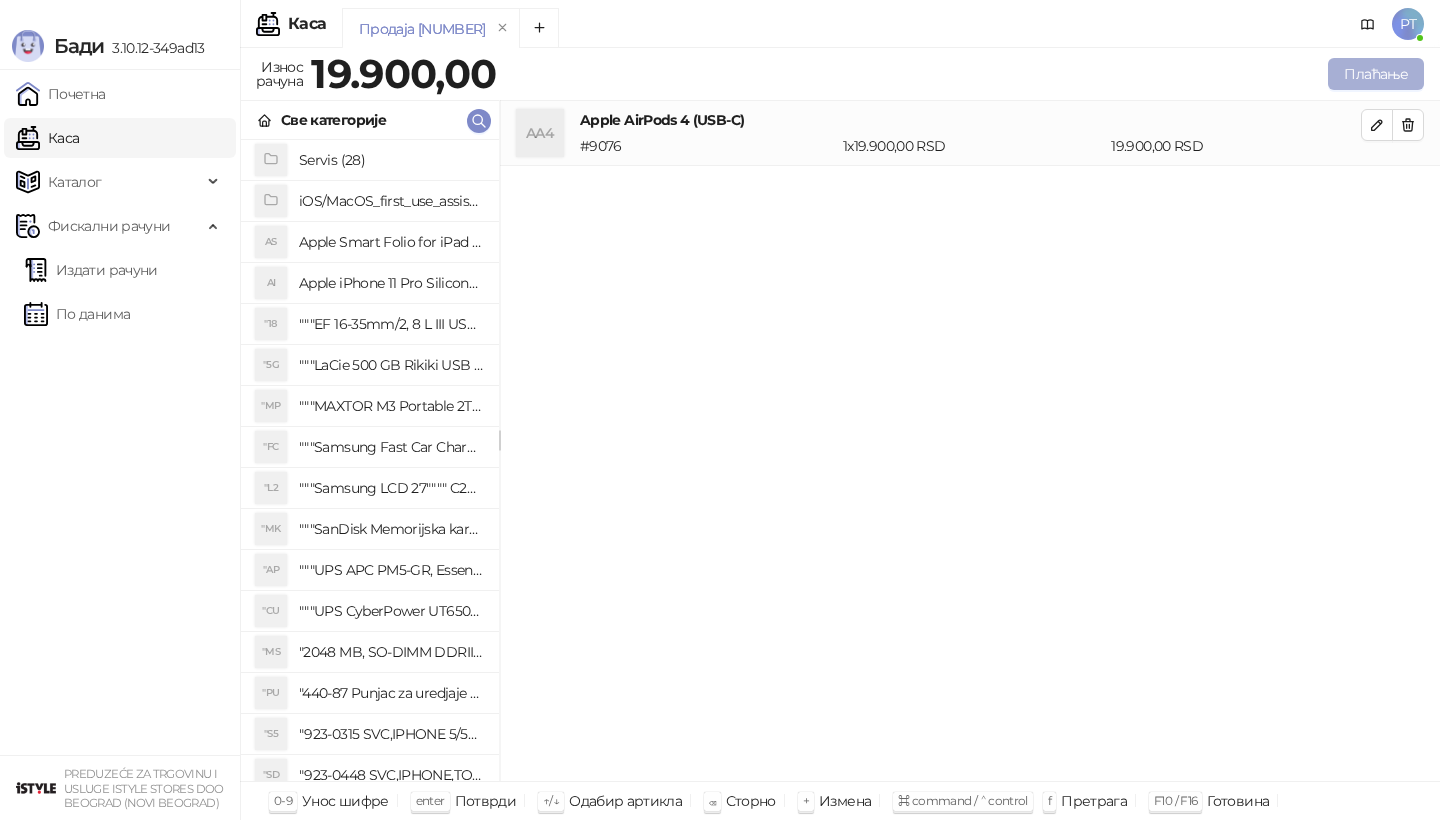 click on "Плаћање" at bounding box center [1376, 74] 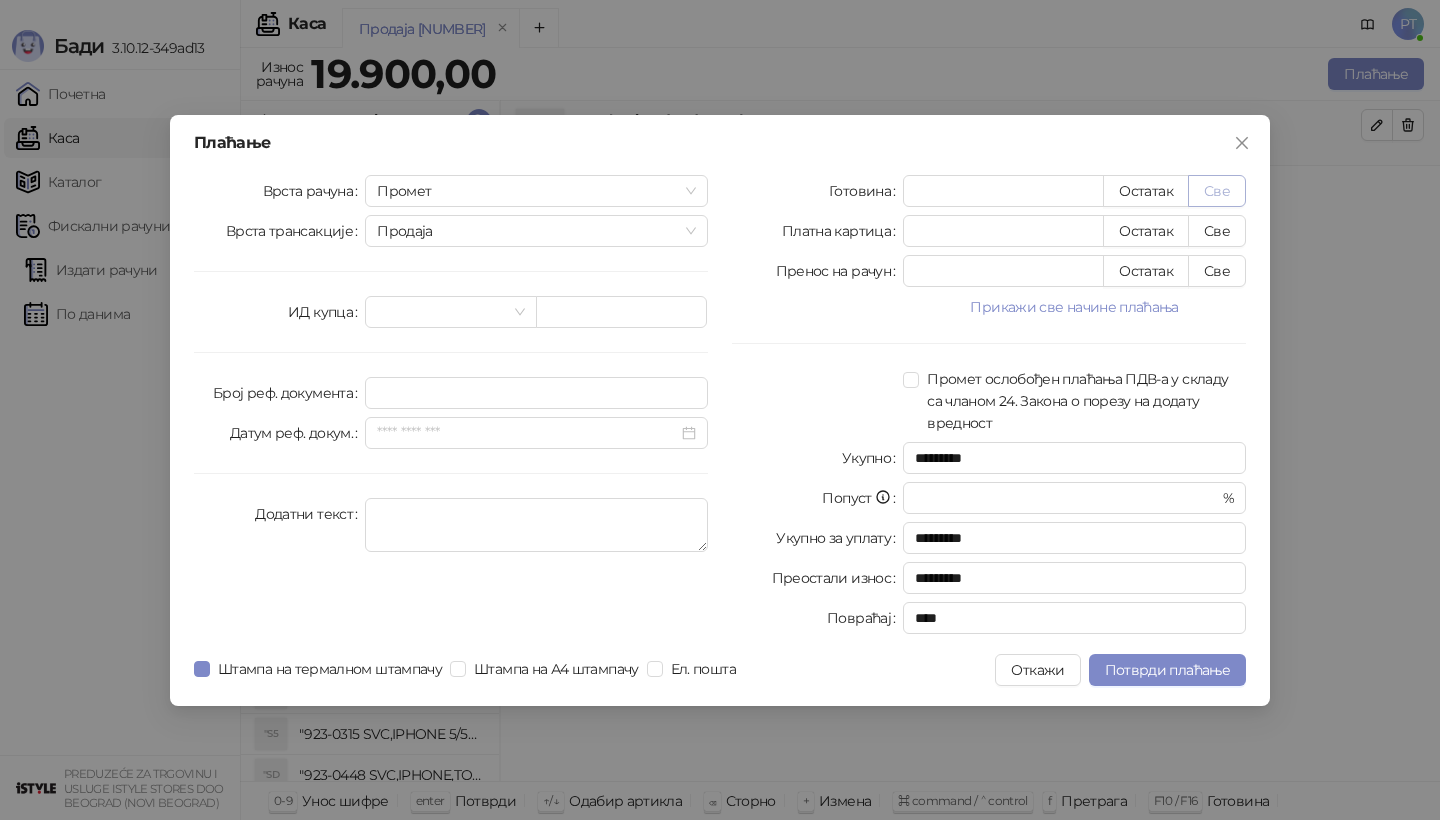click on "Све" at bounding box center (1217, 191) 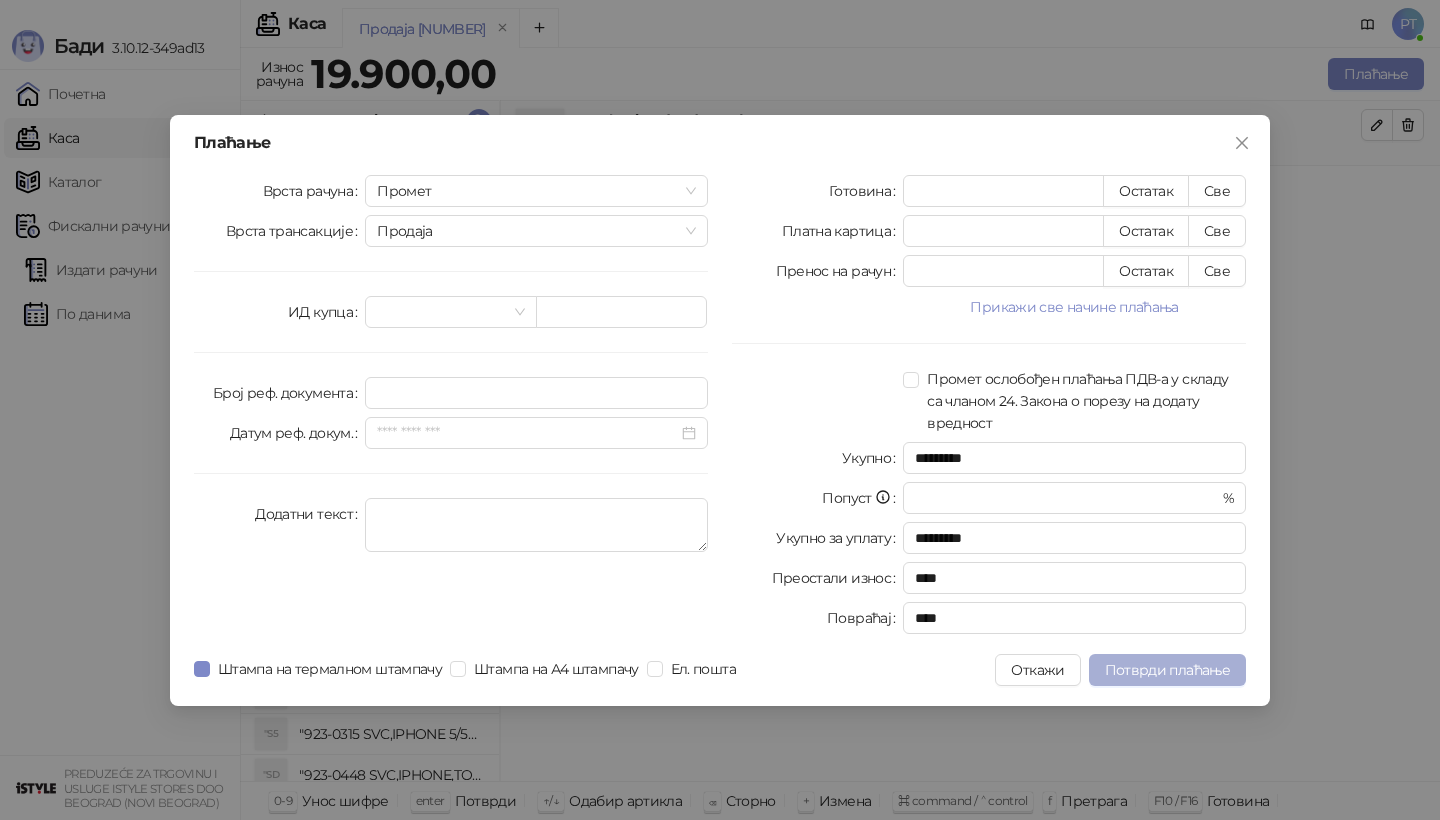 click on "Потврди плаћање" at bounding box center (1167, 670) 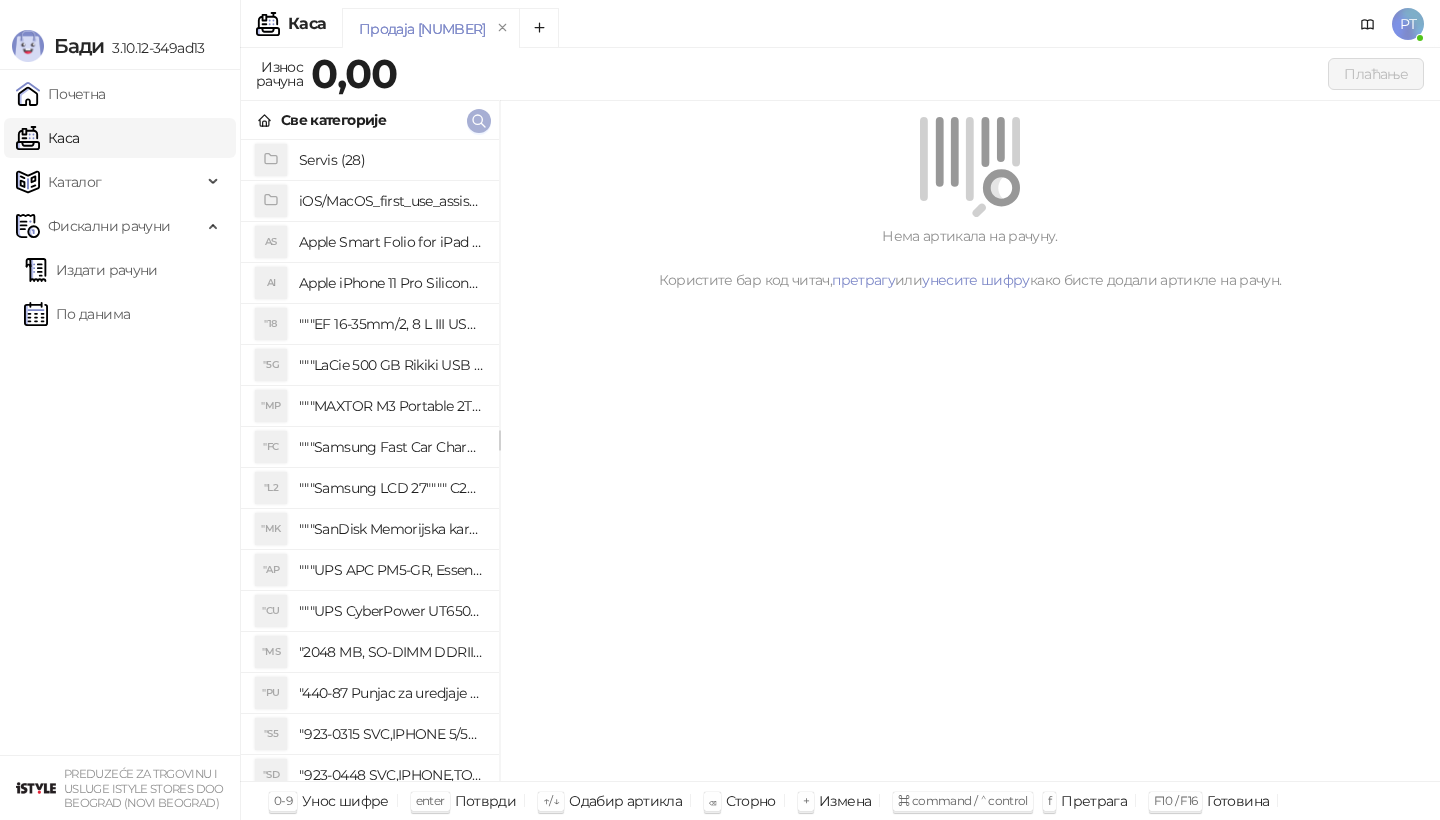 click 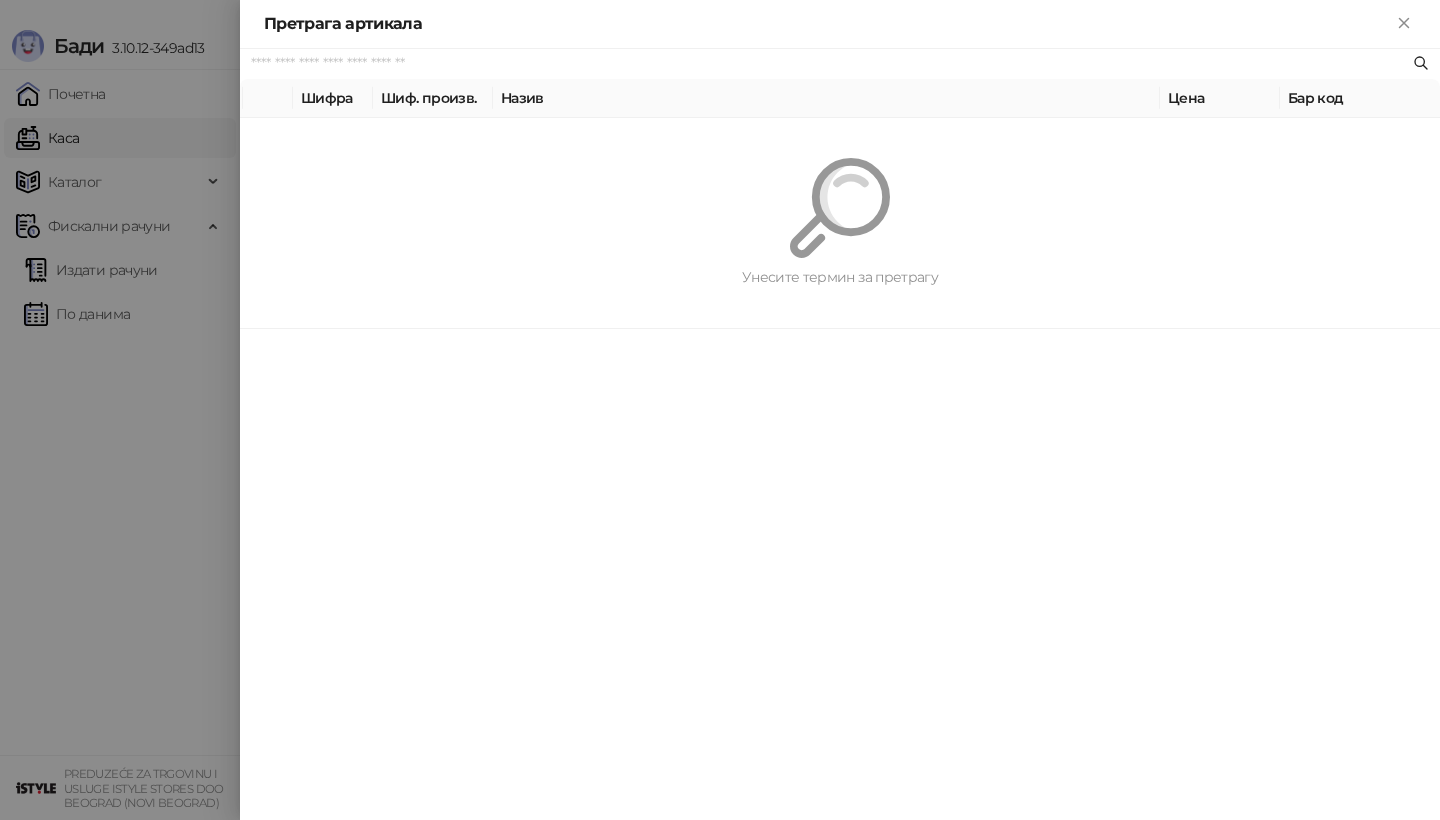 paste on "*********" 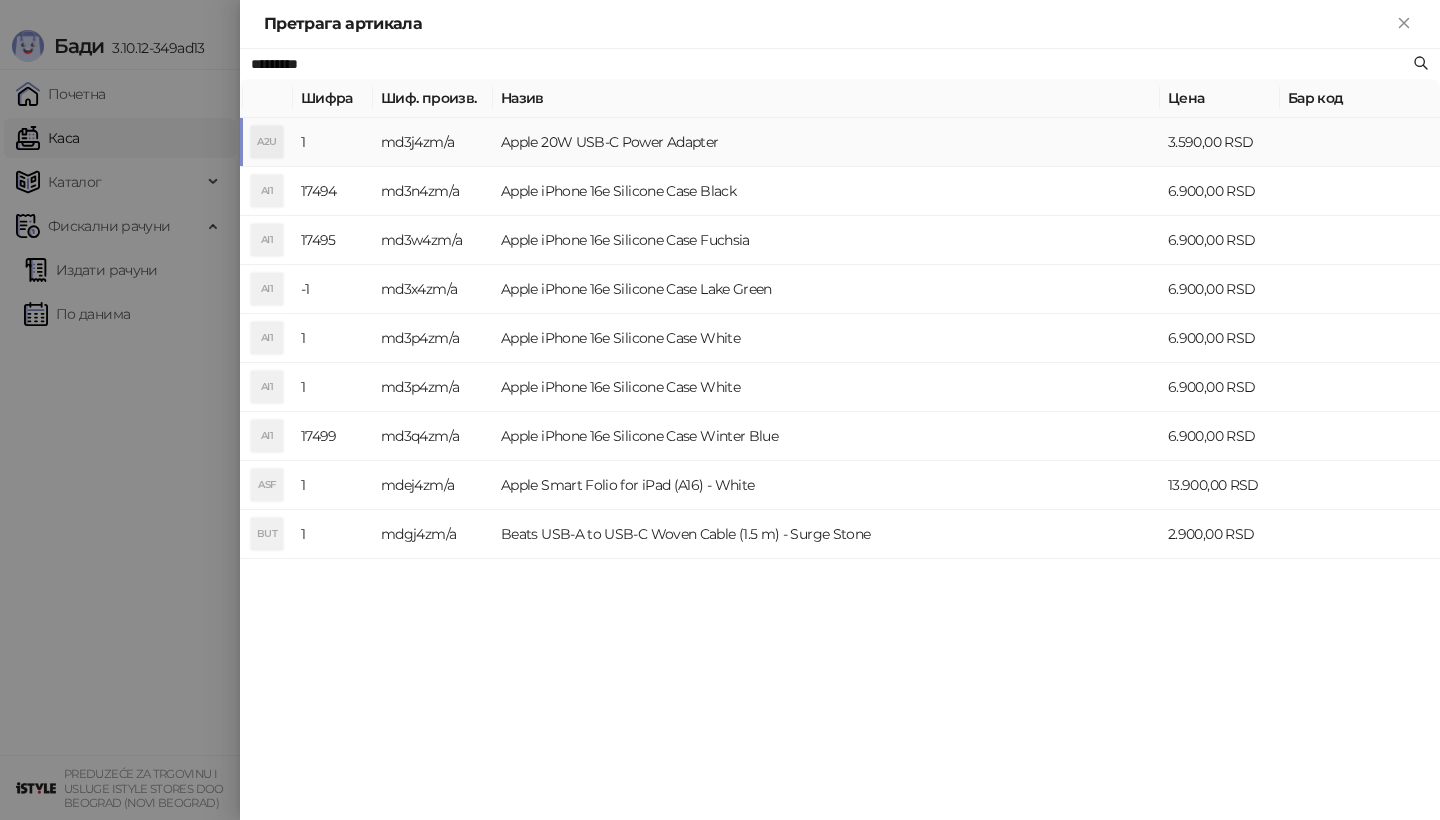 click on "A2U" at bounding box center (267, 142) 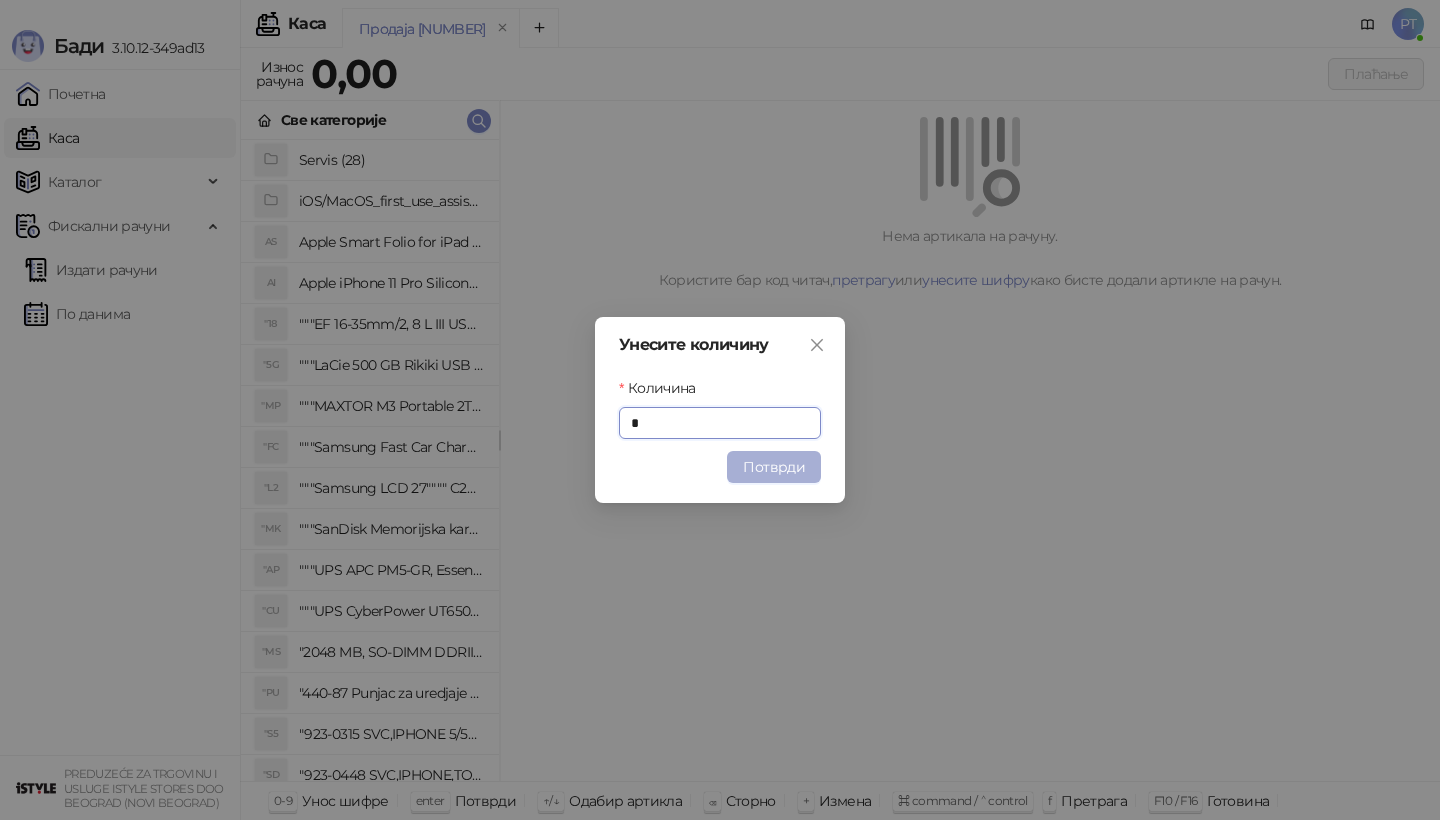 click on "Потврди" at bounding box center [774, 467] 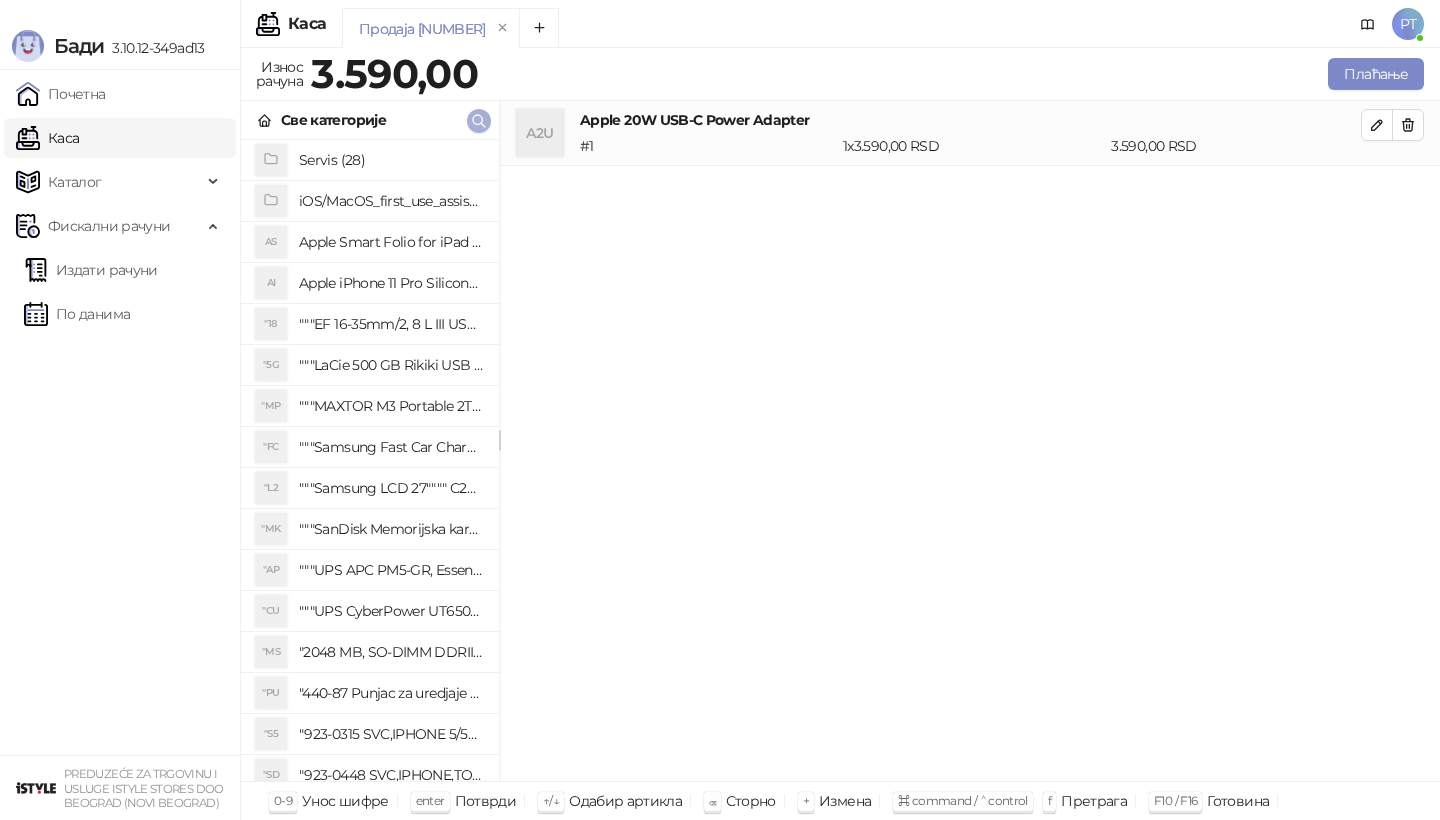 click 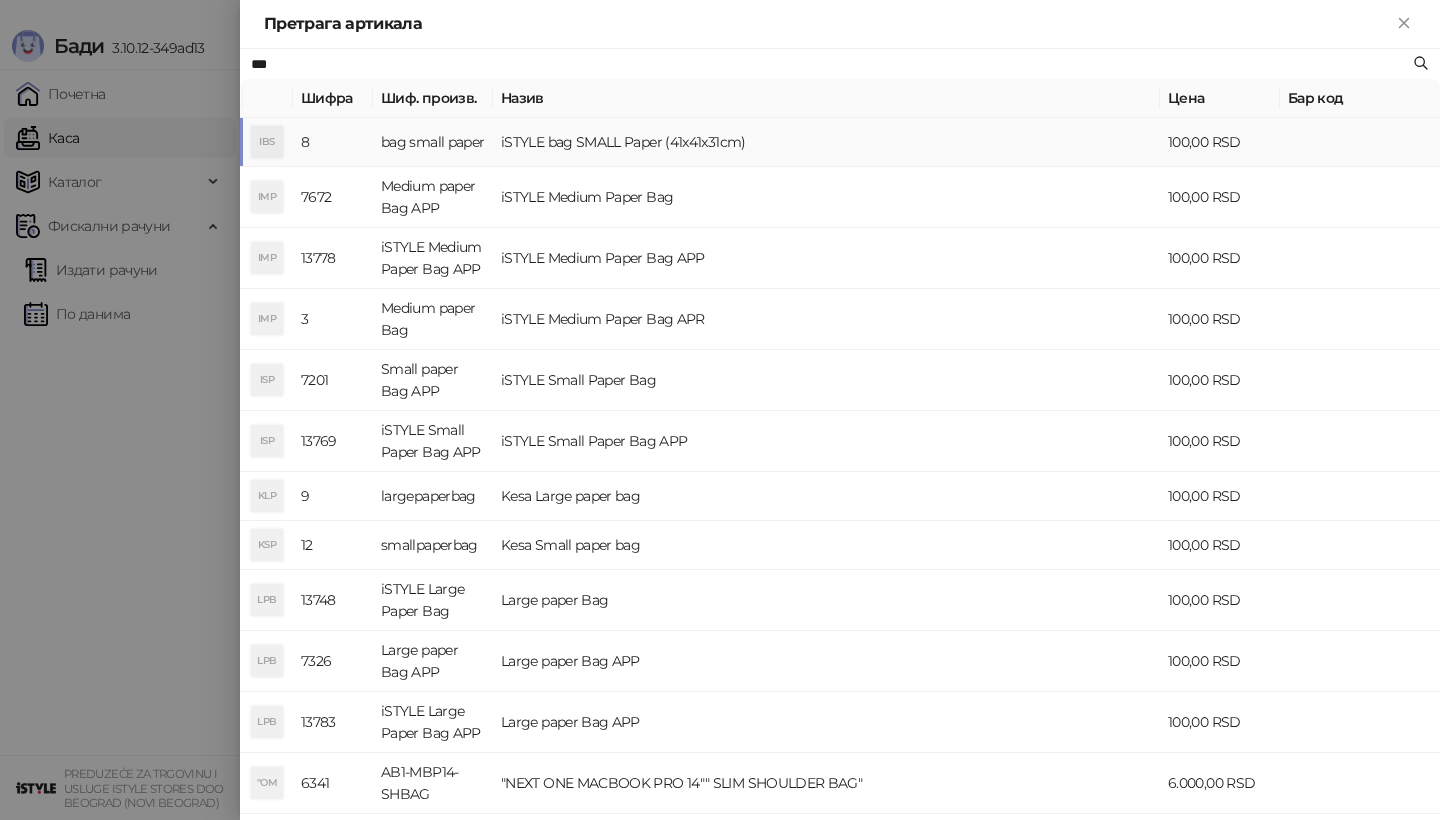 type on "***" 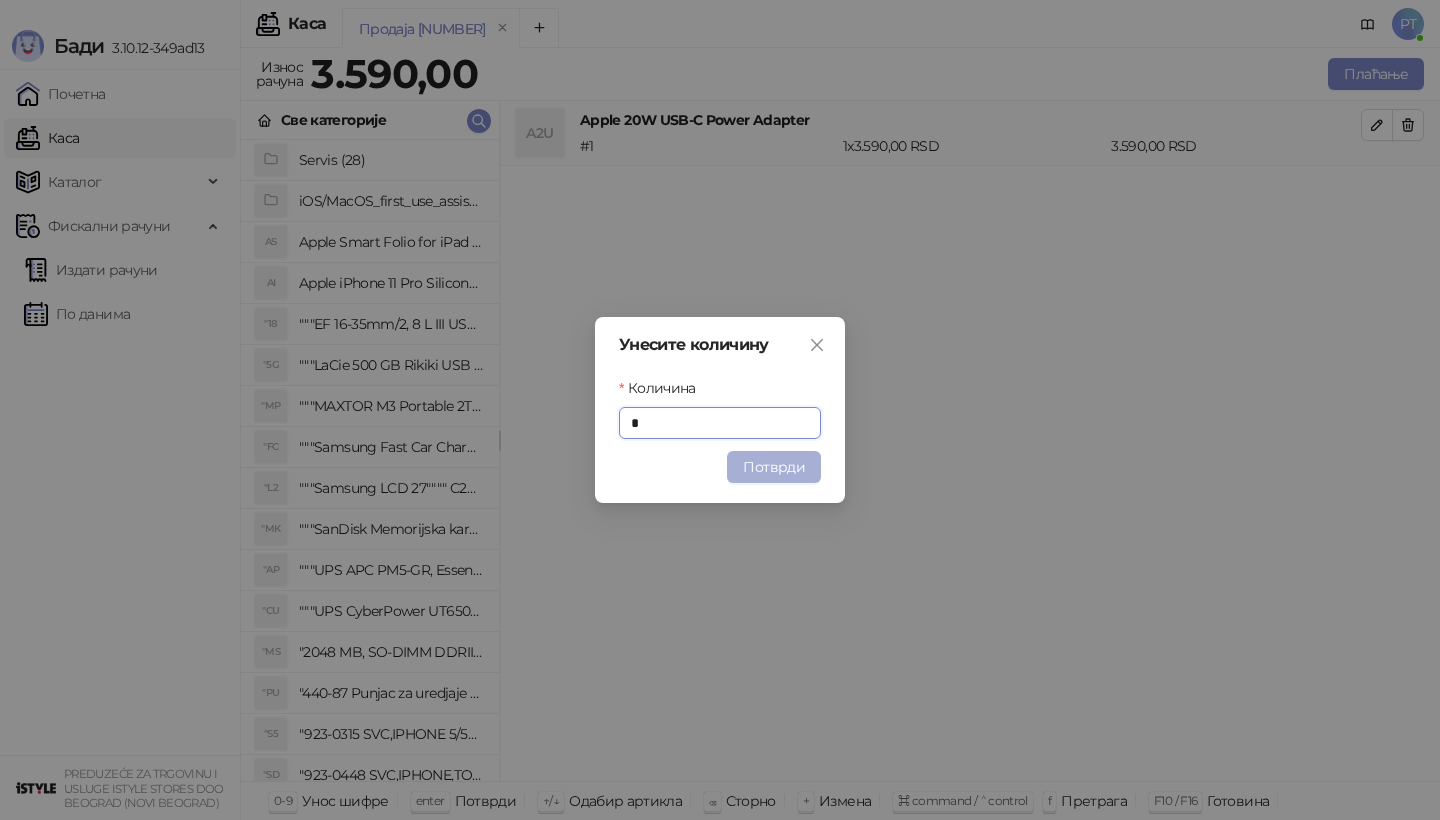 click on "Потврди" at bounding box center [774, 467] 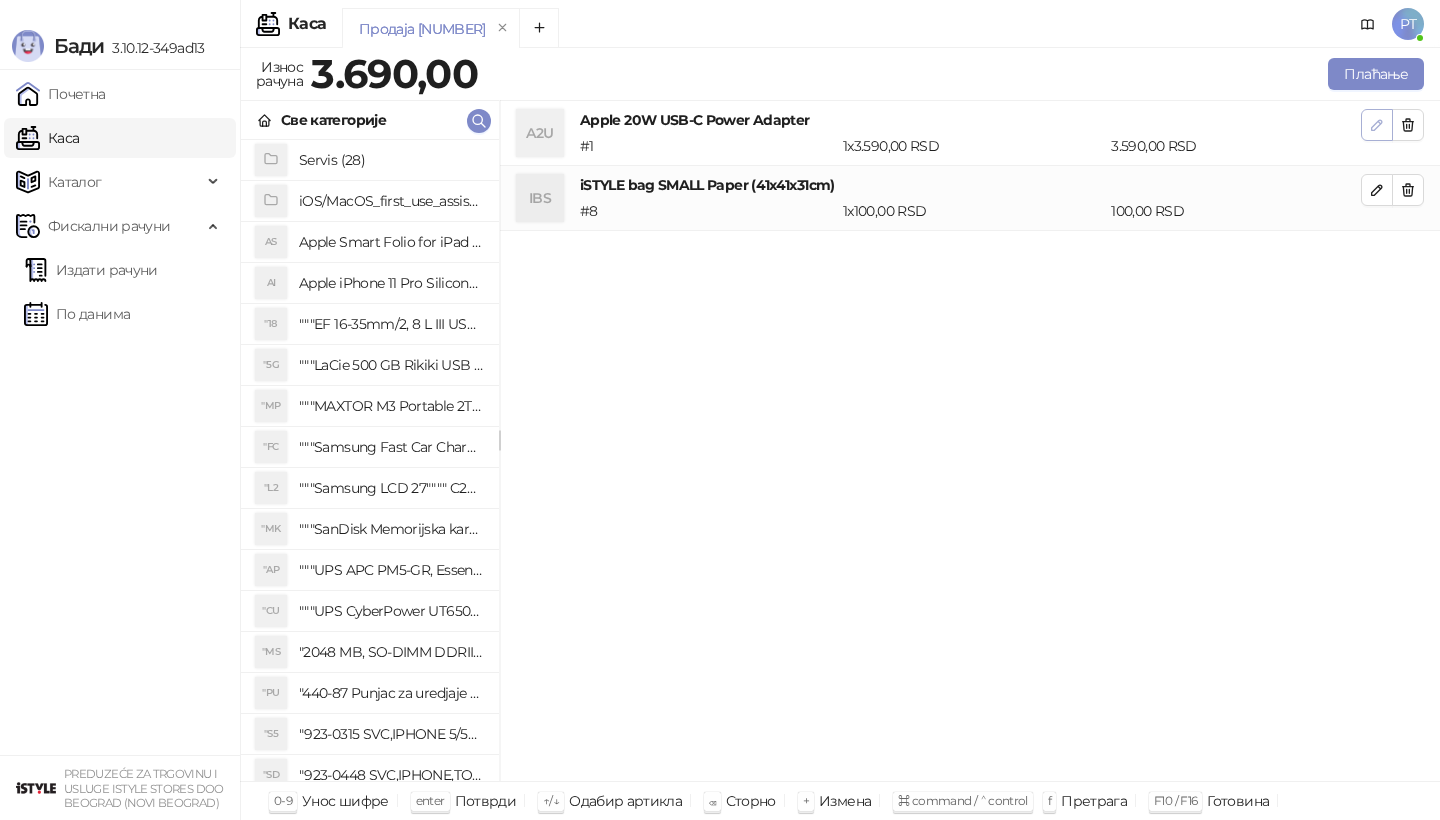 click 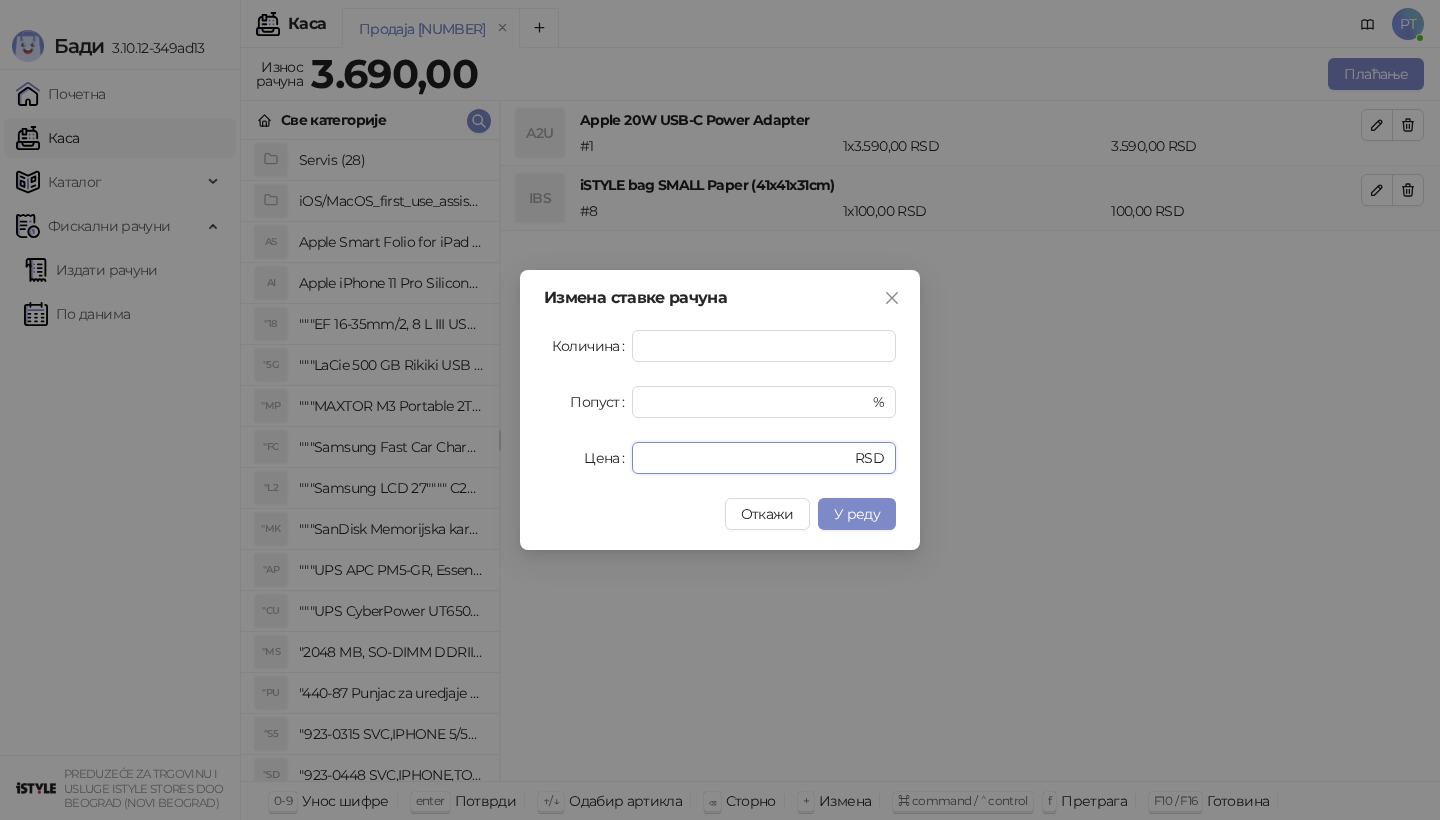 drag, startPoint x: 696, startPoint y: 457, endPoint x: 525, endPoint y: 459, distance: 171.01169 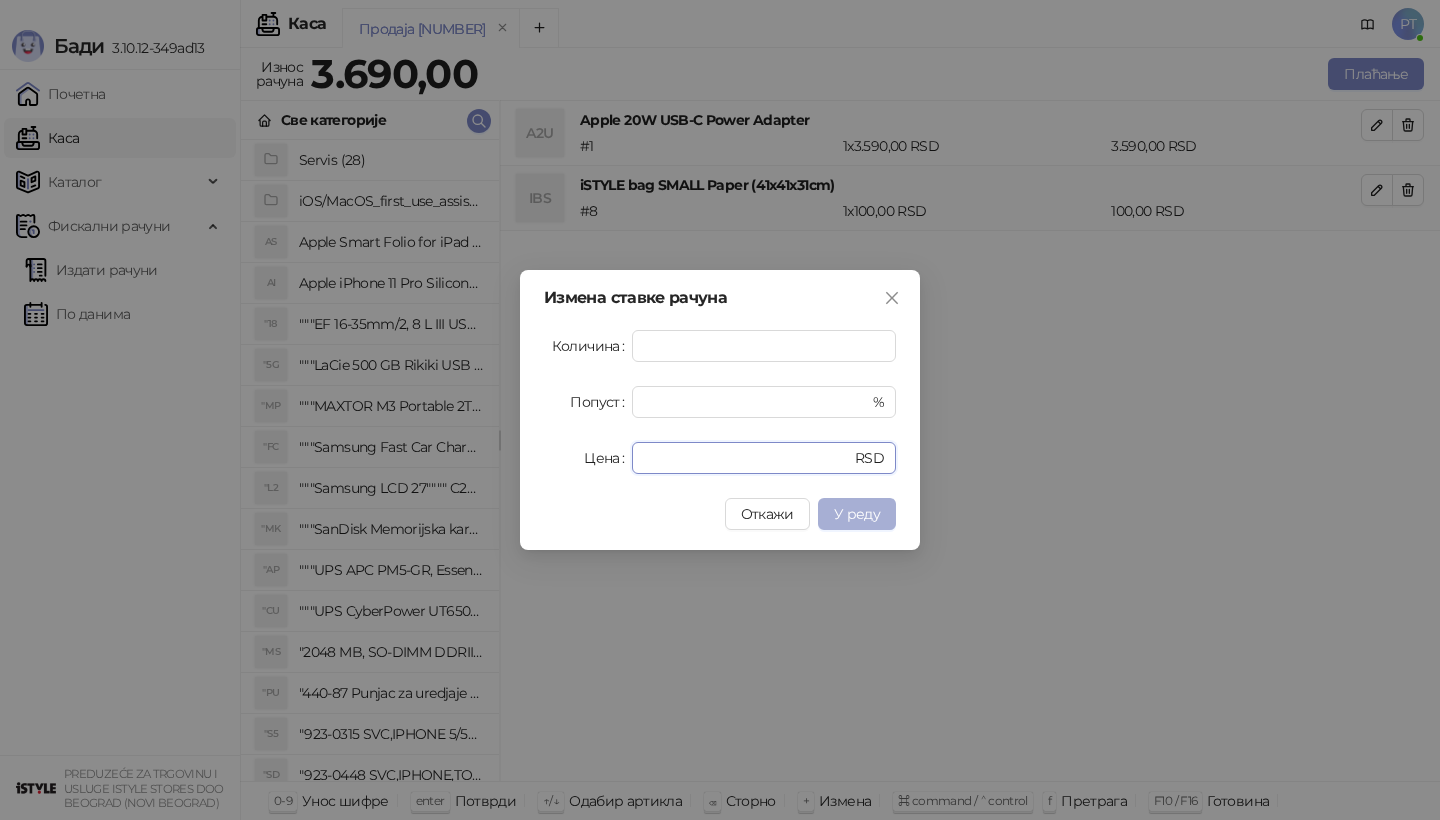type on "****" 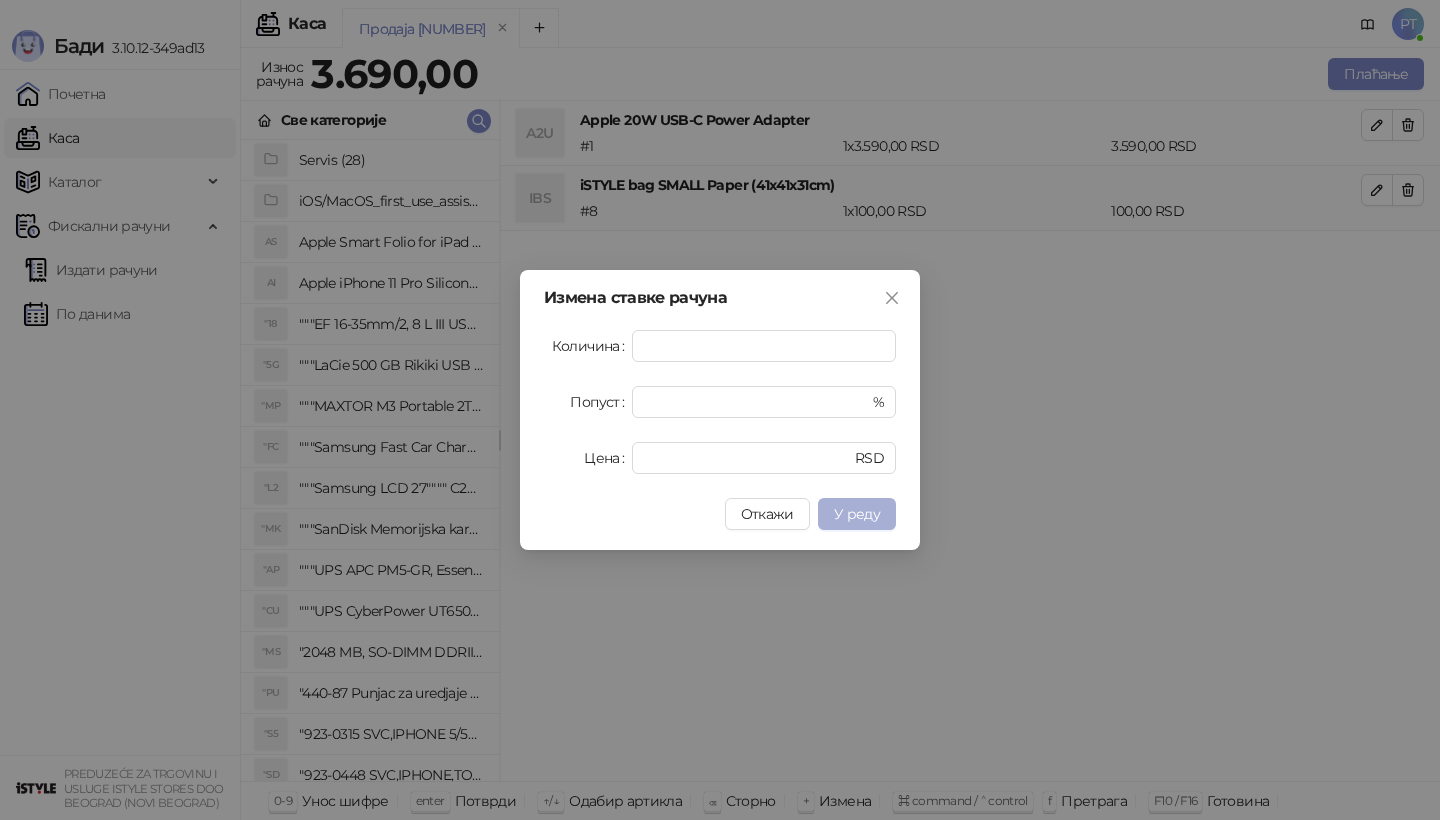 click on "У реду" at bounding box center [857, 514] 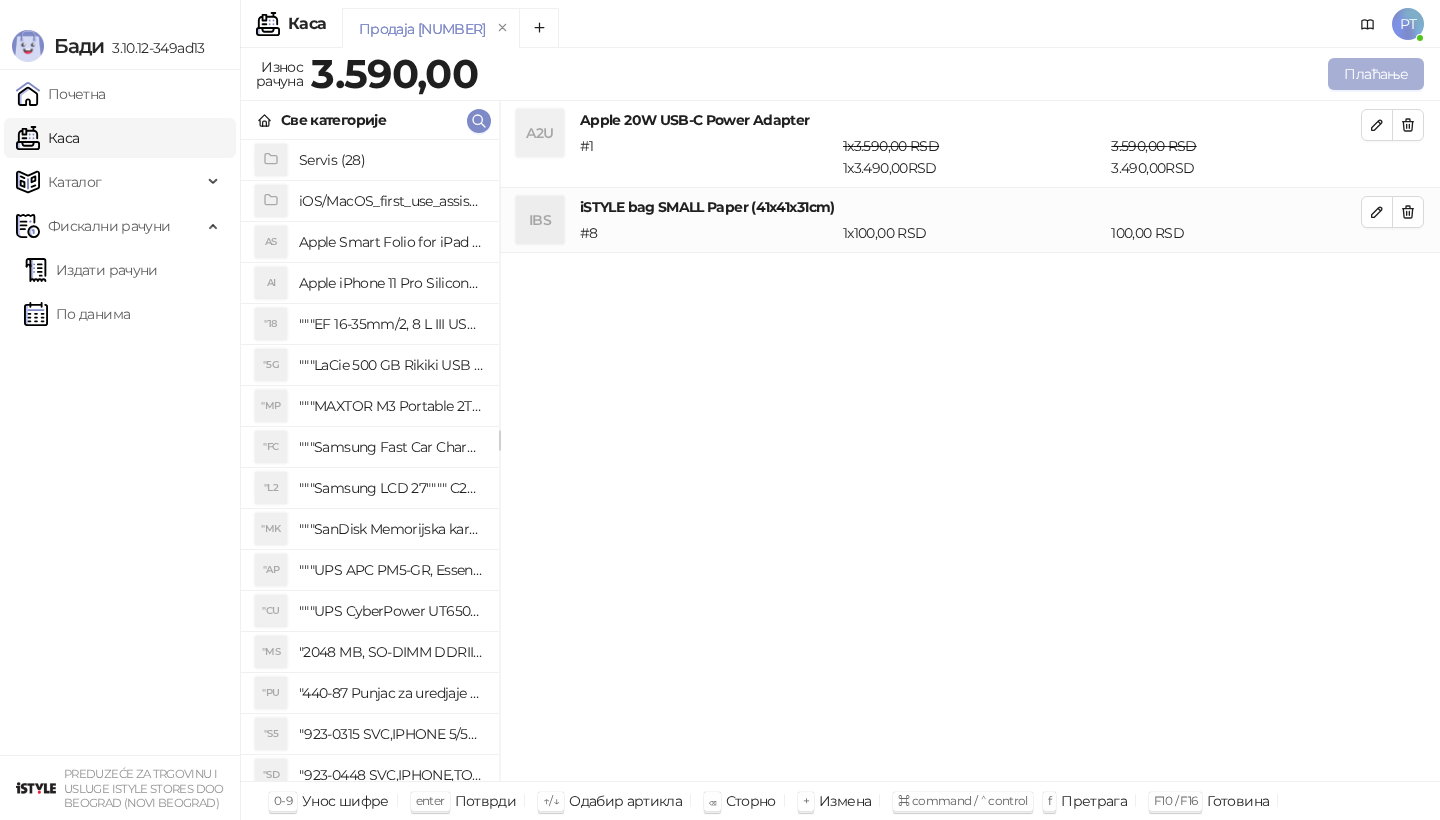 click on "Плаћање" at bounding box center [1376, 74] 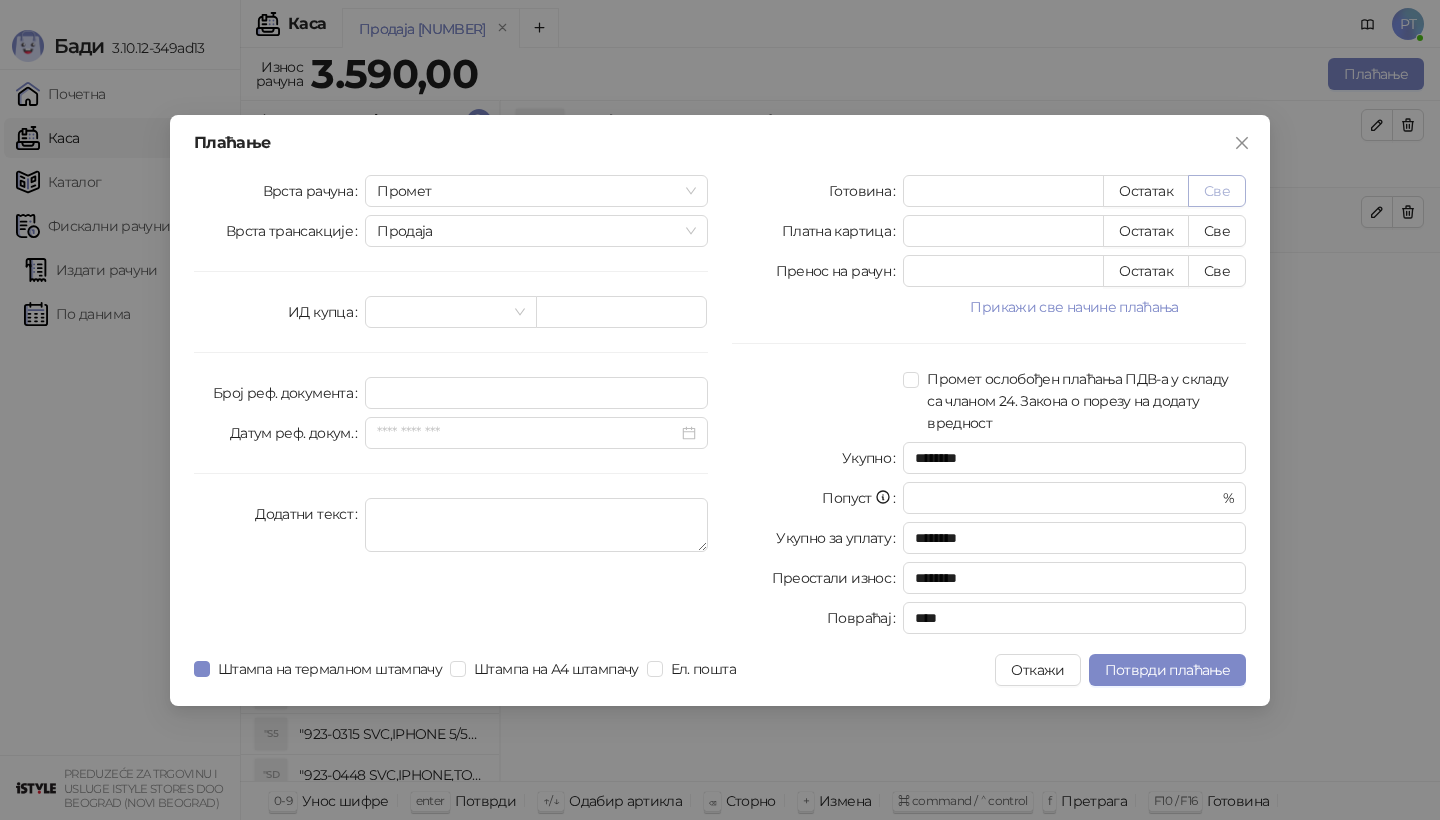 click on "Све" at bounding box center (1217, 191) 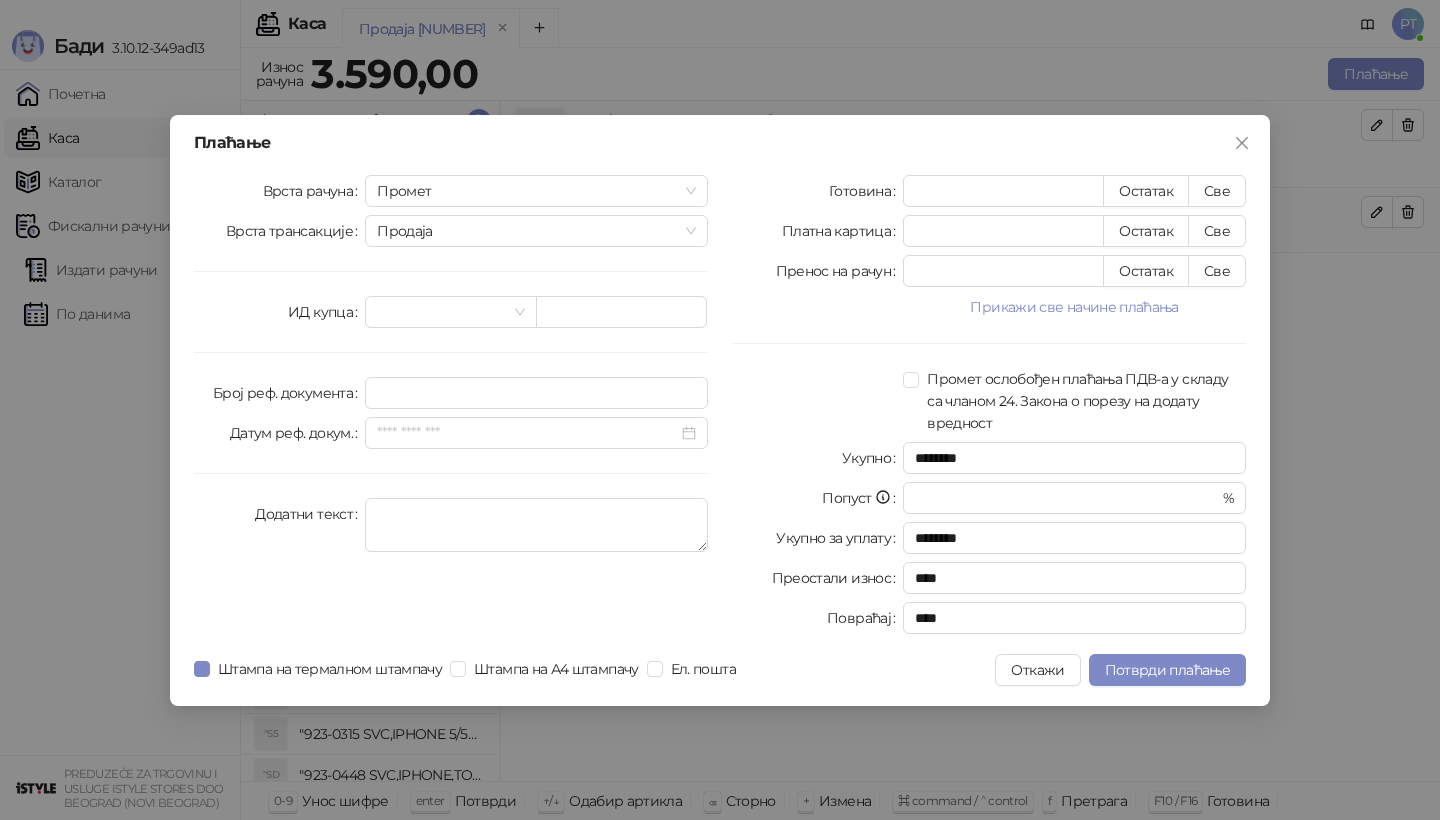 click on "Плаћање Врста рачуна Промет Врста трансакције Продаја ИД купца Број реф. документа Датум реф. докум. Додатни текст Готовина **** Остатак Све Платна картица * Остатак Све Пренос на рачун * Остатак Све Прикажи све начине плаћања Ваучер * Остатак Све Чек * Остатак Све Инстант плаћање * Остатак Све Друго безготовинско * Остатак Све   Промет ослобођен плаћања ПДВ-а у складу са чланом 24. Закона о порезу на додату вредност Укупно ******** Попуст   * % Укупно за уплату ******** Преостали износ **** Повраћај **** Штампа на термалном штампачу Штампа на А4 штампачу Ел. пошта Откажи" at bounding box center (720, 410) 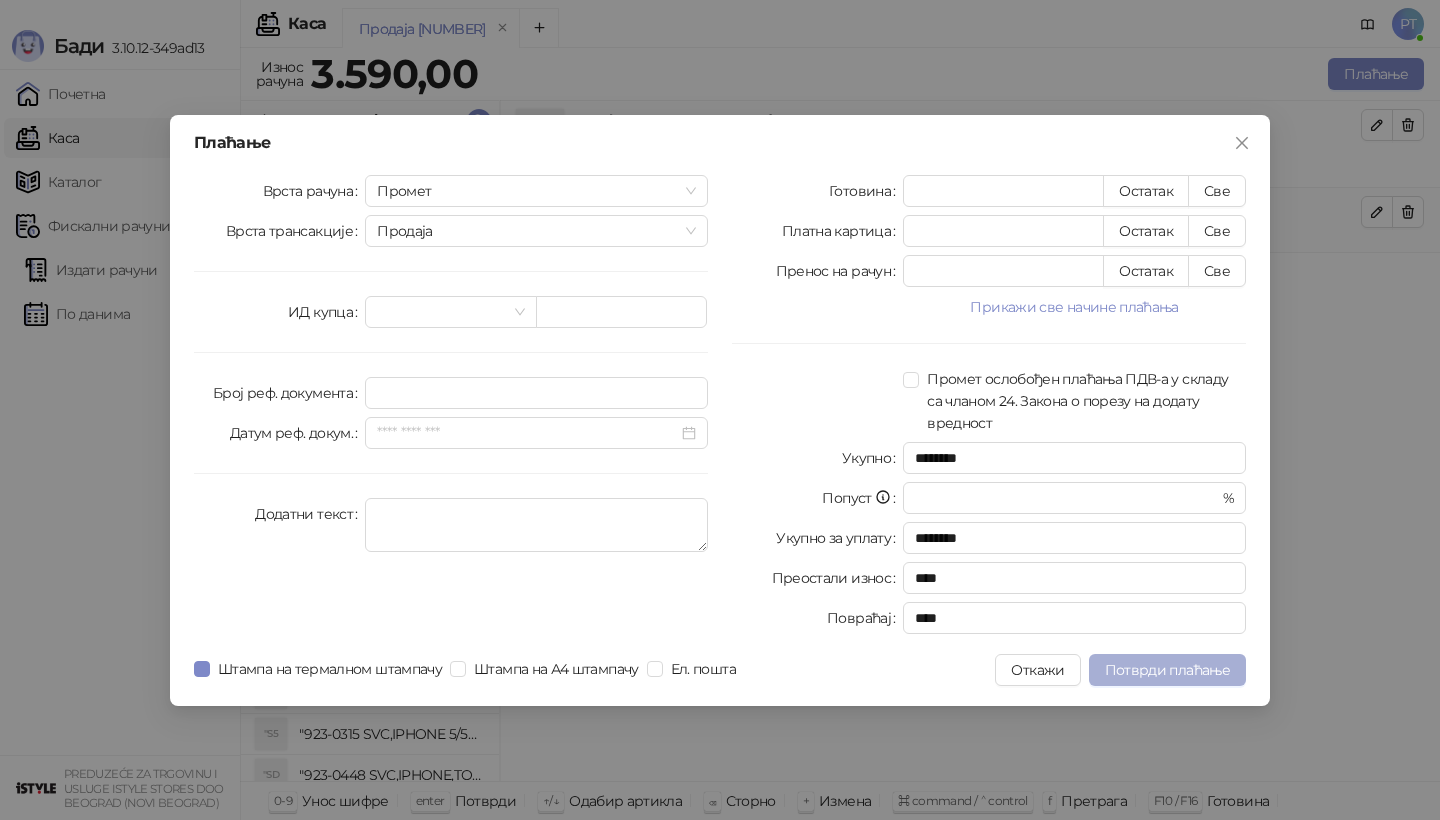 click on "Потврди плаћање" at bounding box center (1167, 670) 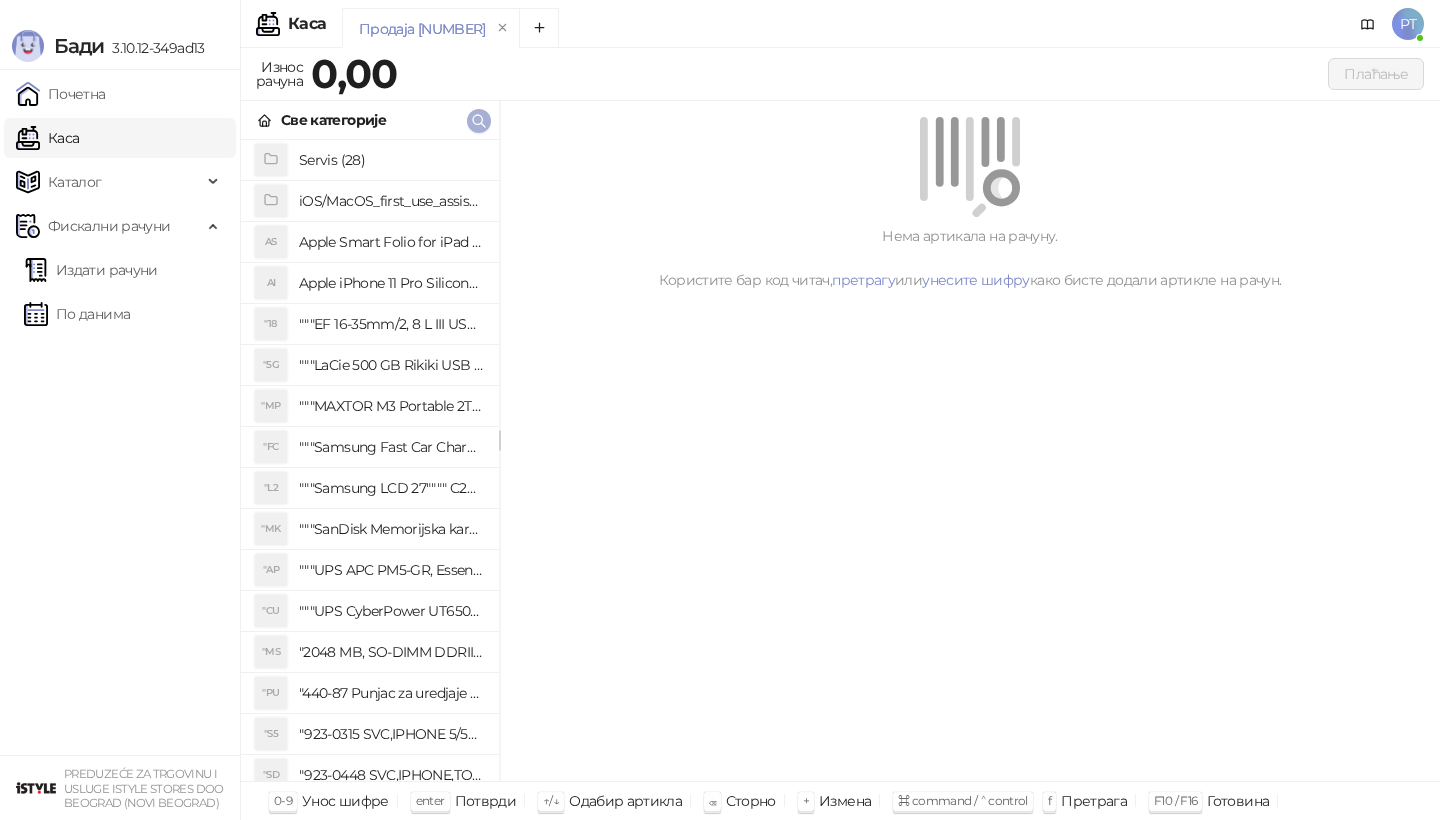 click 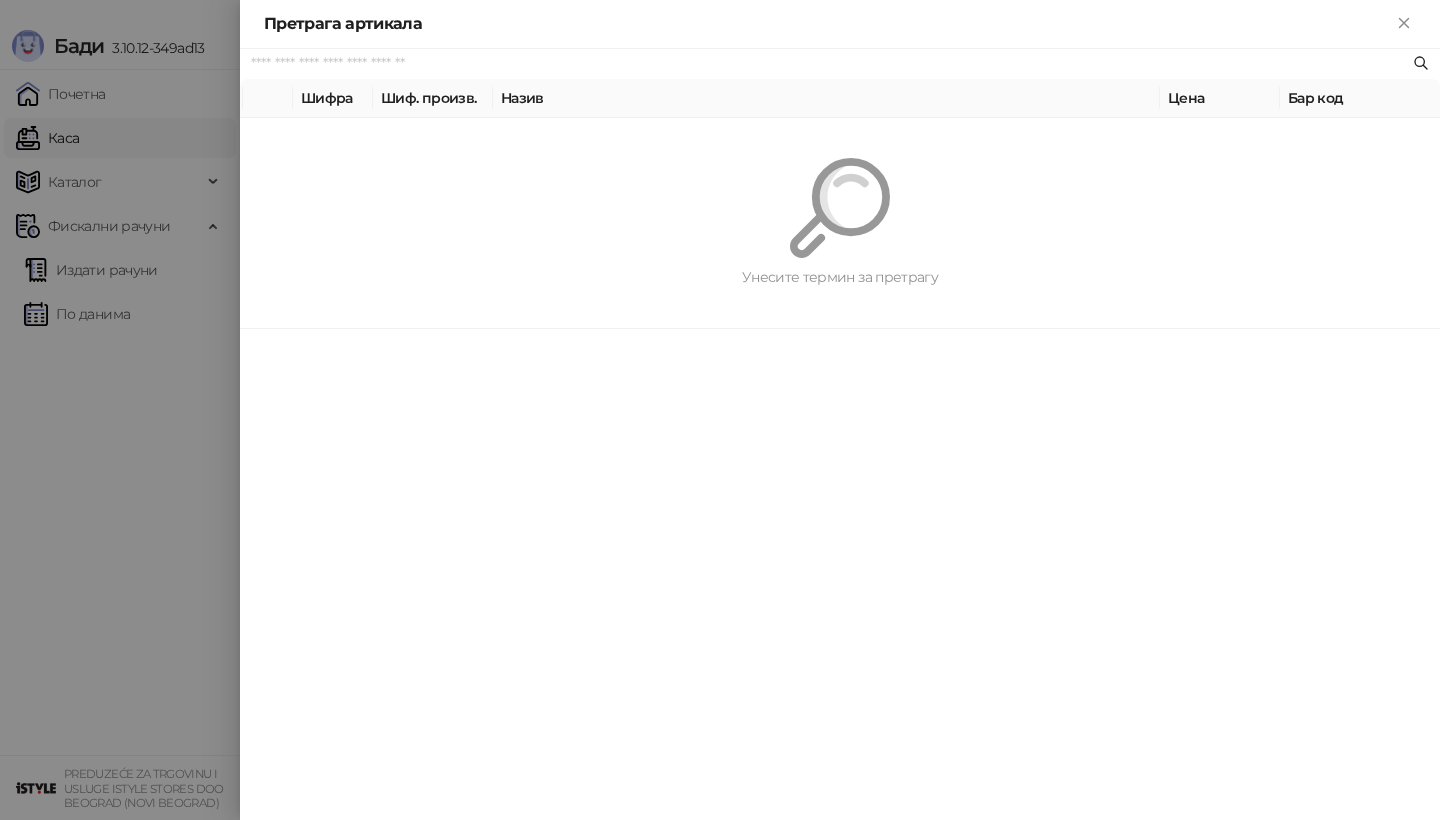 paste on "*********" 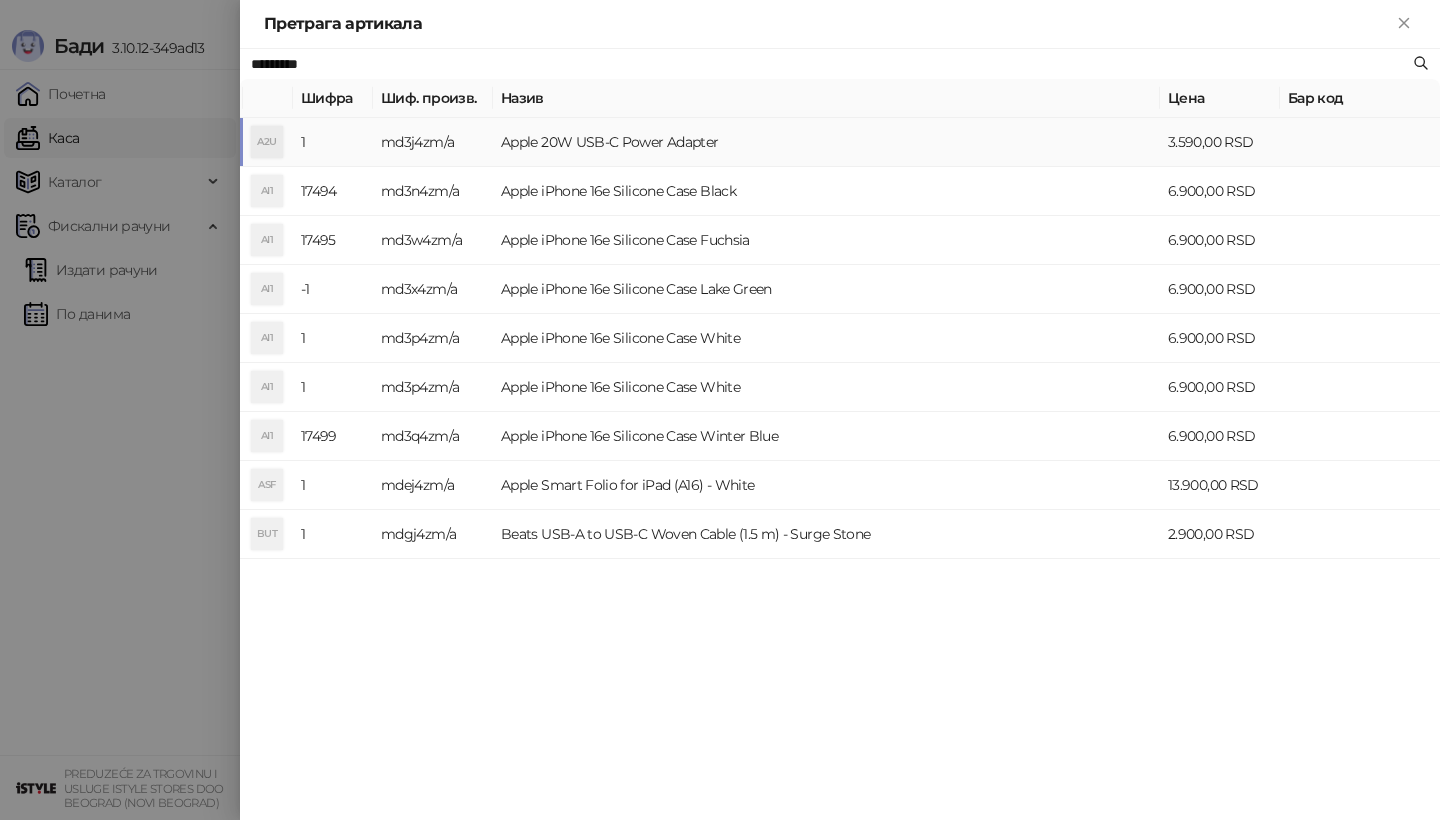 click on "A2U" at bounding box center (267, 142) 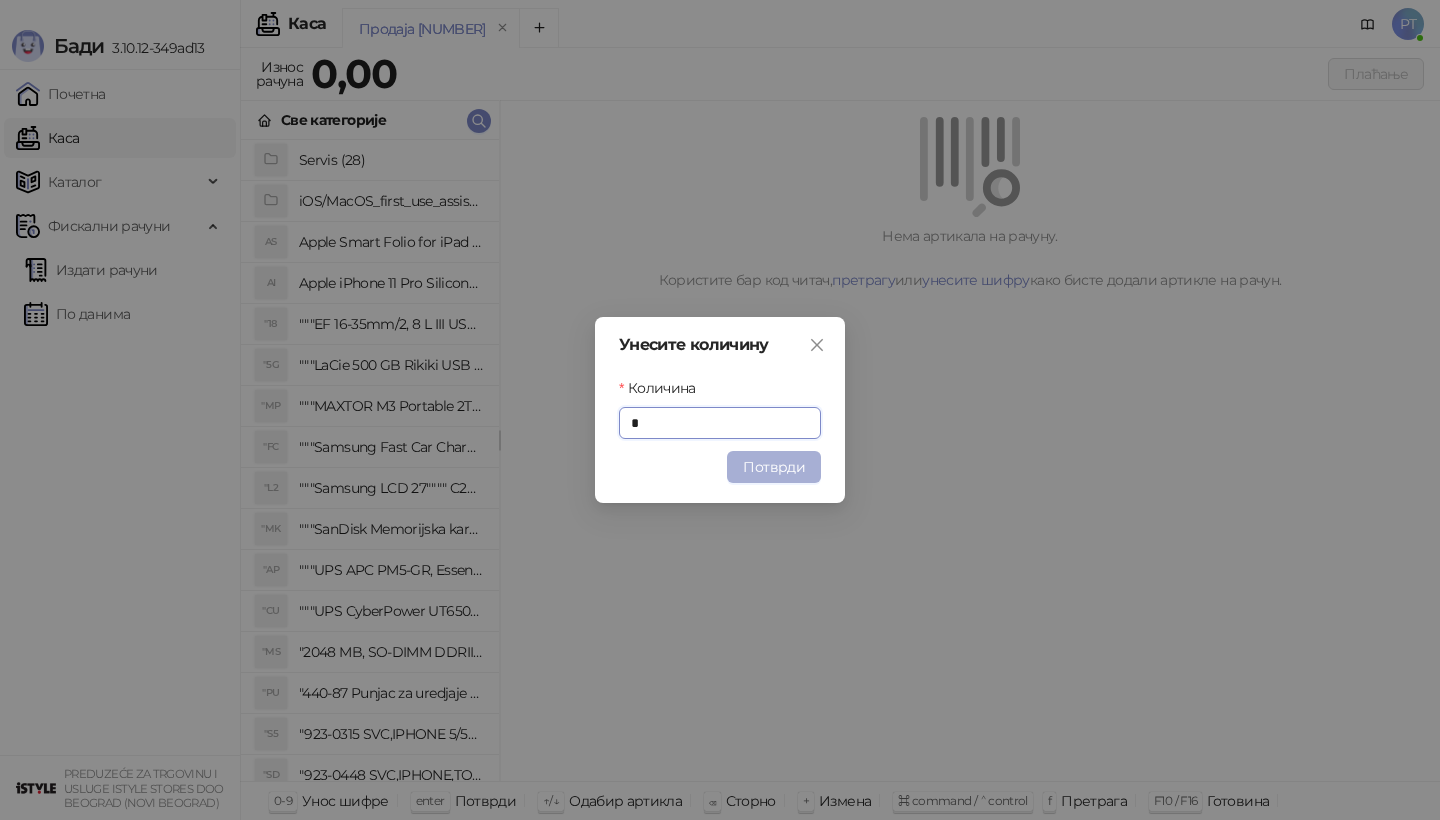 click on "Потврди" at bounding box center [774, 467] 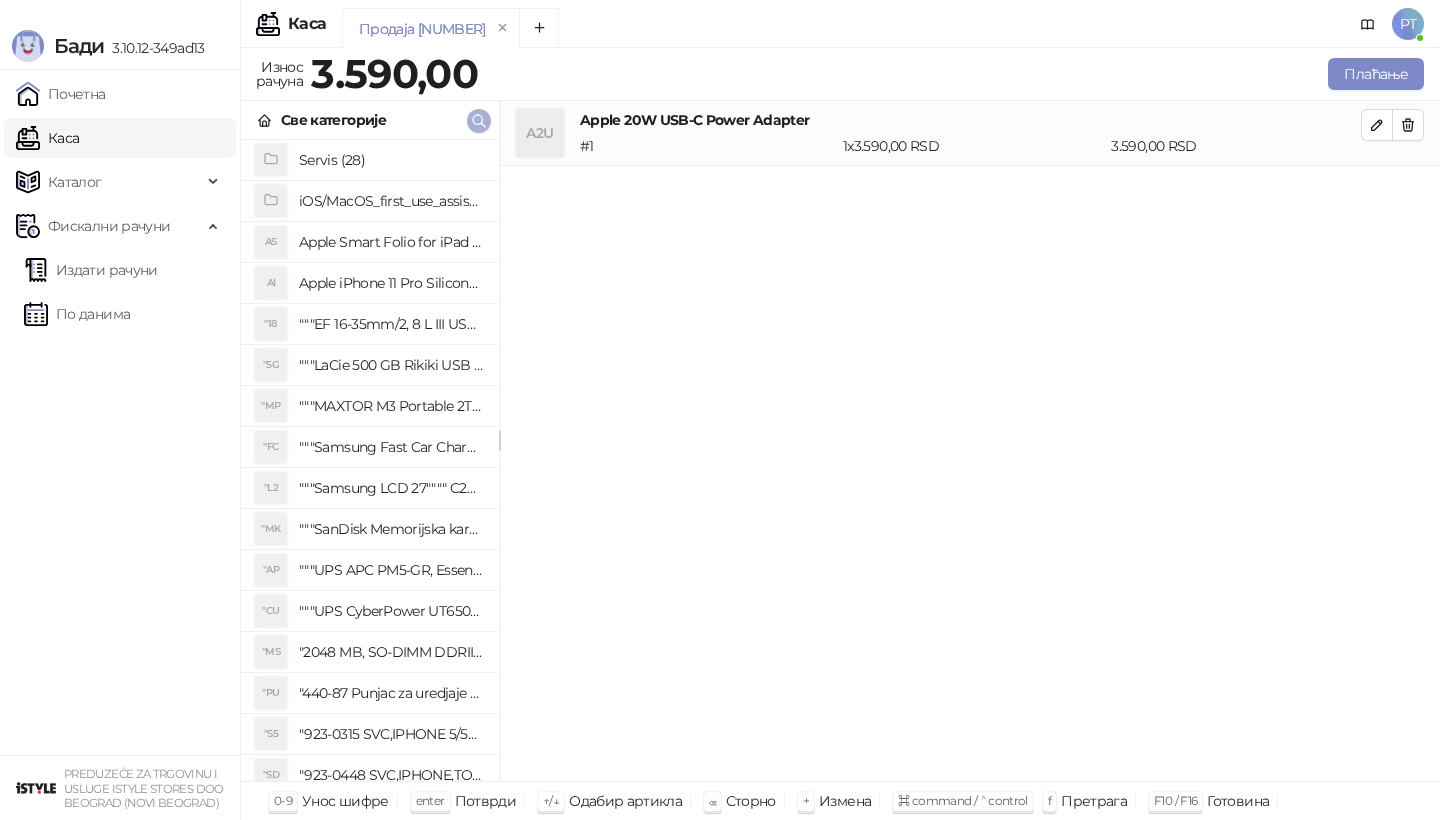 click 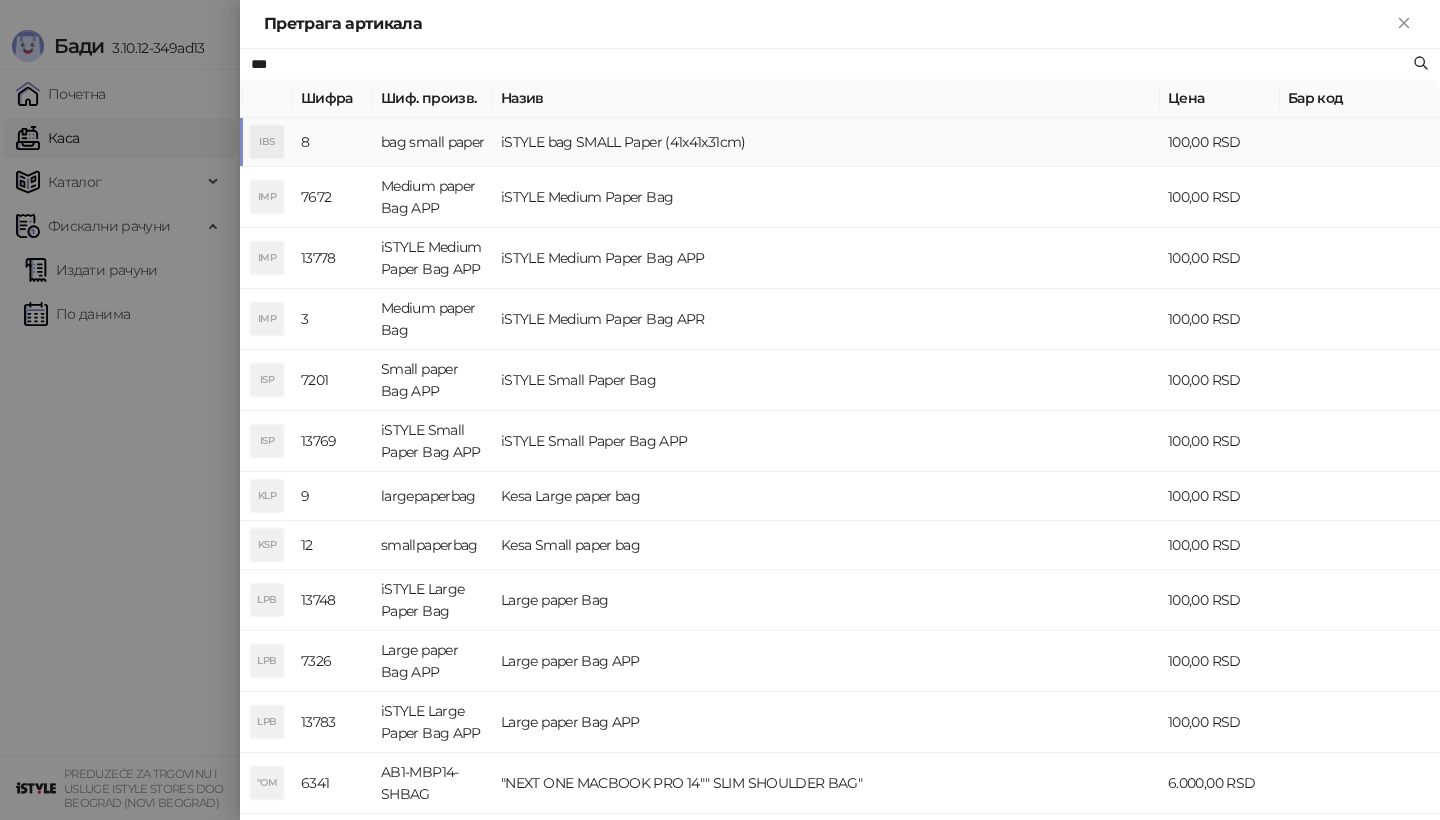 type on "***" 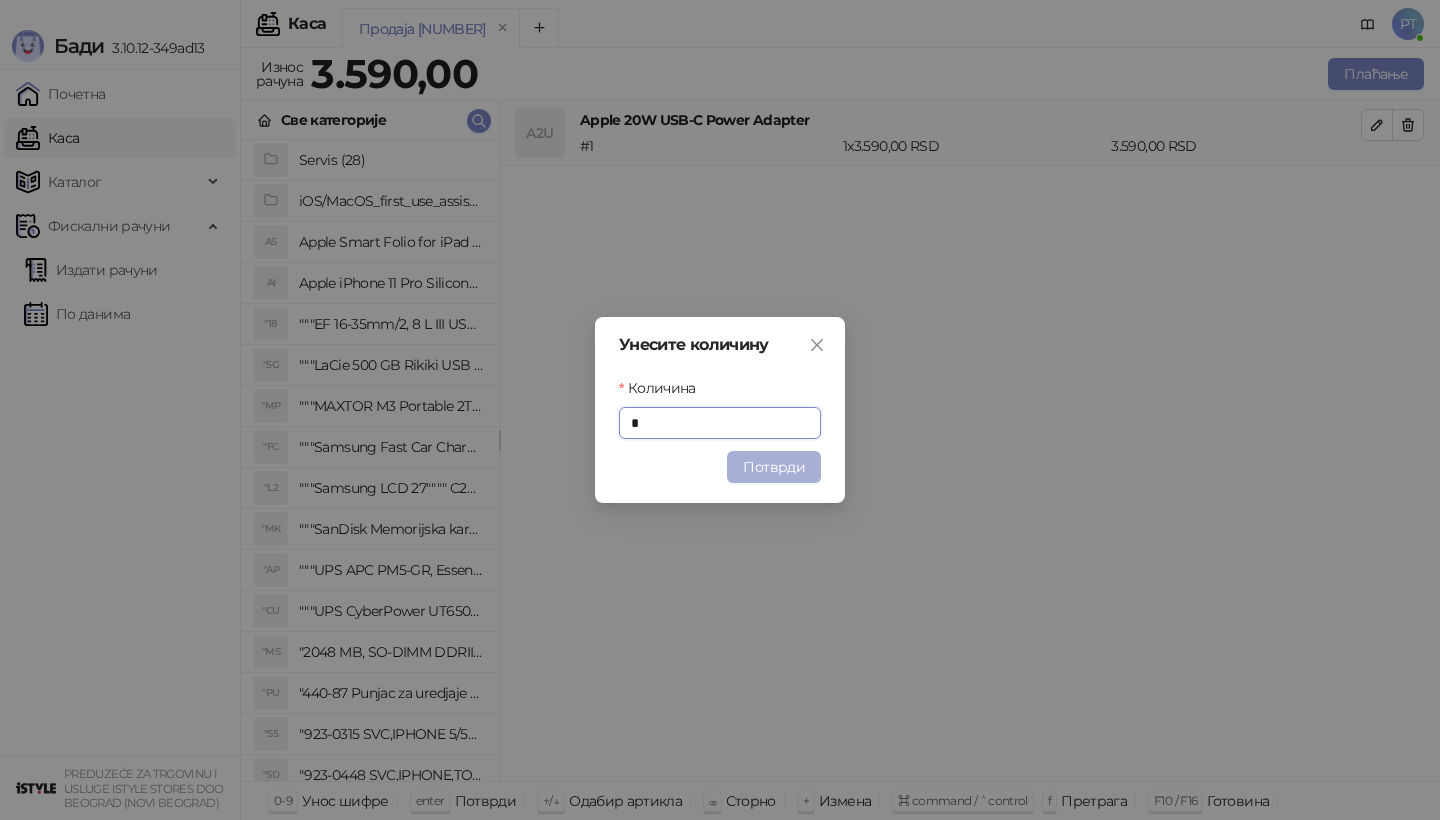 click on "Потврди" at bounding box center [774, 467] 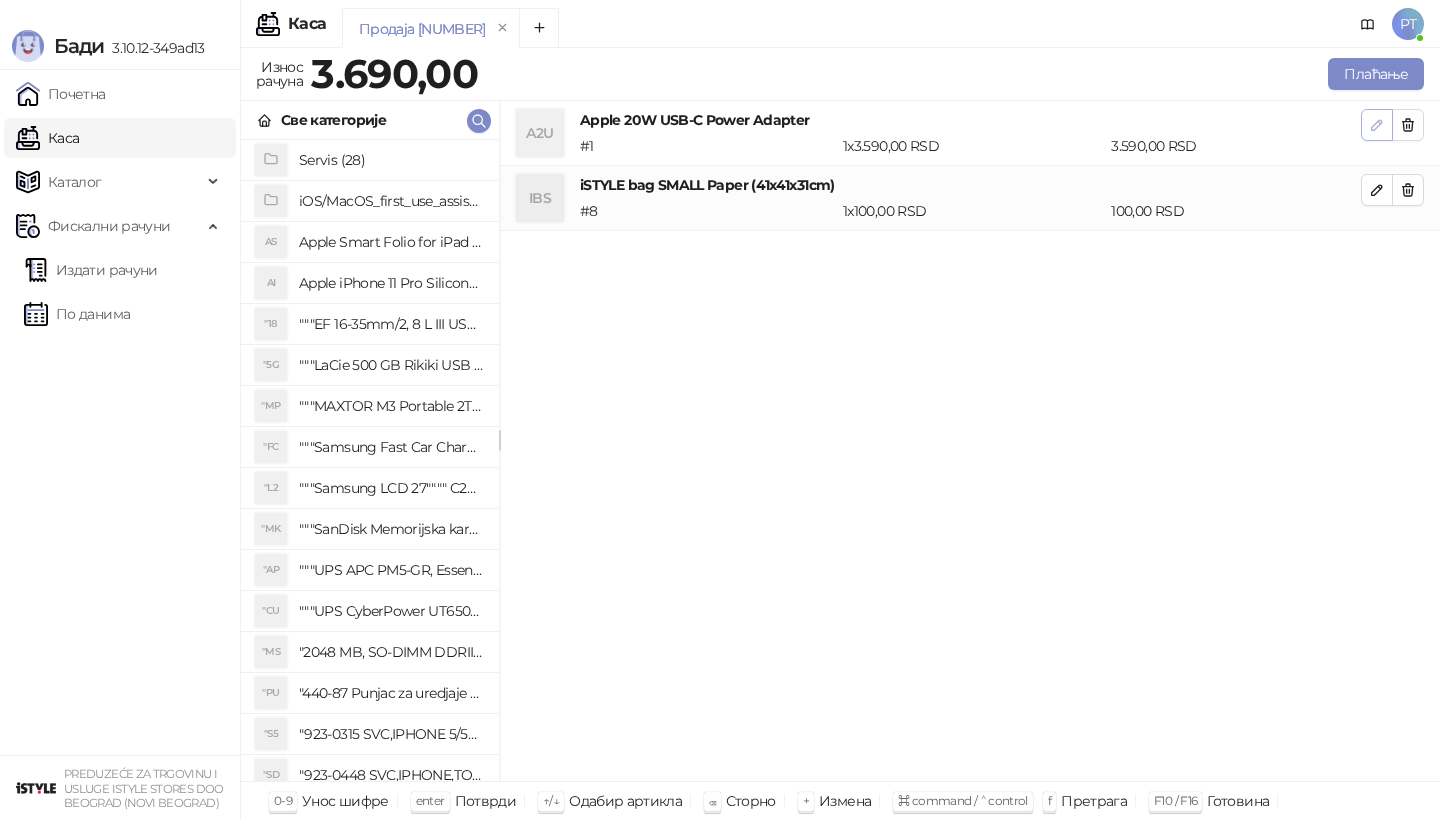click 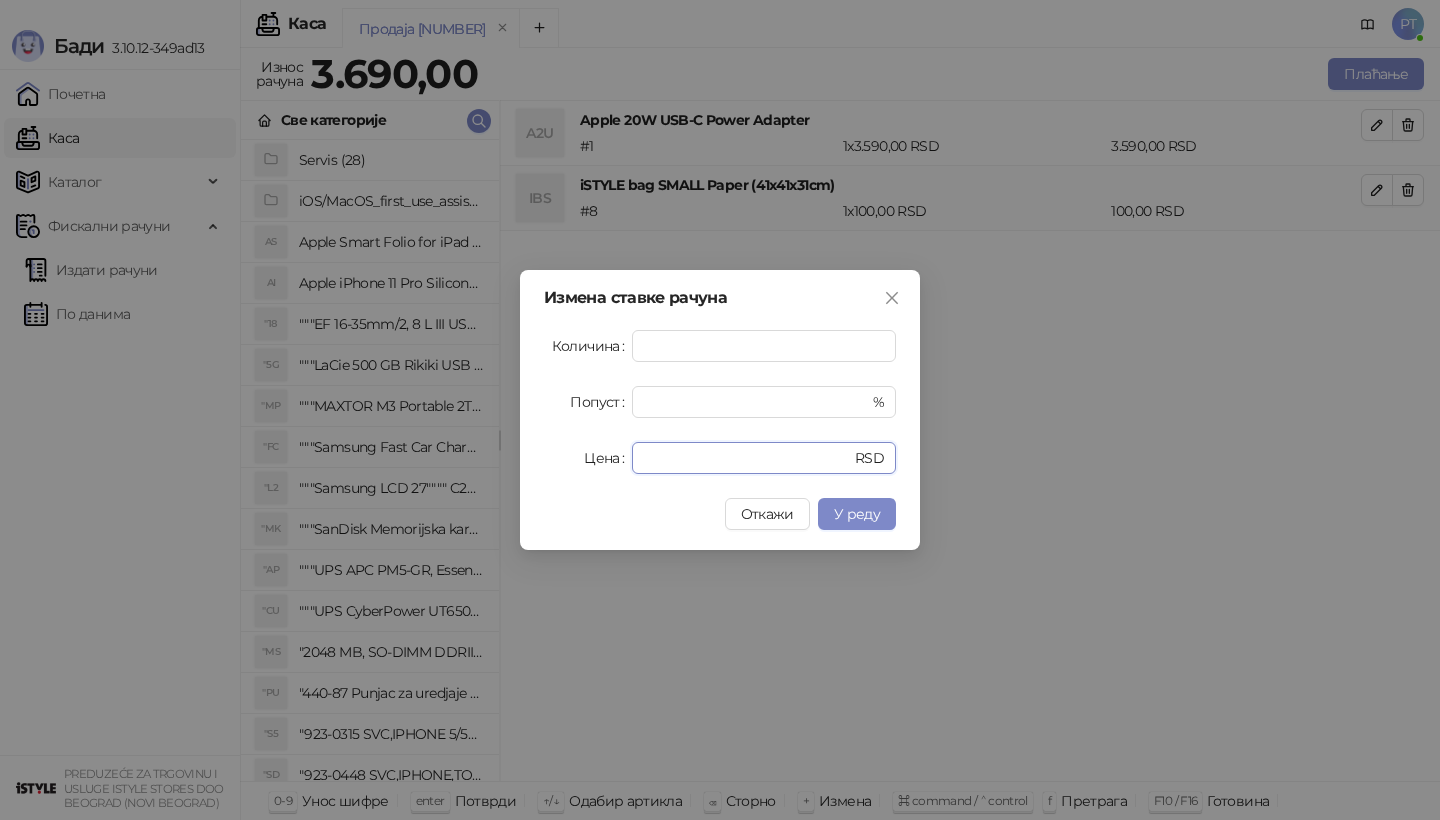 drag, startPoint x: 682, startPoint y: 460, endPoint x: 503, endPoint y: 460, distance: 179 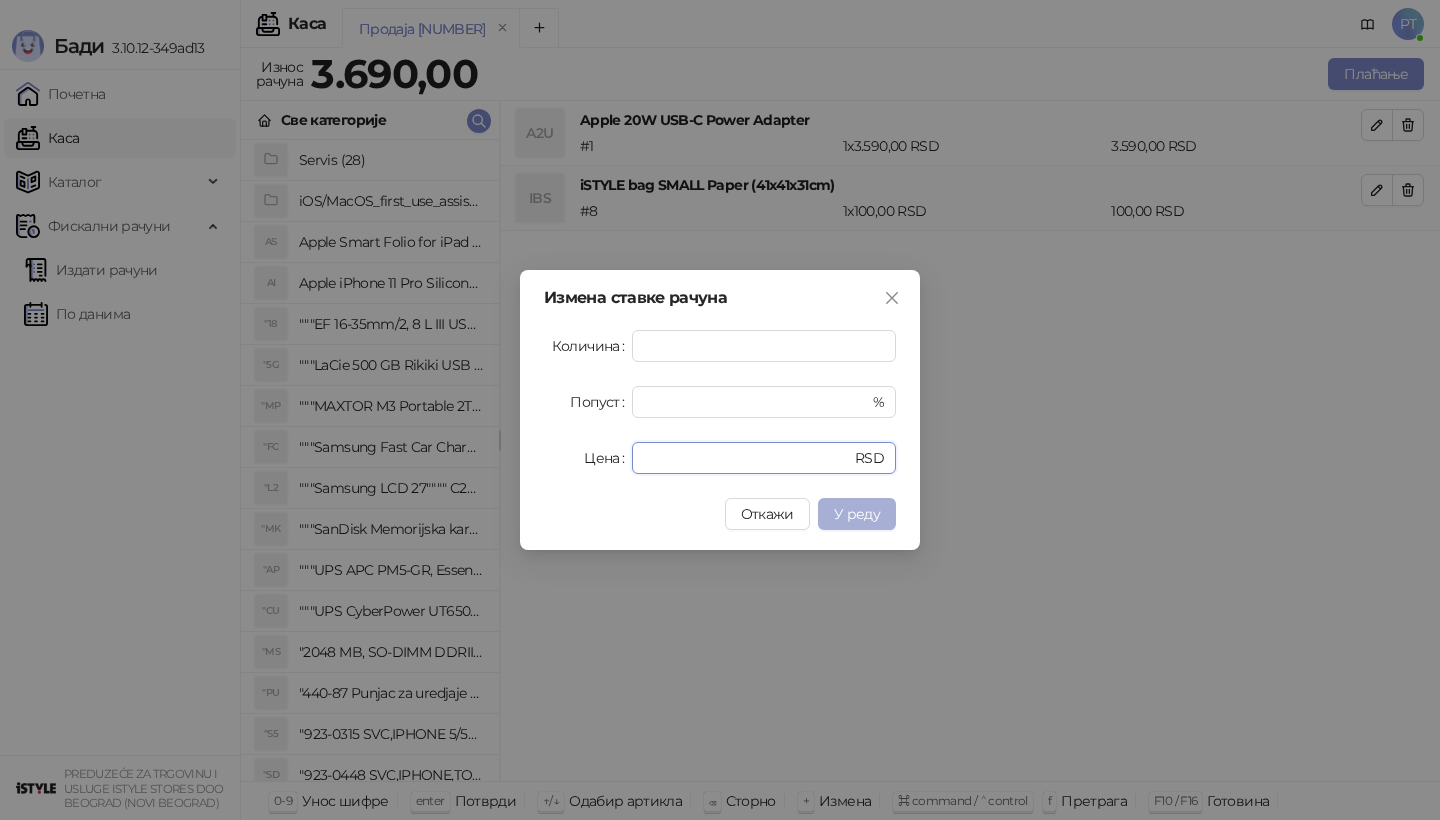 type on "****" 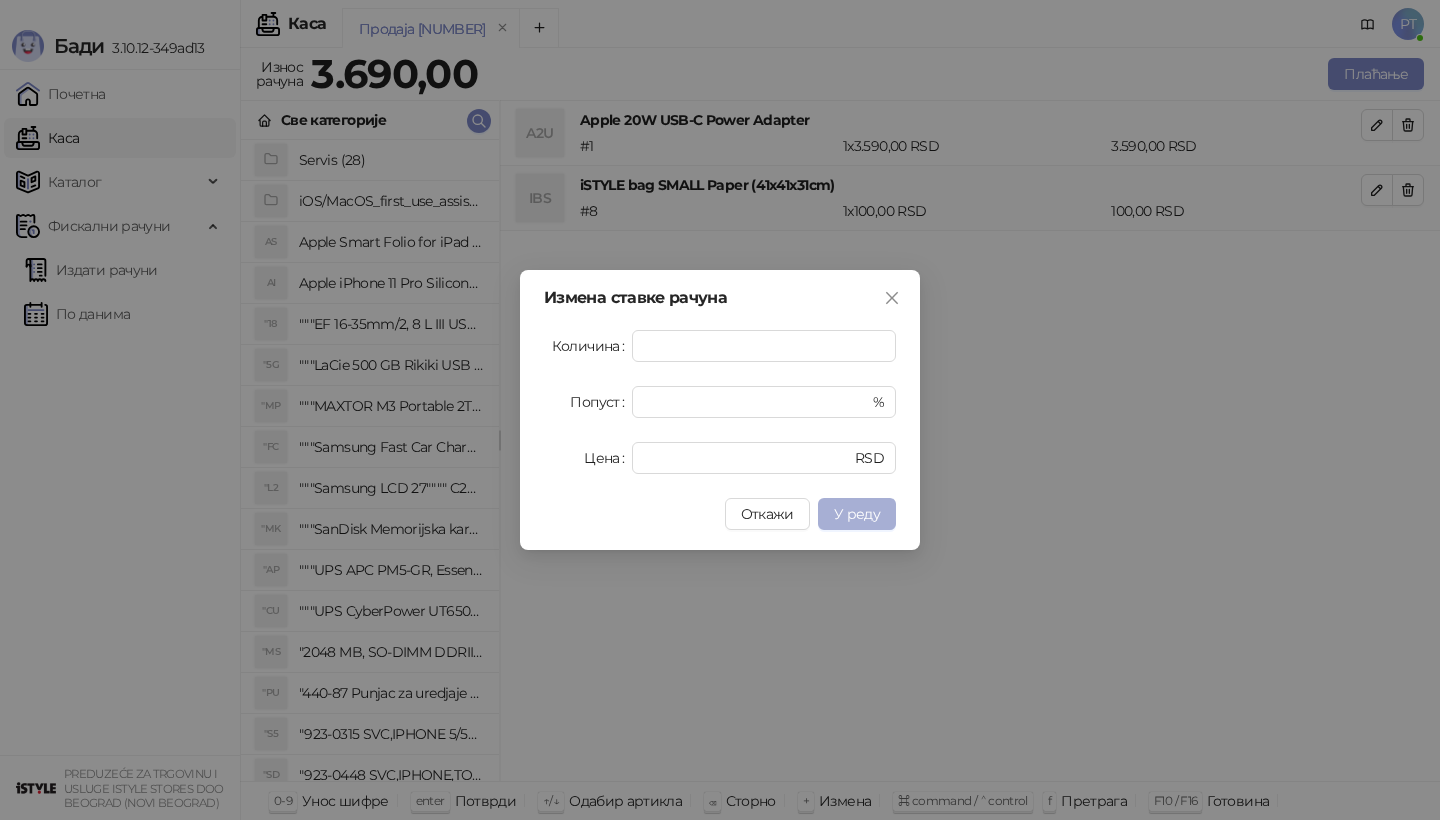 click on "У реду" at bounding box center [857, 514] 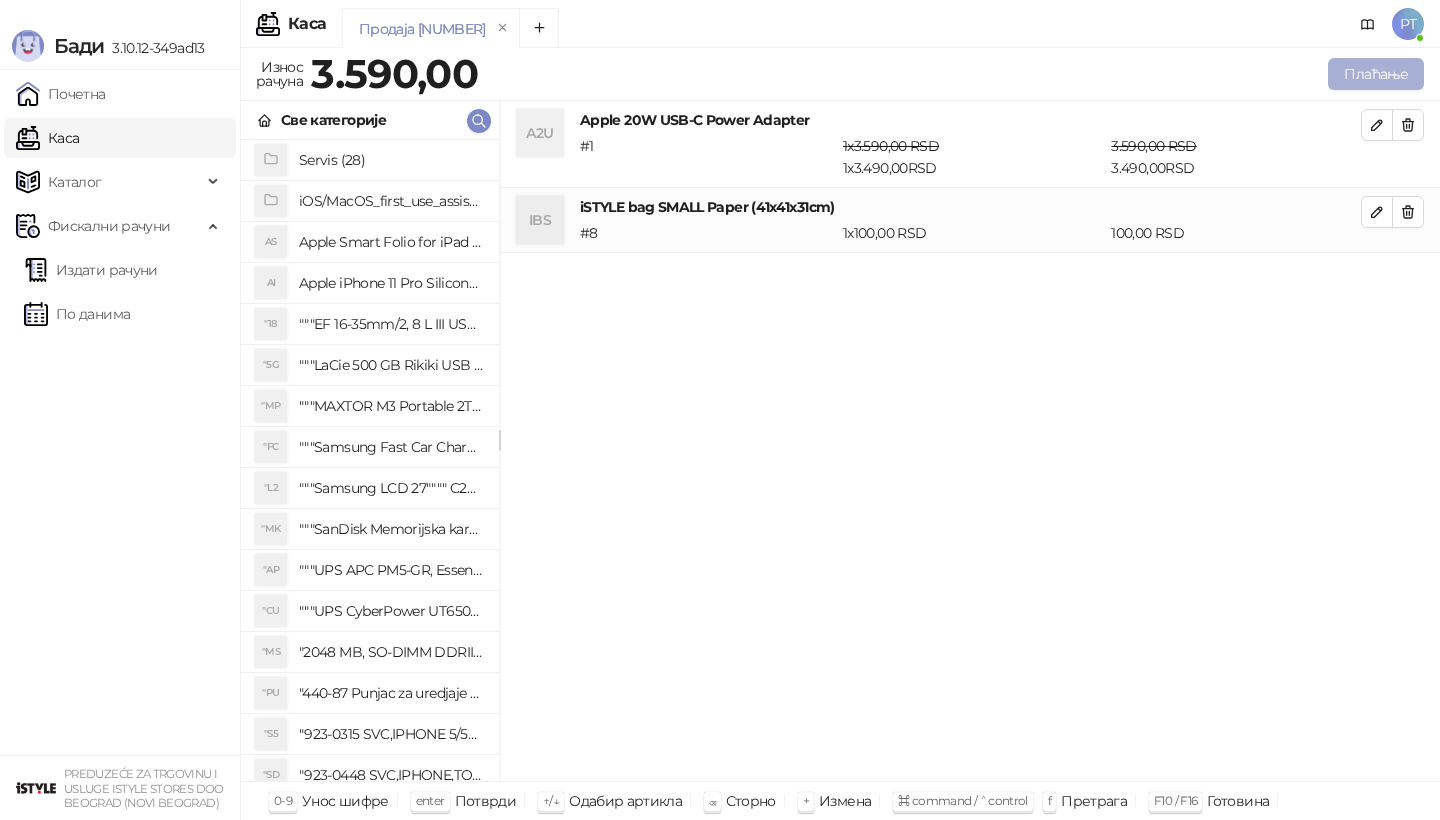 click on "Плаћање" at bounding box center [1376, 74] 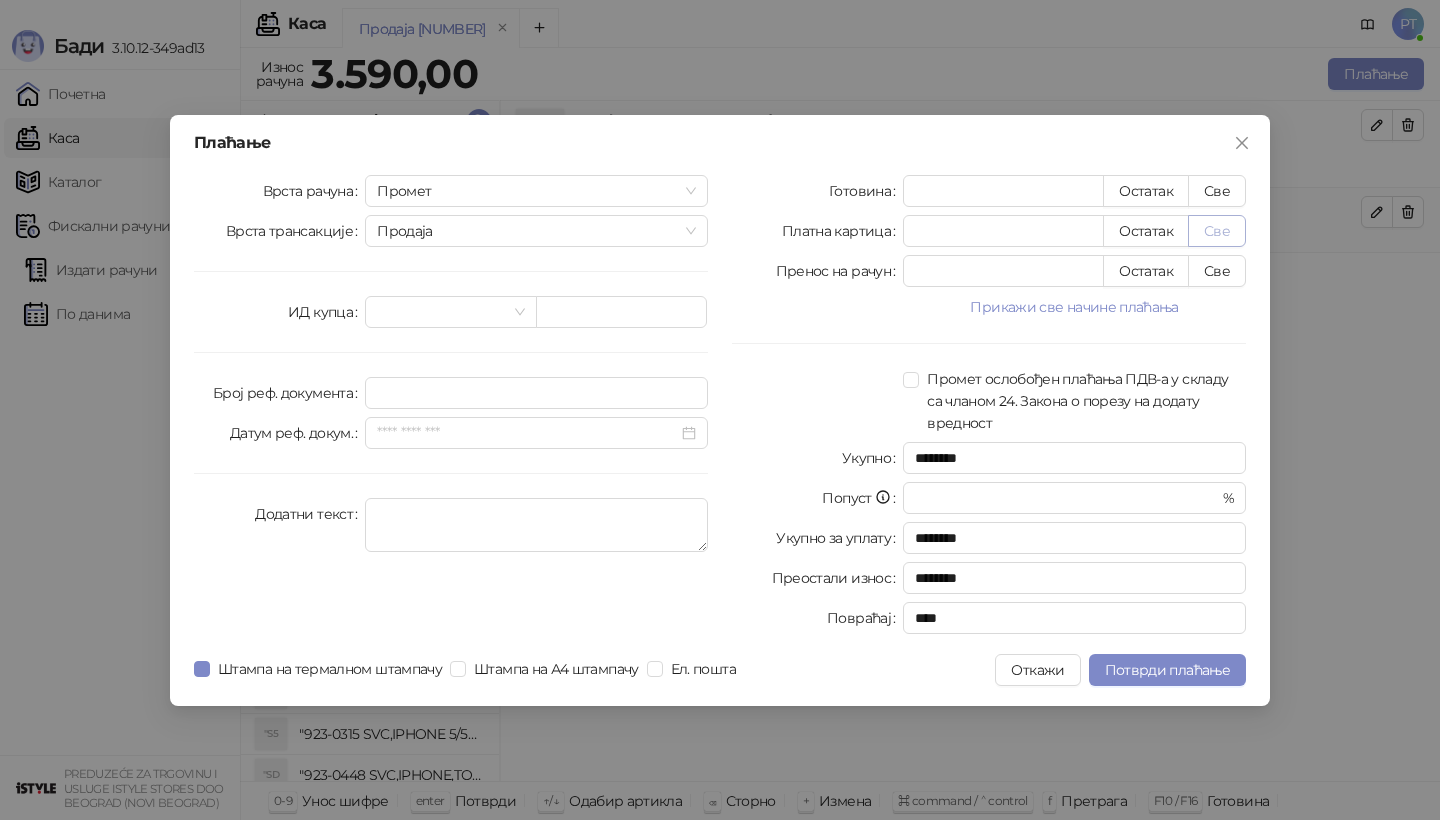 click on "Све" at bounding box center (1217, 231) 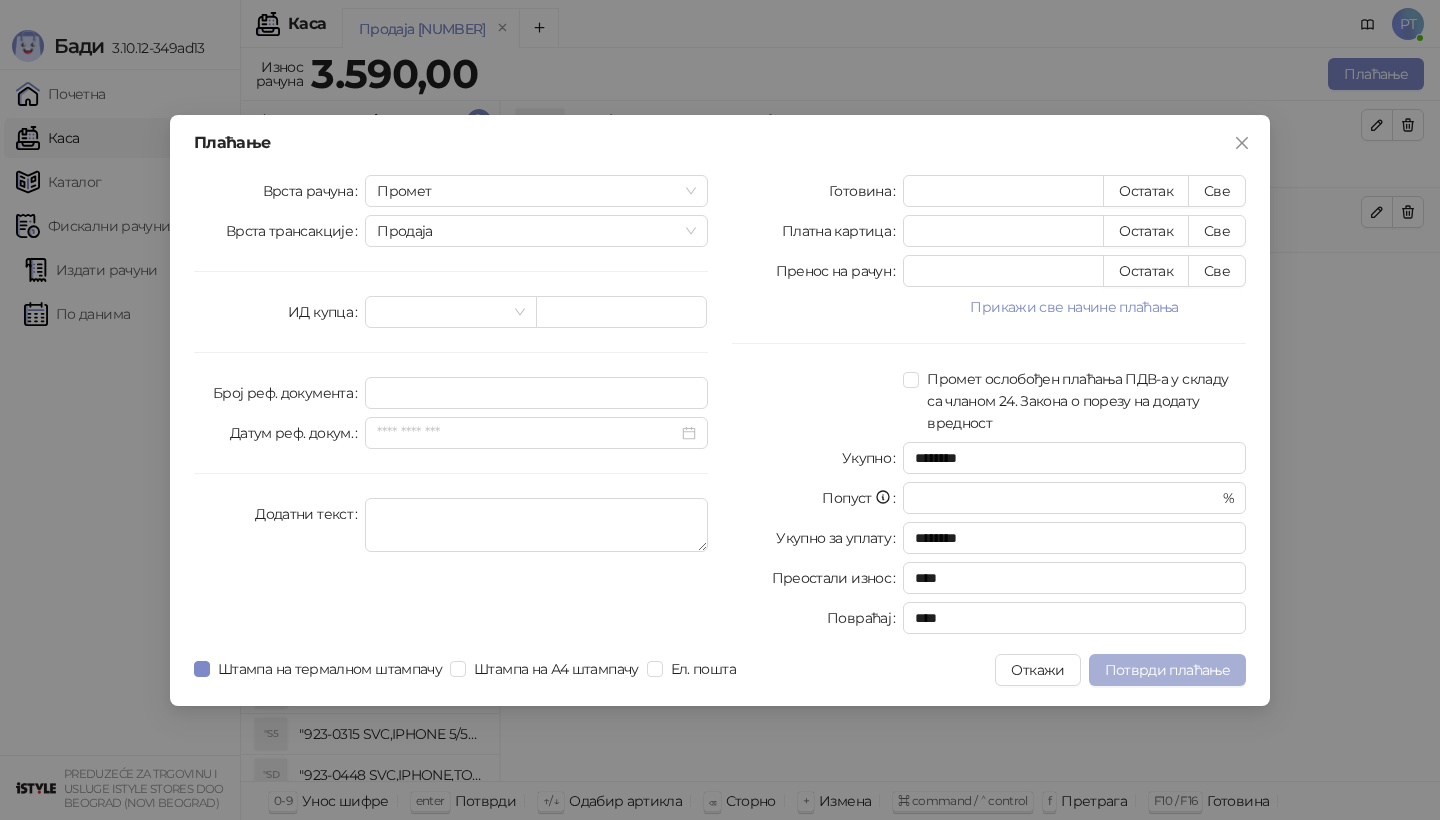 click on "Потврди плаћање" at bounding box center (1167, 670) 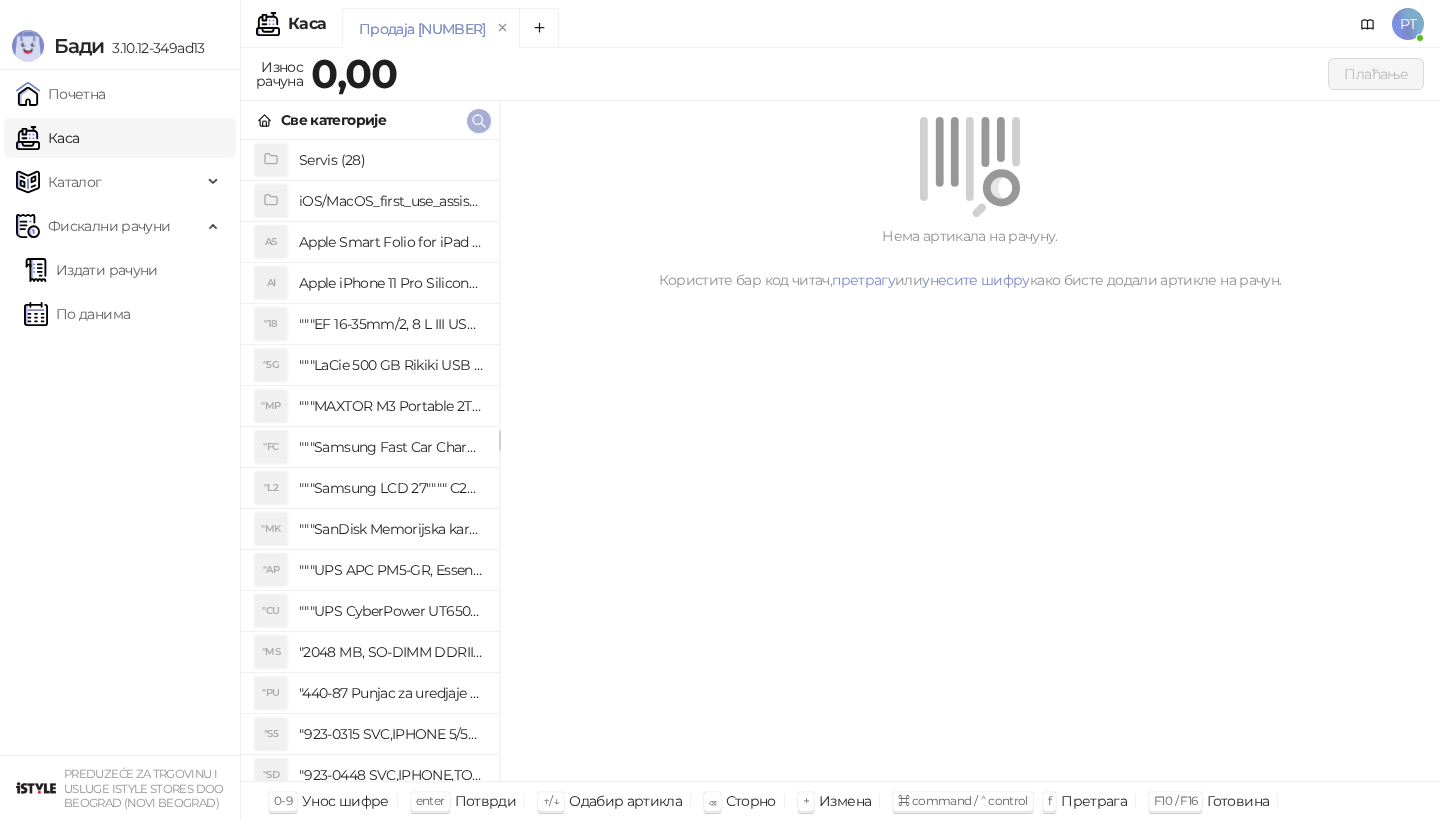 click 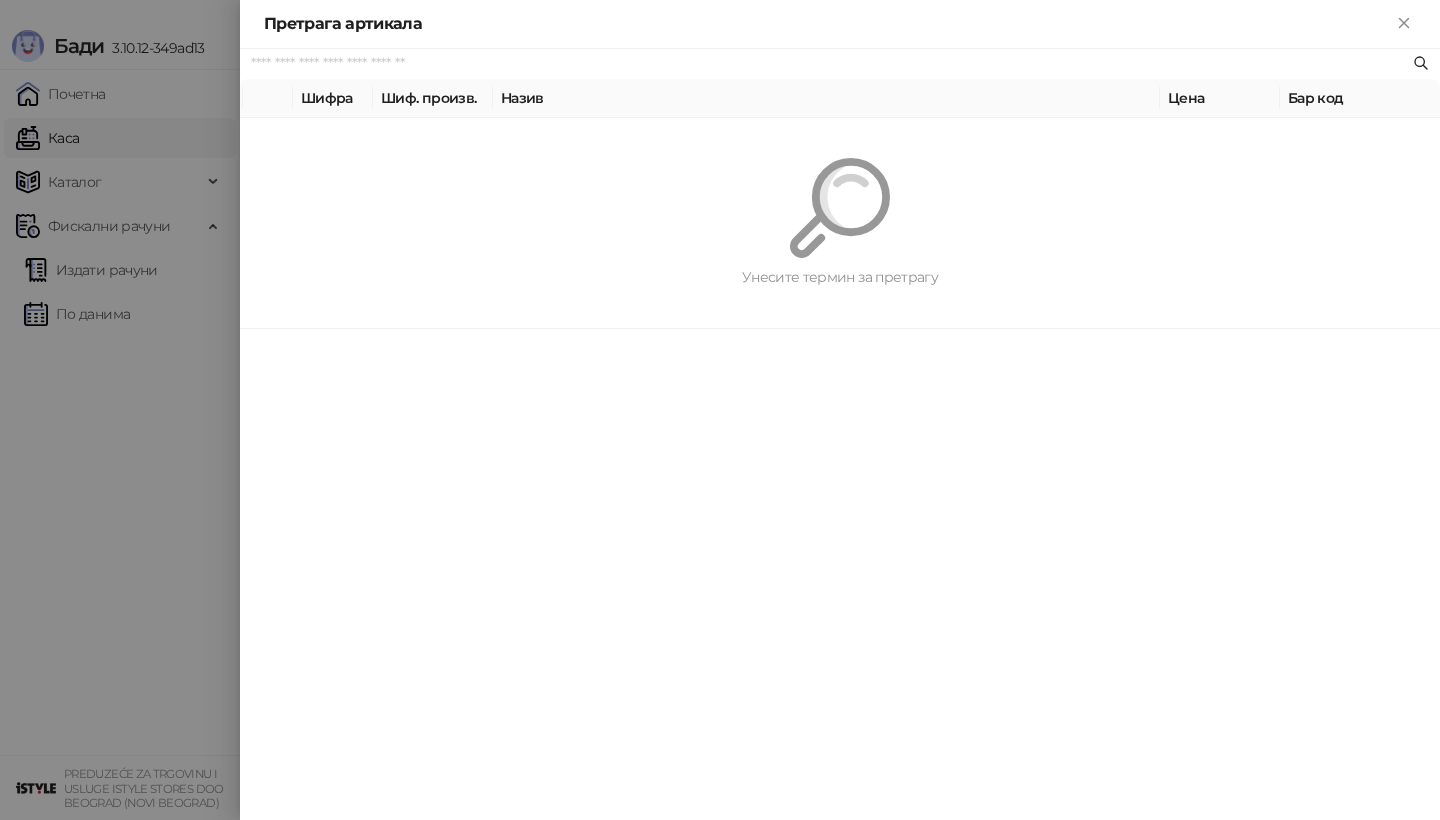 paste on "*********" 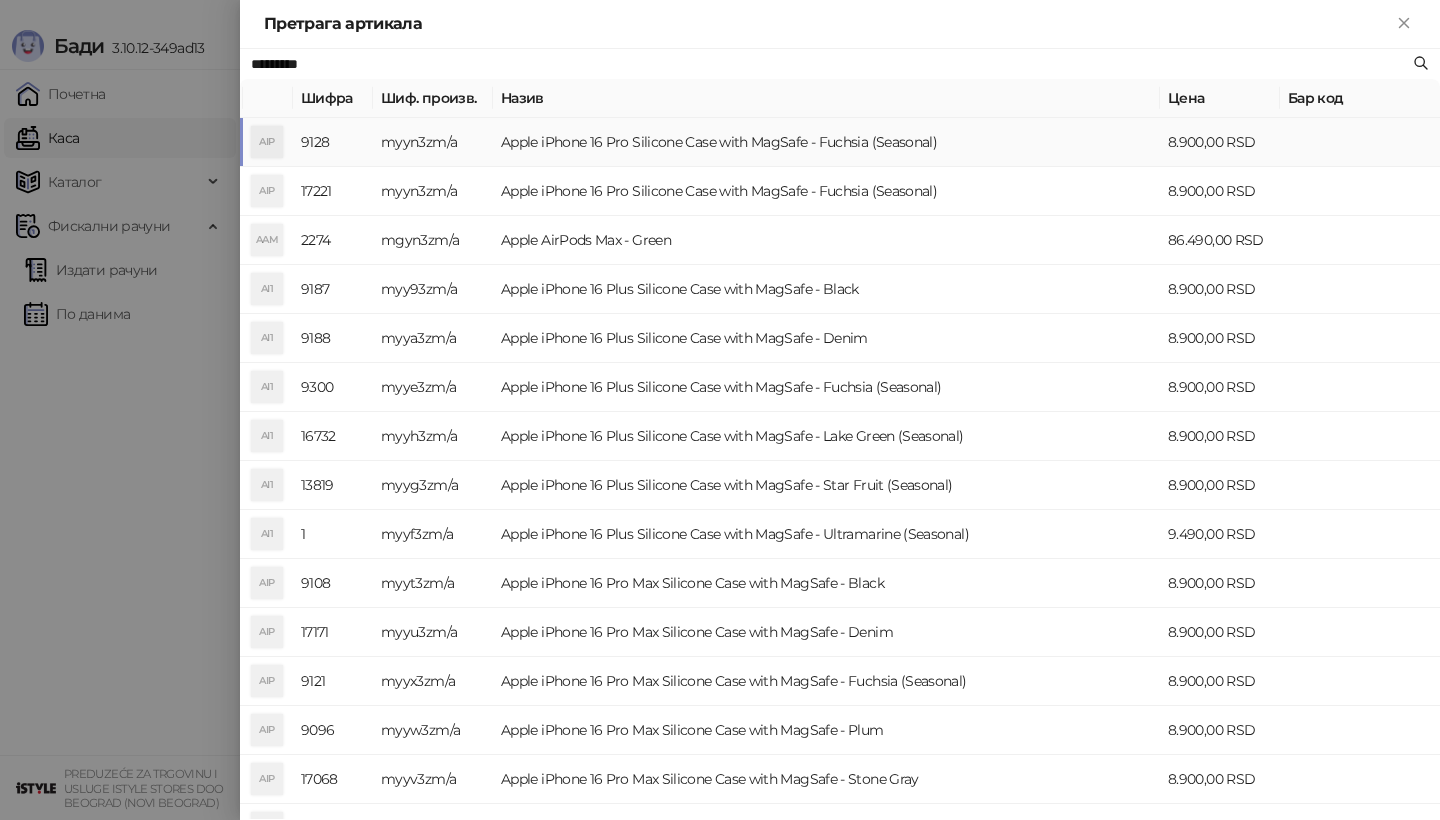 click on "AIP" at bounding box center [267, 142] 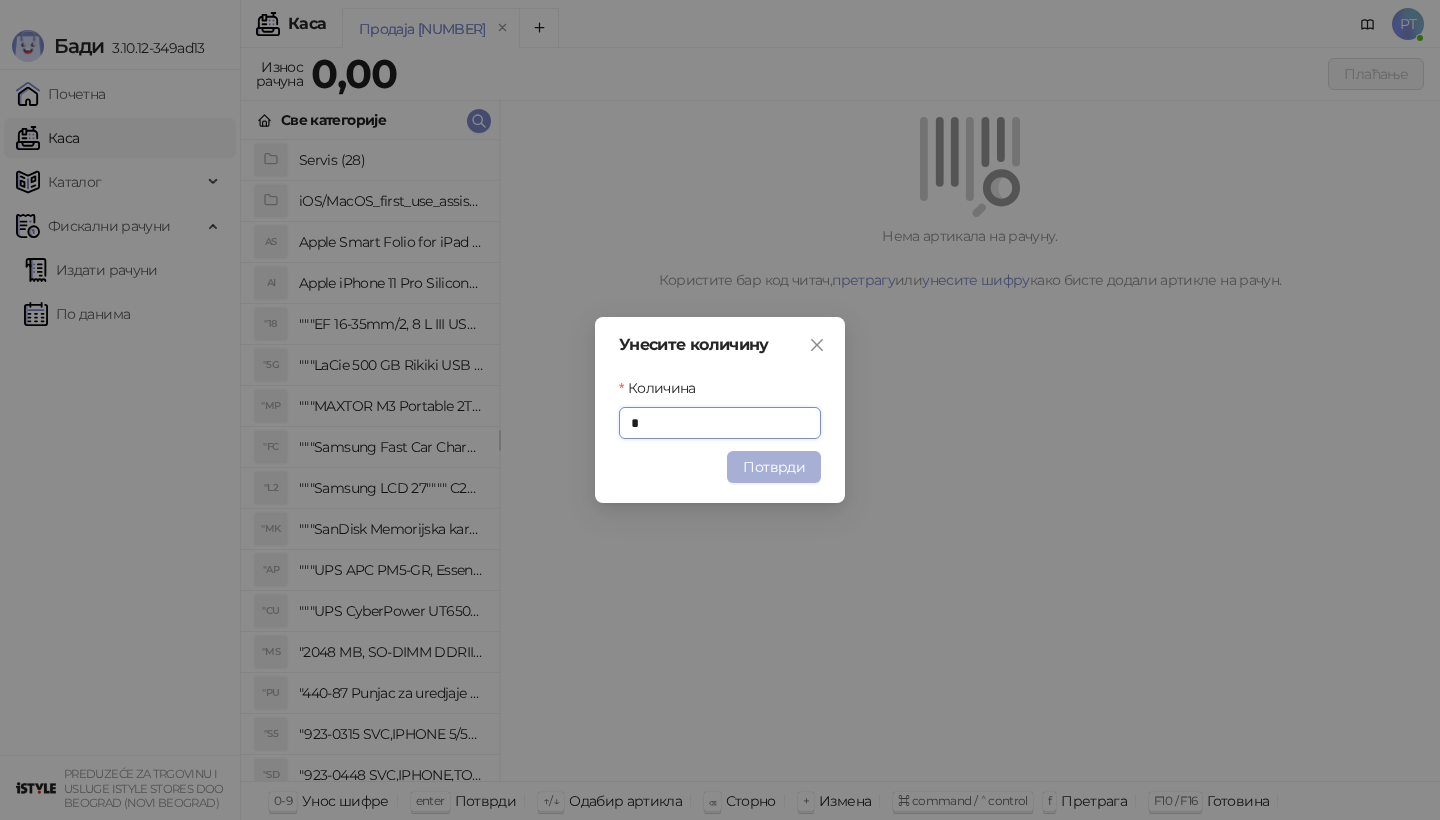 click on "Потврди" at bounding box center [774, 467] 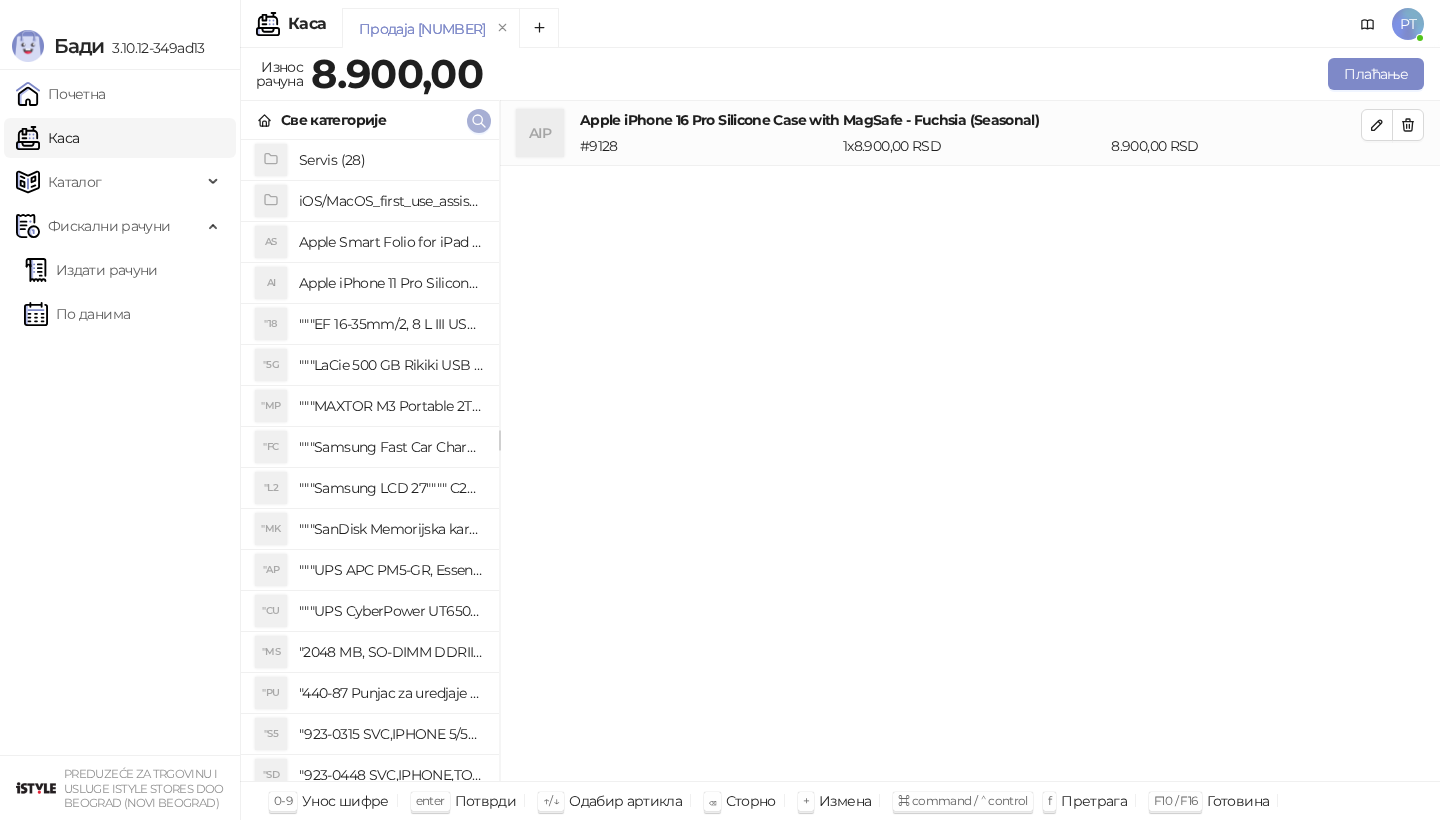 click at bounding box center (479, 121) 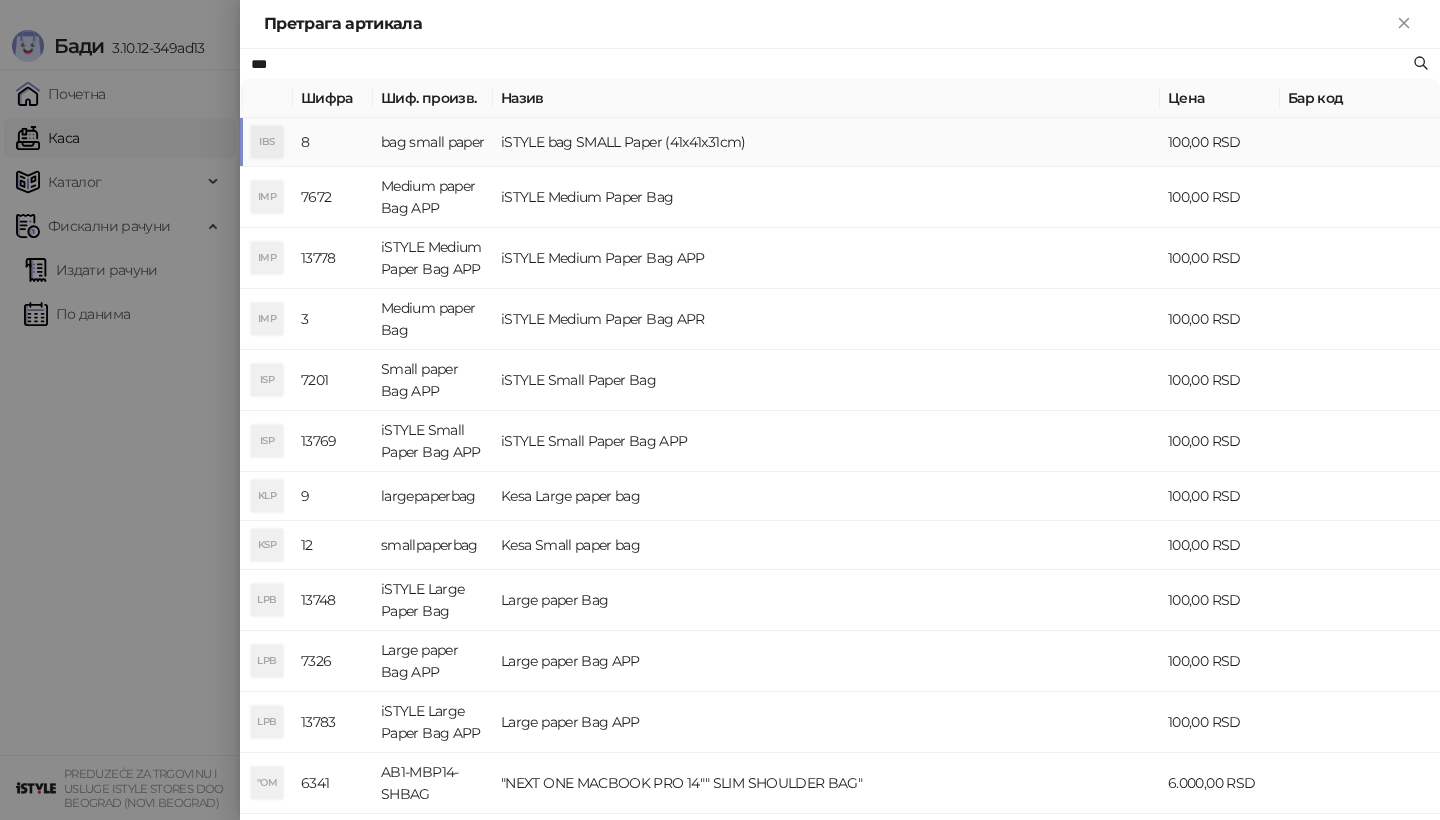 type on "***" 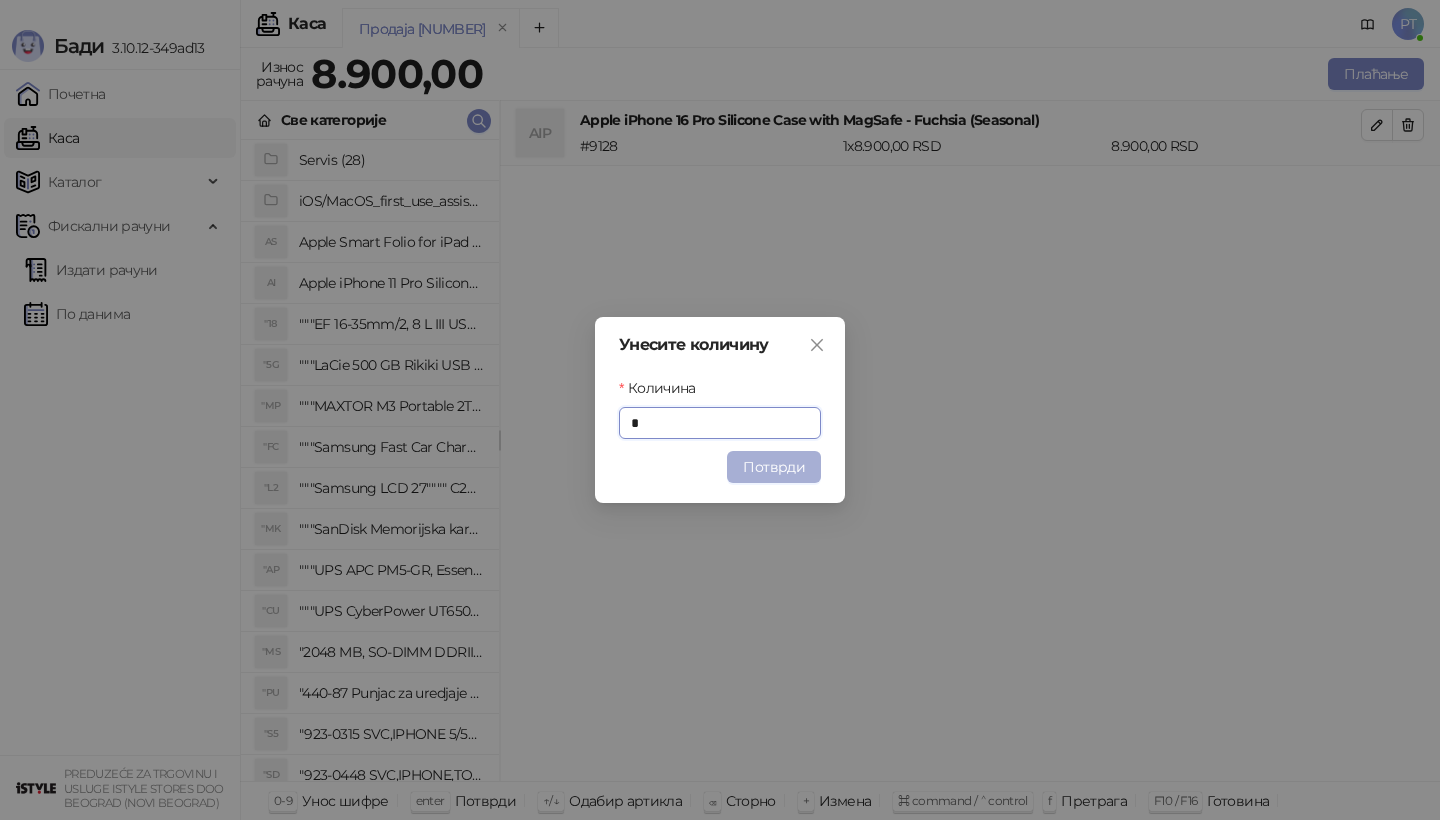 click on "Потврди" at bounding box center (774, 467) 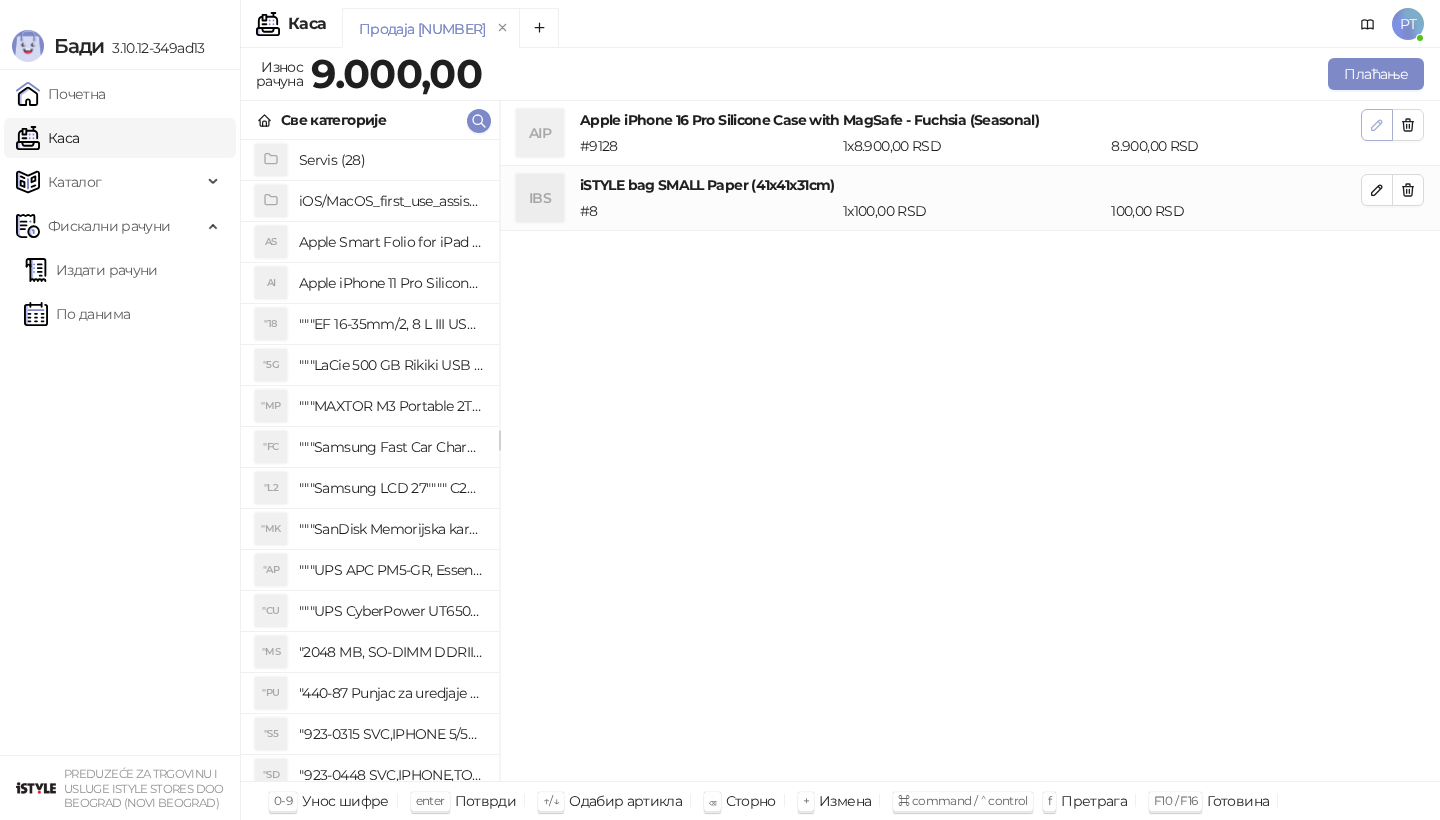 click at bounding box center (1377, 125) 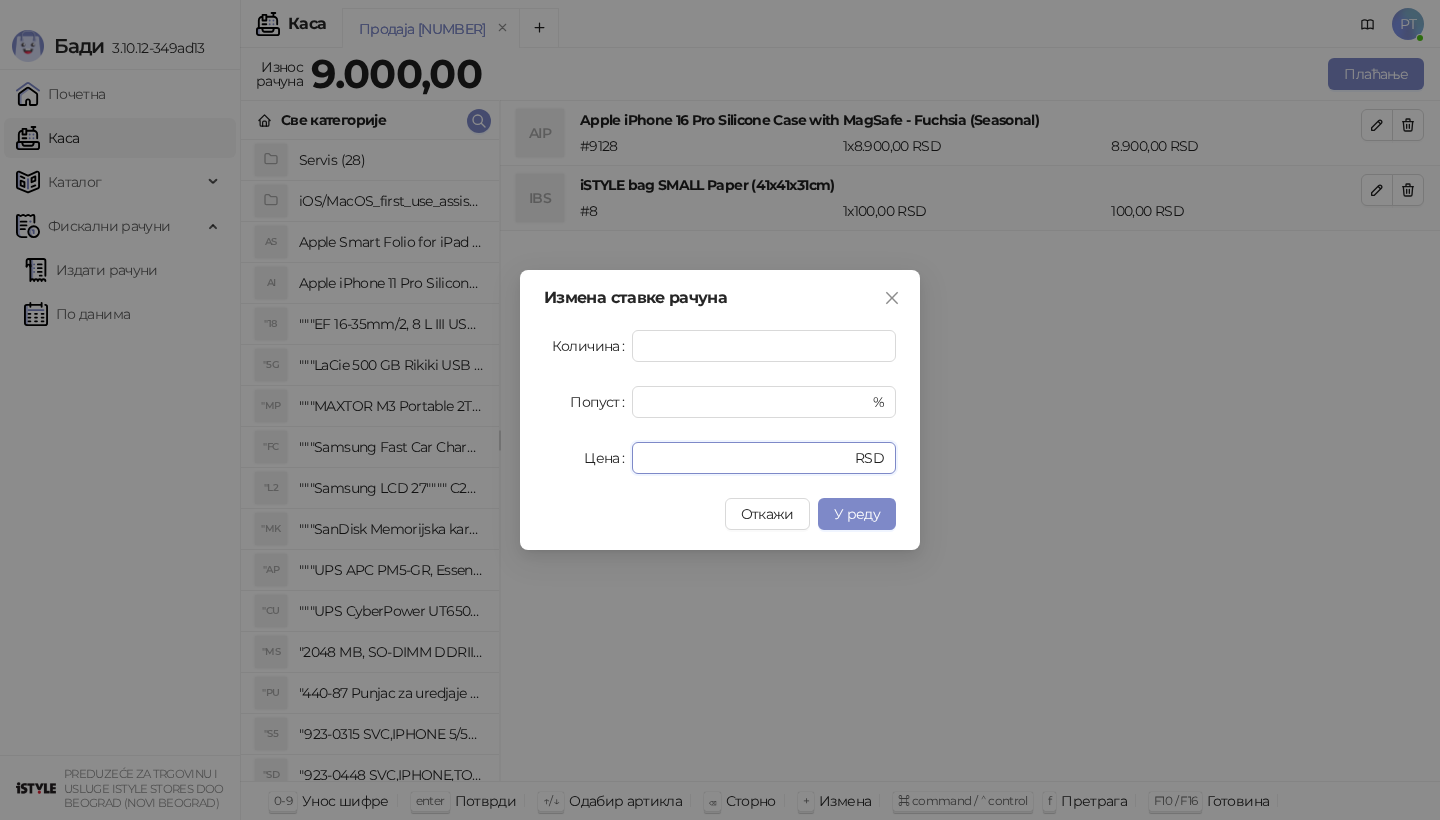 drag, startPoint x: 703, startPoint y: 455, endPoint x: 492, endPoint y: 455, distance: 211 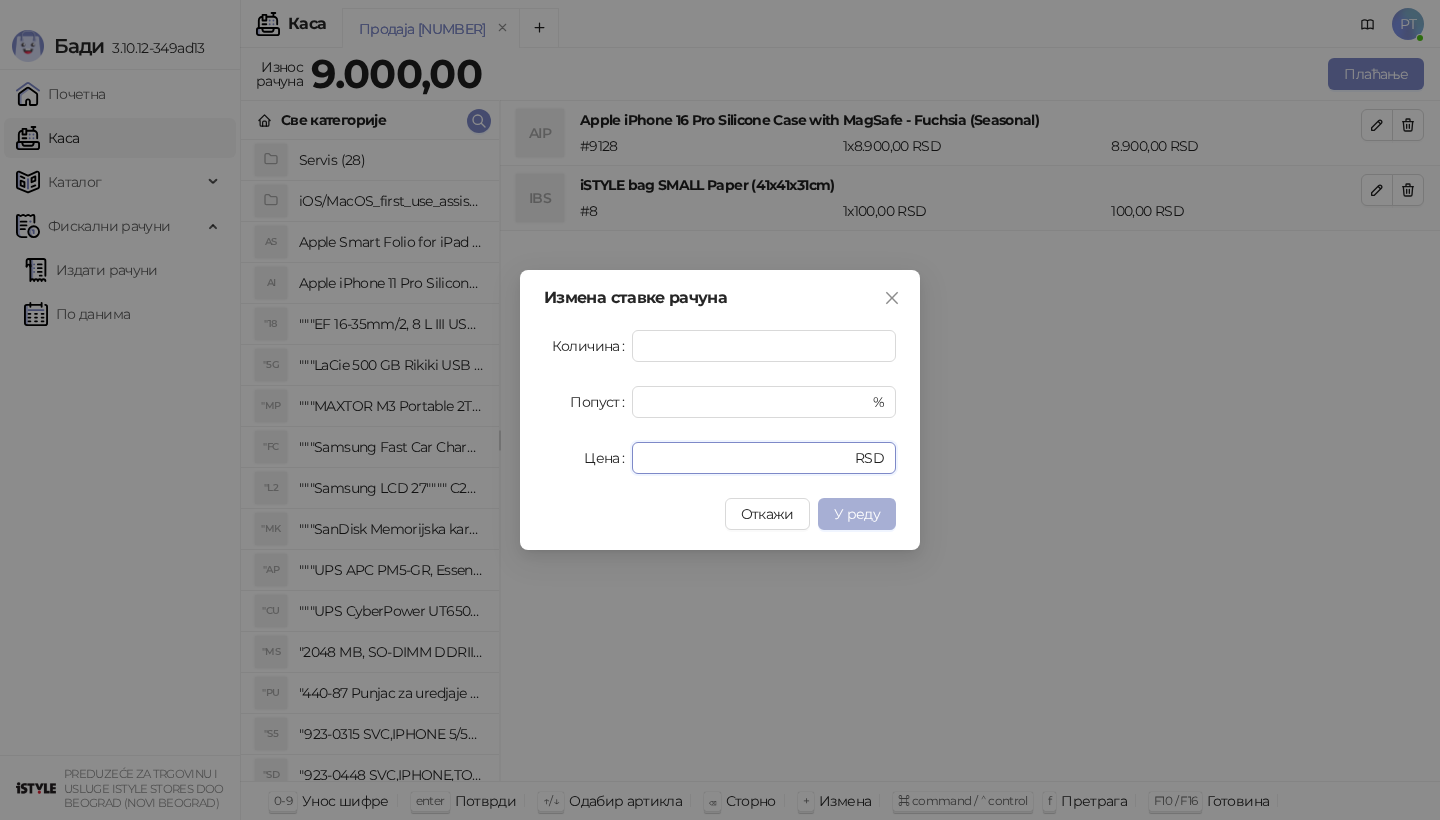 type on "****" 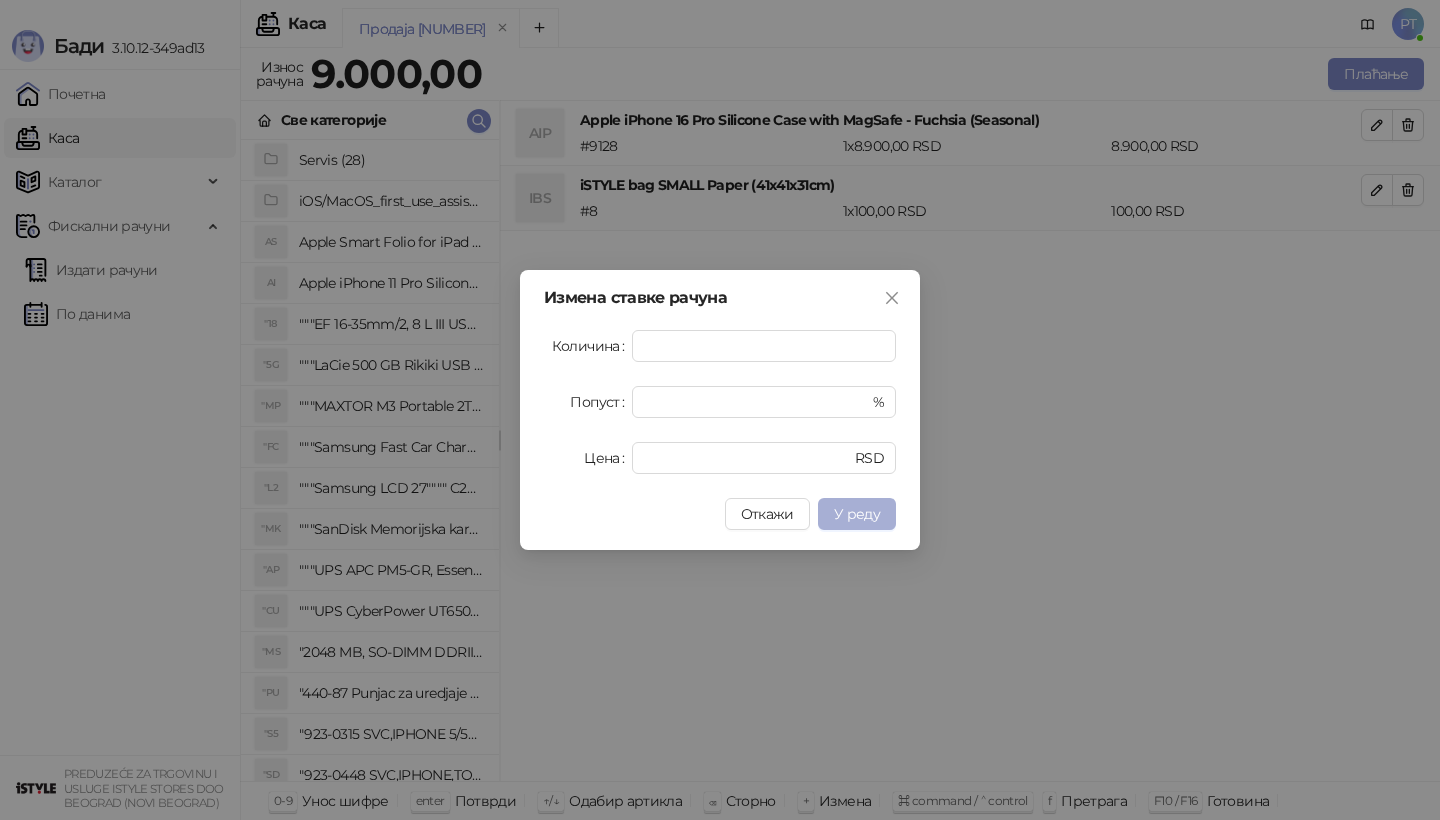 click on "У реду" at bounding box center (857, 514) 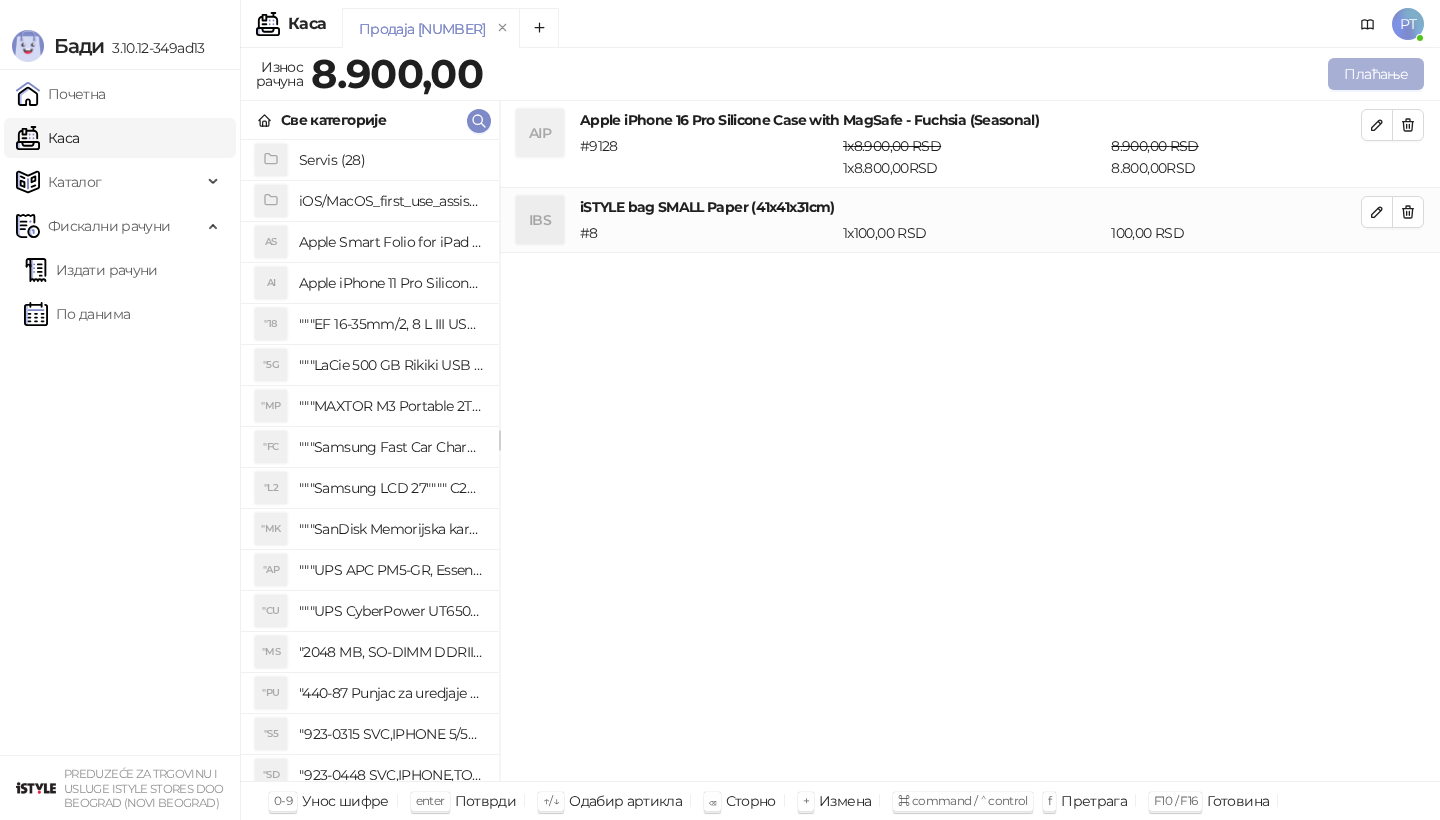 click on "Плаћање" at bounding box center [1376, 74] 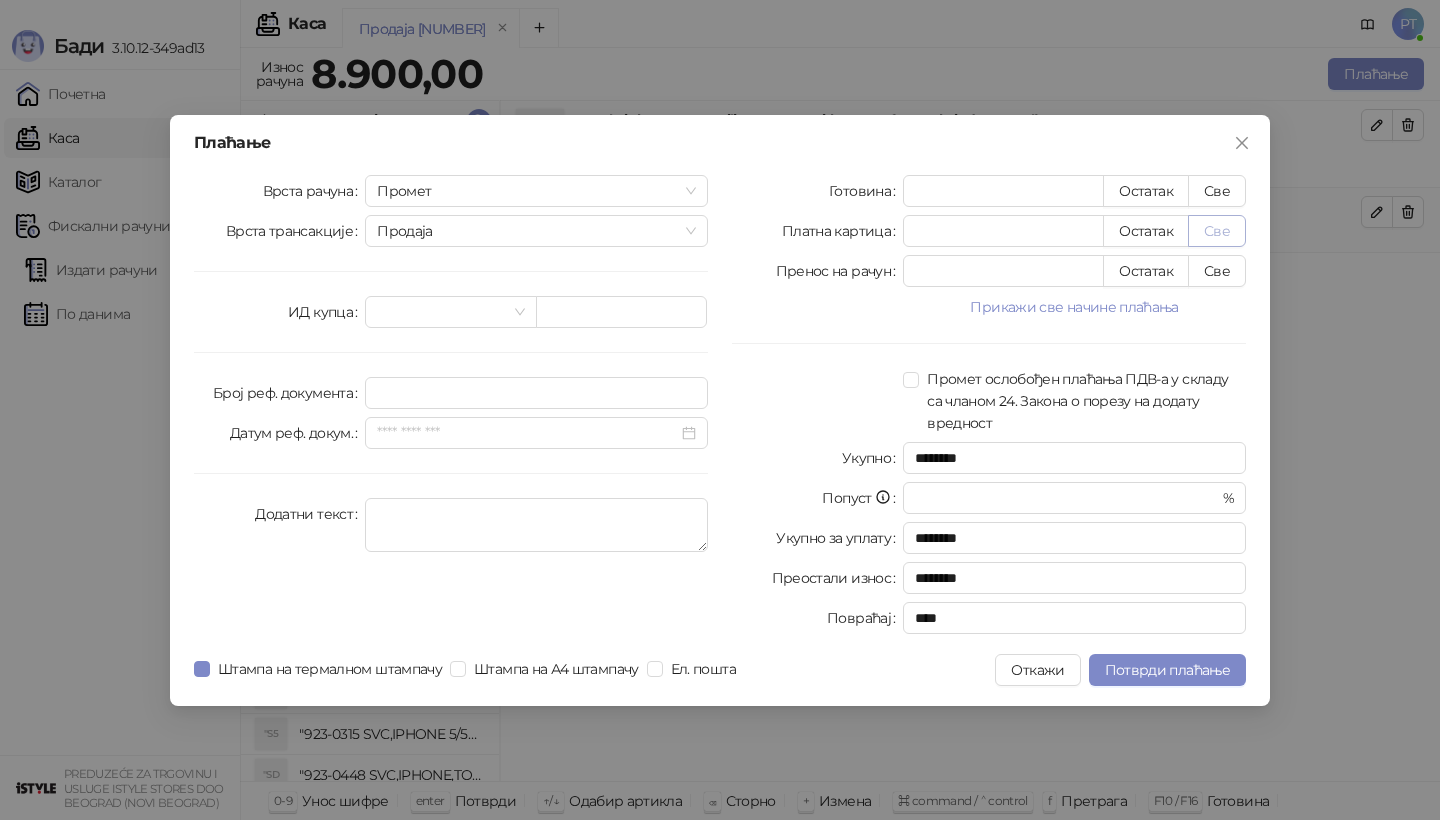 click on "Све" at bounding box center [1217, 231] 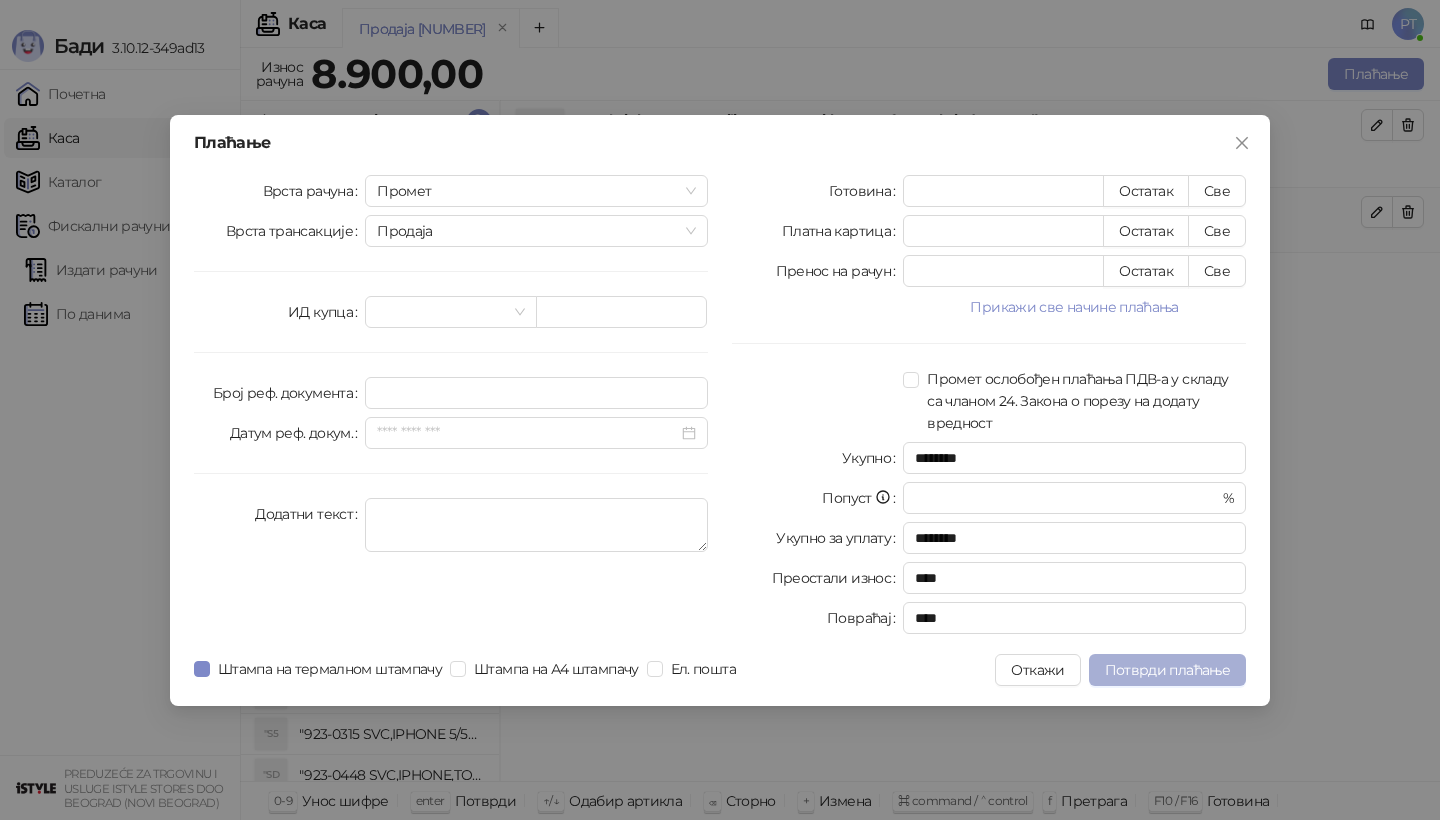 click on "Потврди плаћање" at bounding box center [1167, 670] 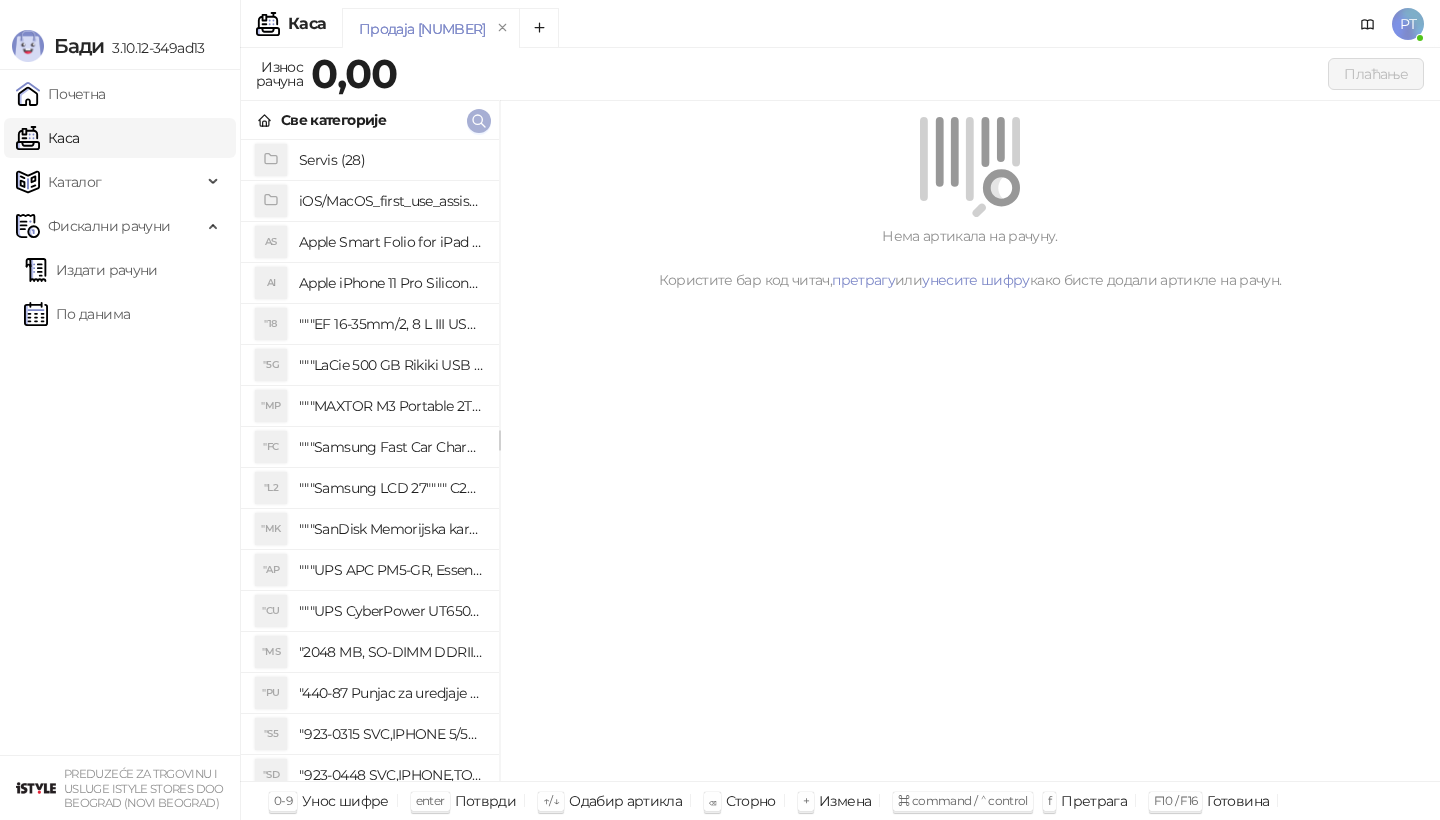 click 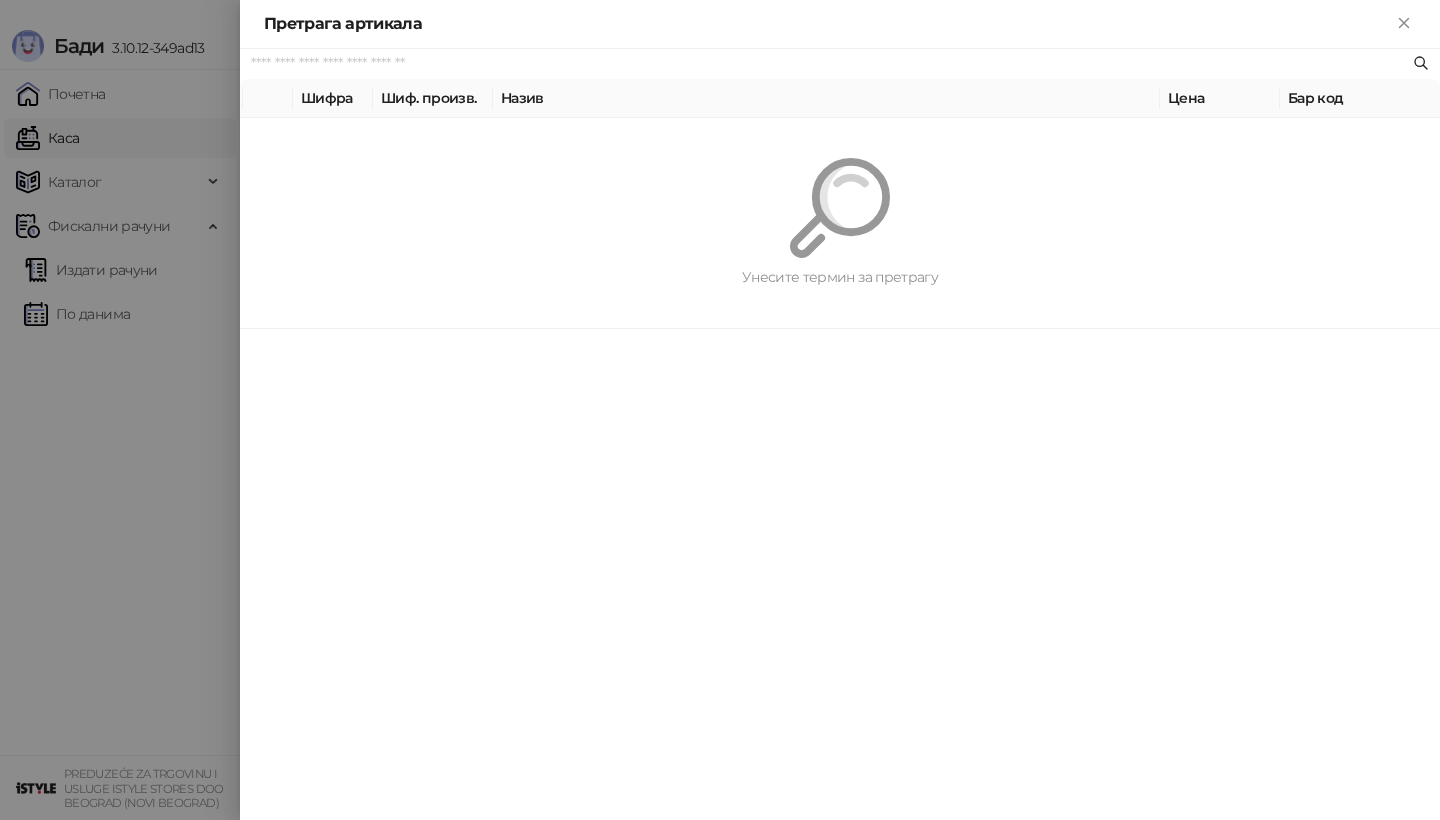 paste on "*********" 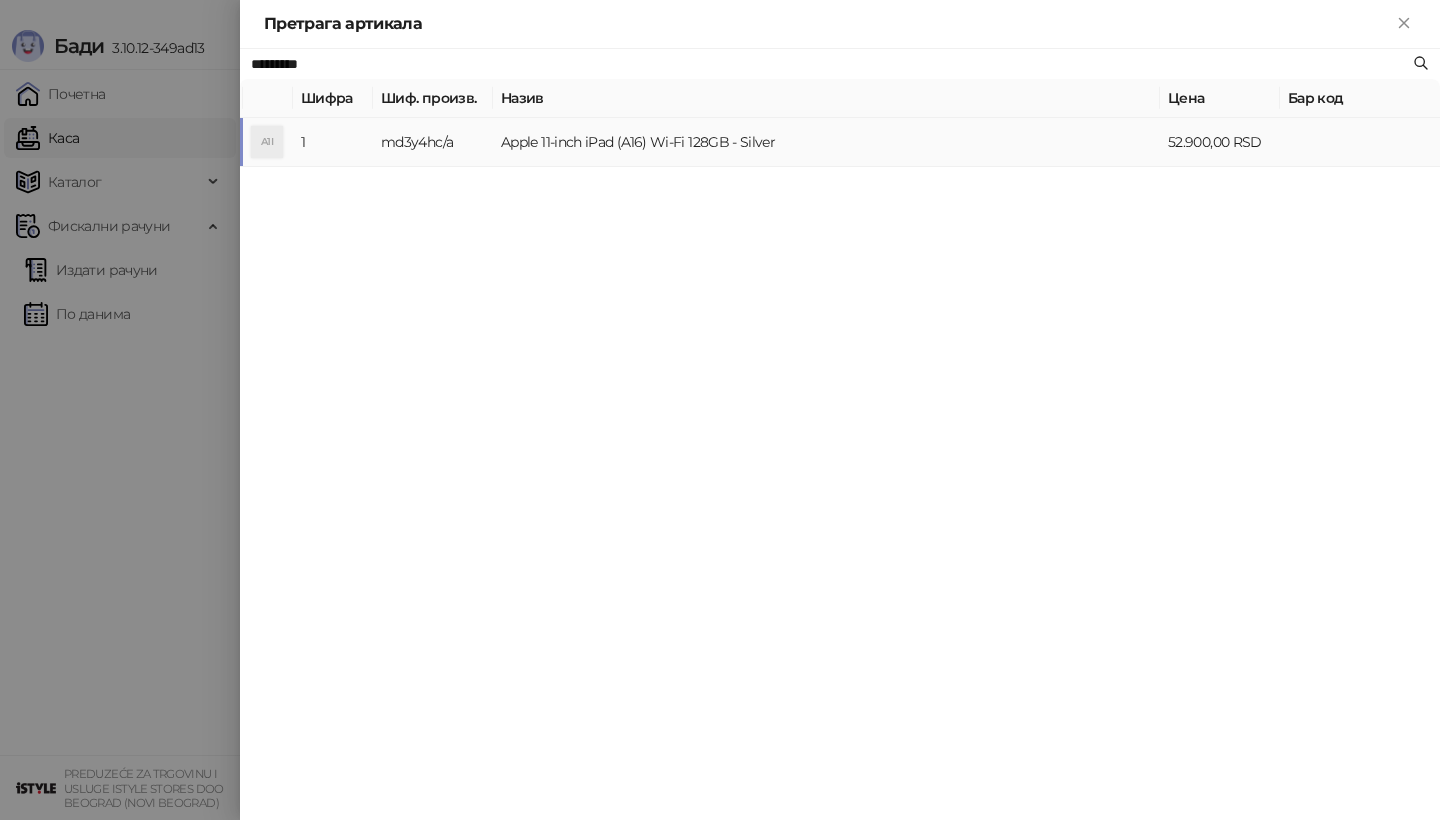 click on "A1I" at bounding box center [267, 142] 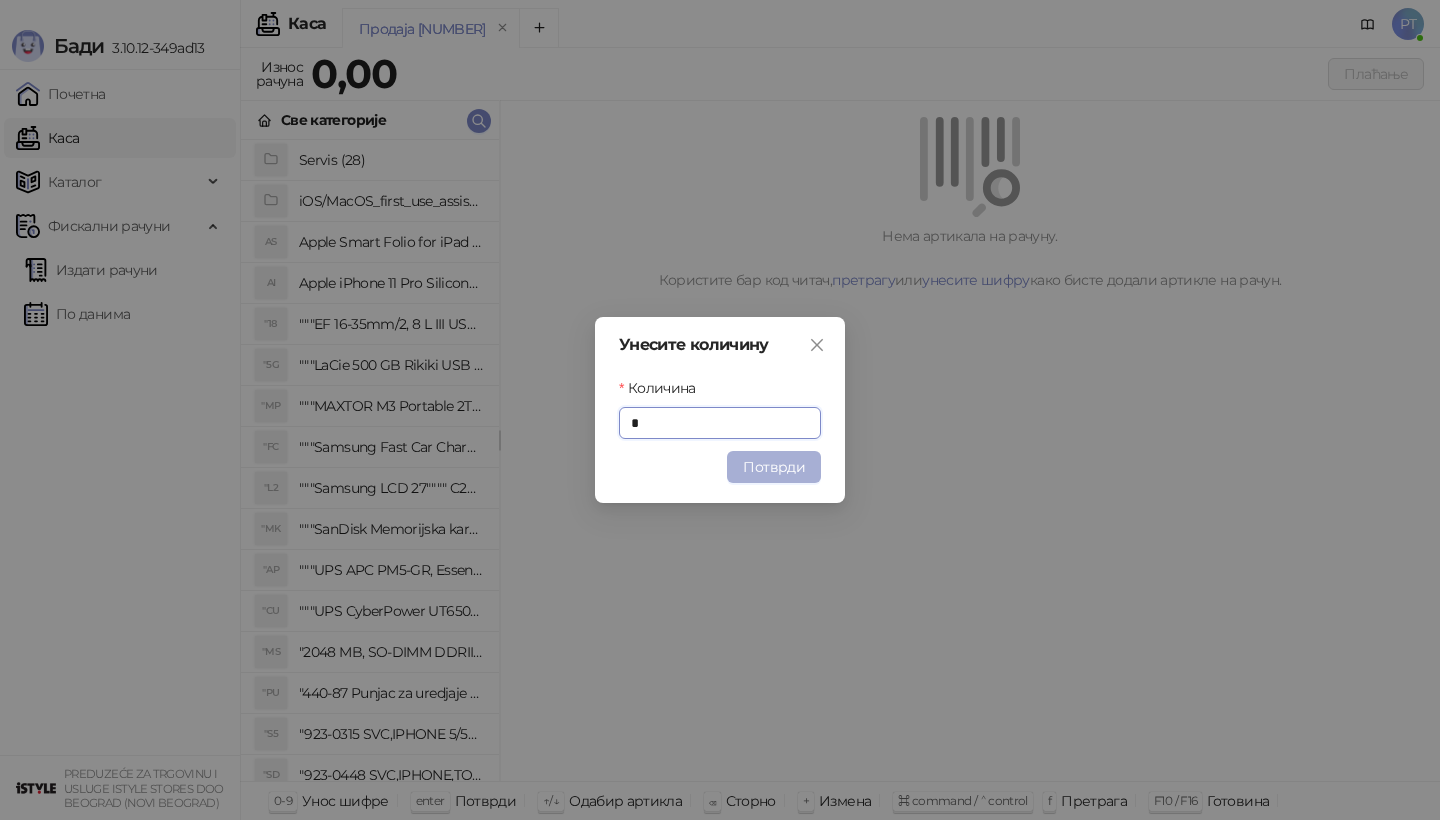 click on "Потврди" at bounding box center (774, 467) 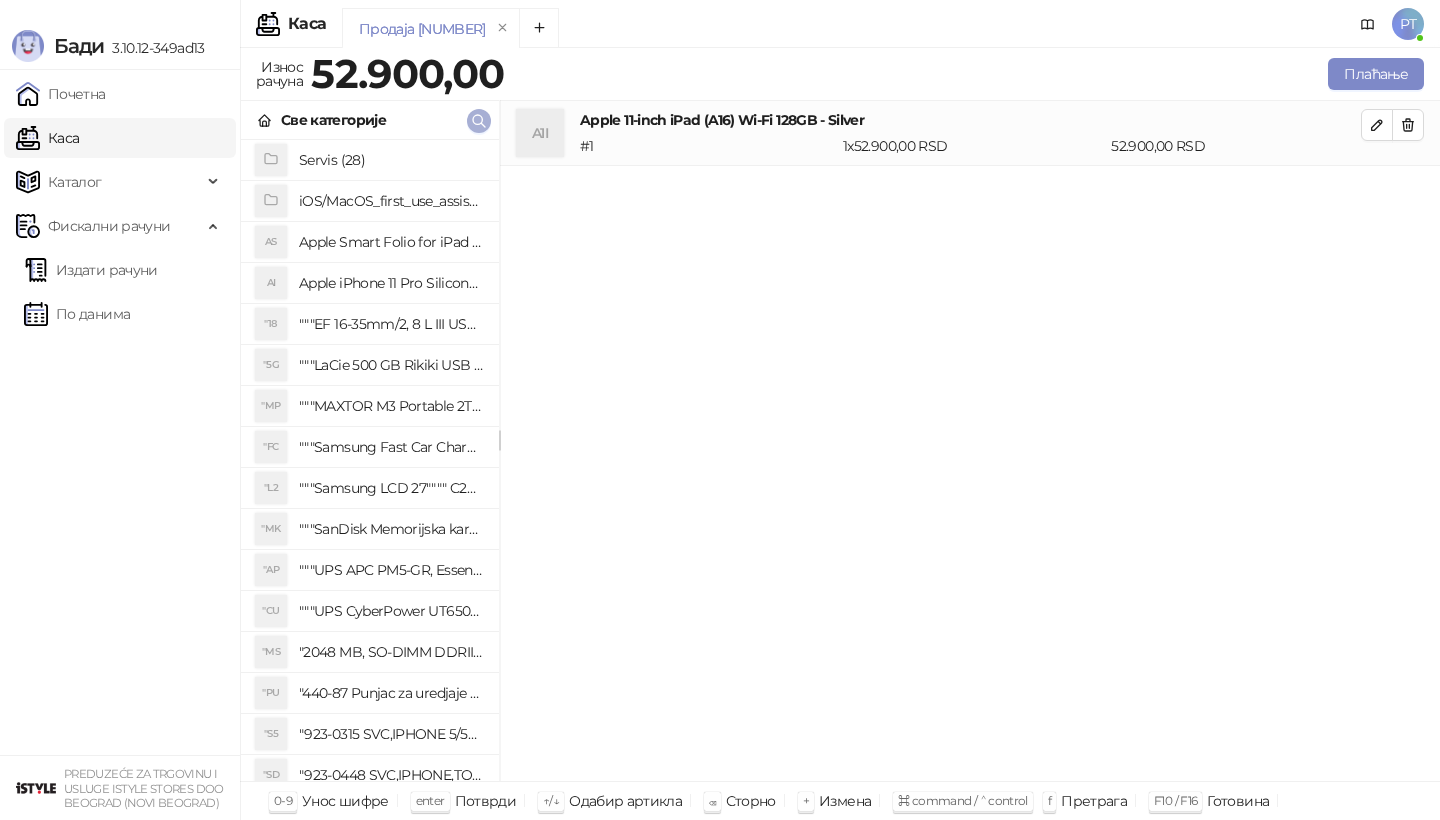 click 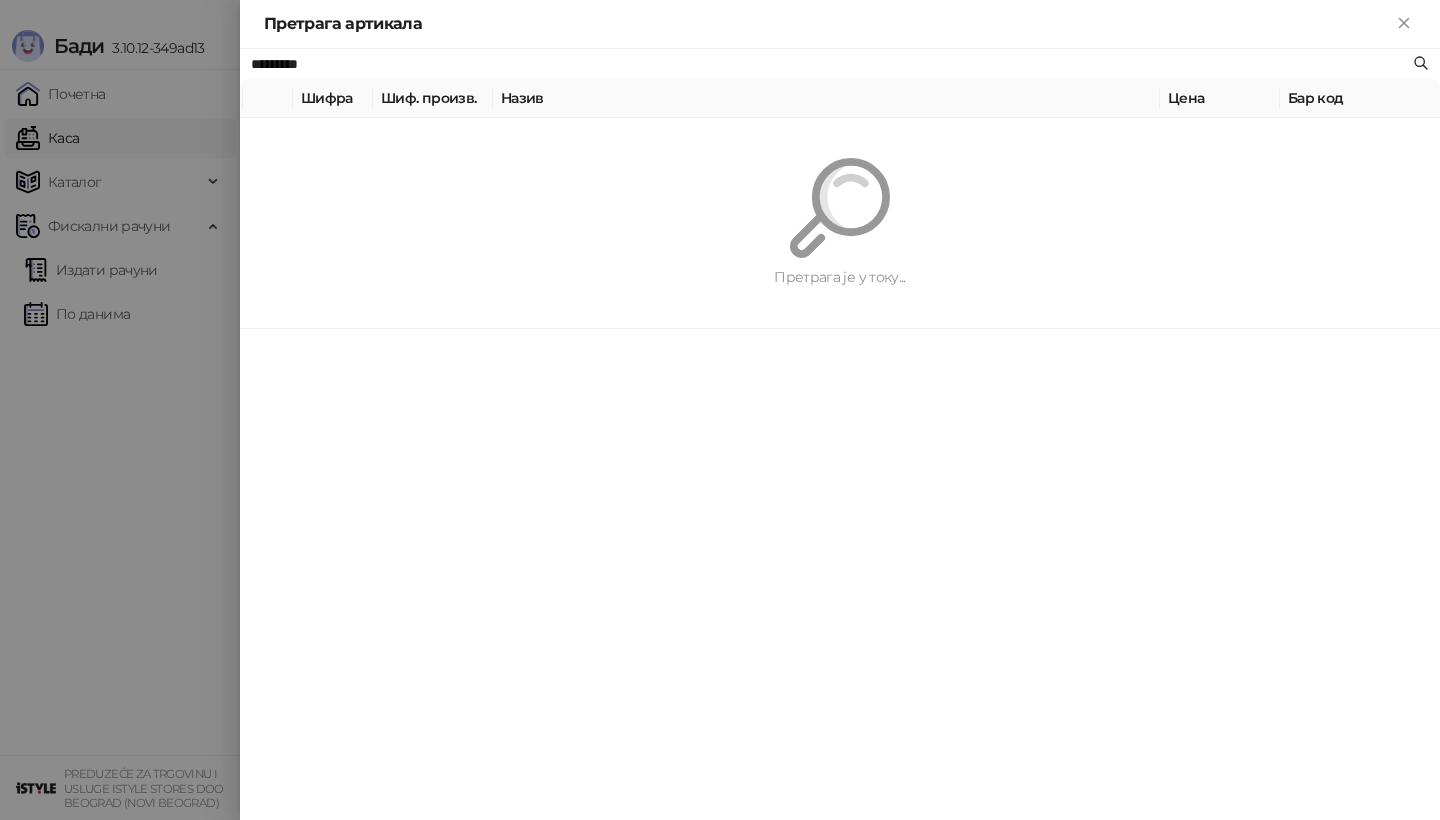 paste on "*********" 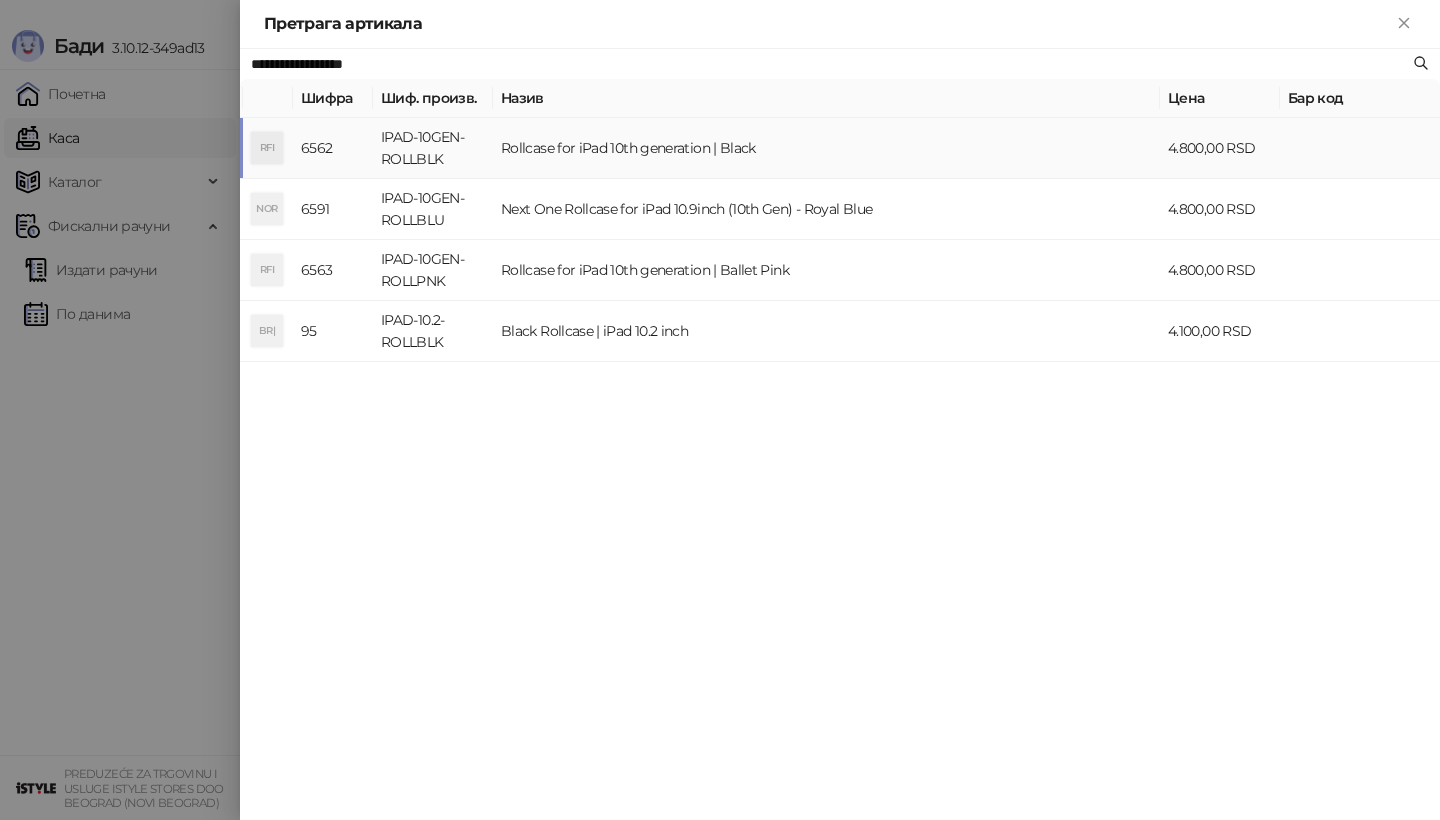 click on "RFI" at bounding box center [267, 148] 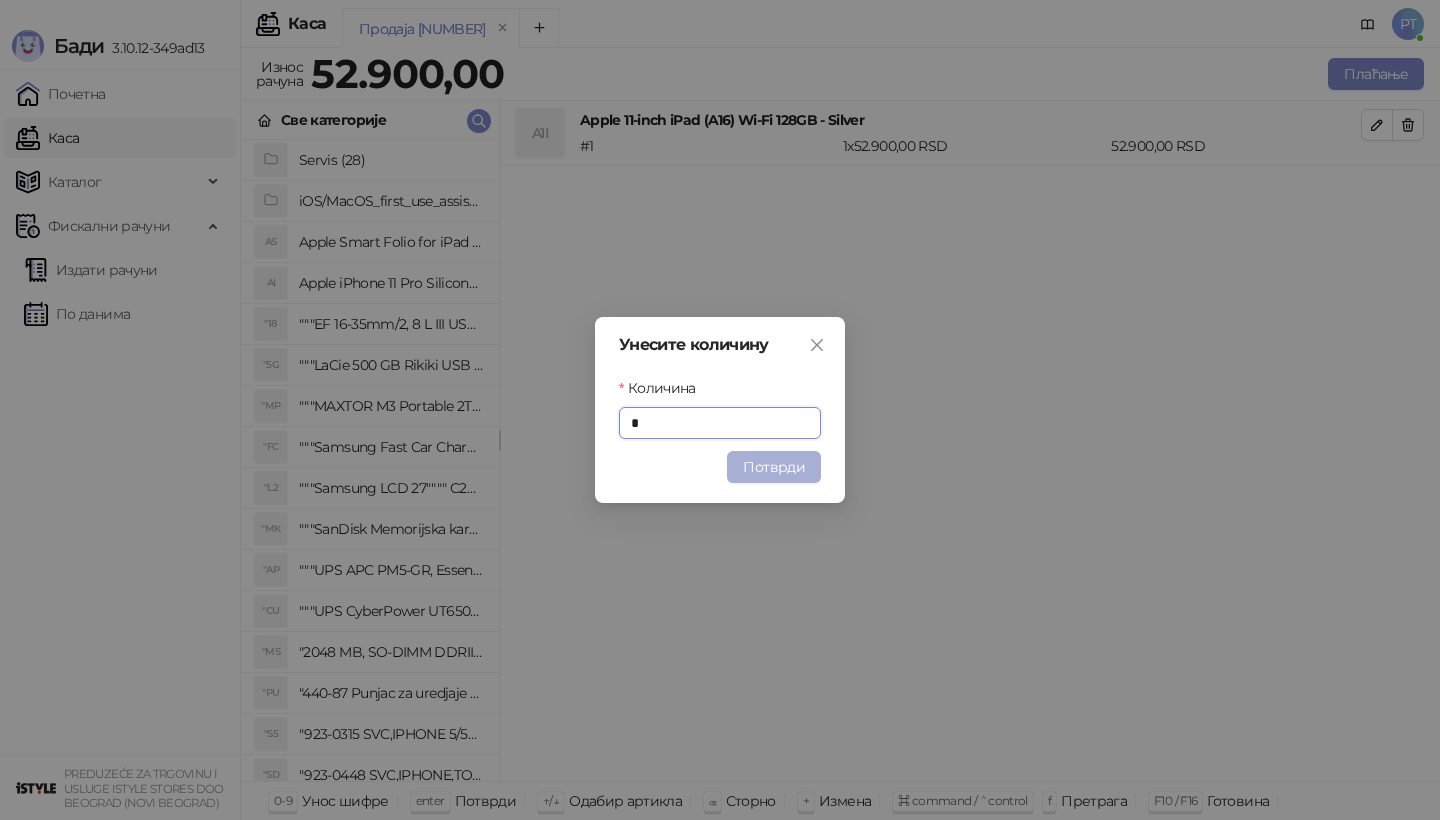 click on "Потврди" at bounding box center [774, 467] 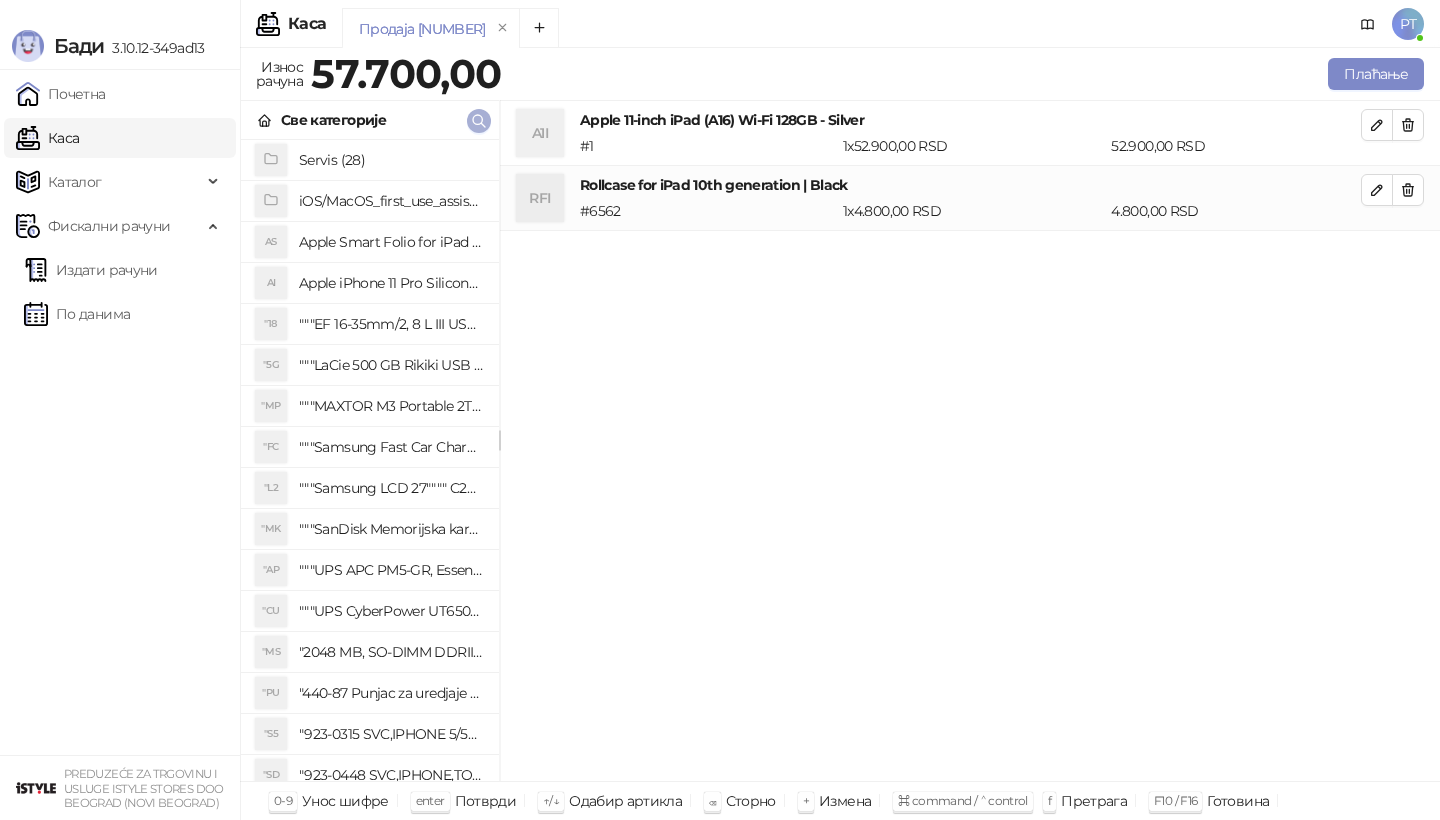 click 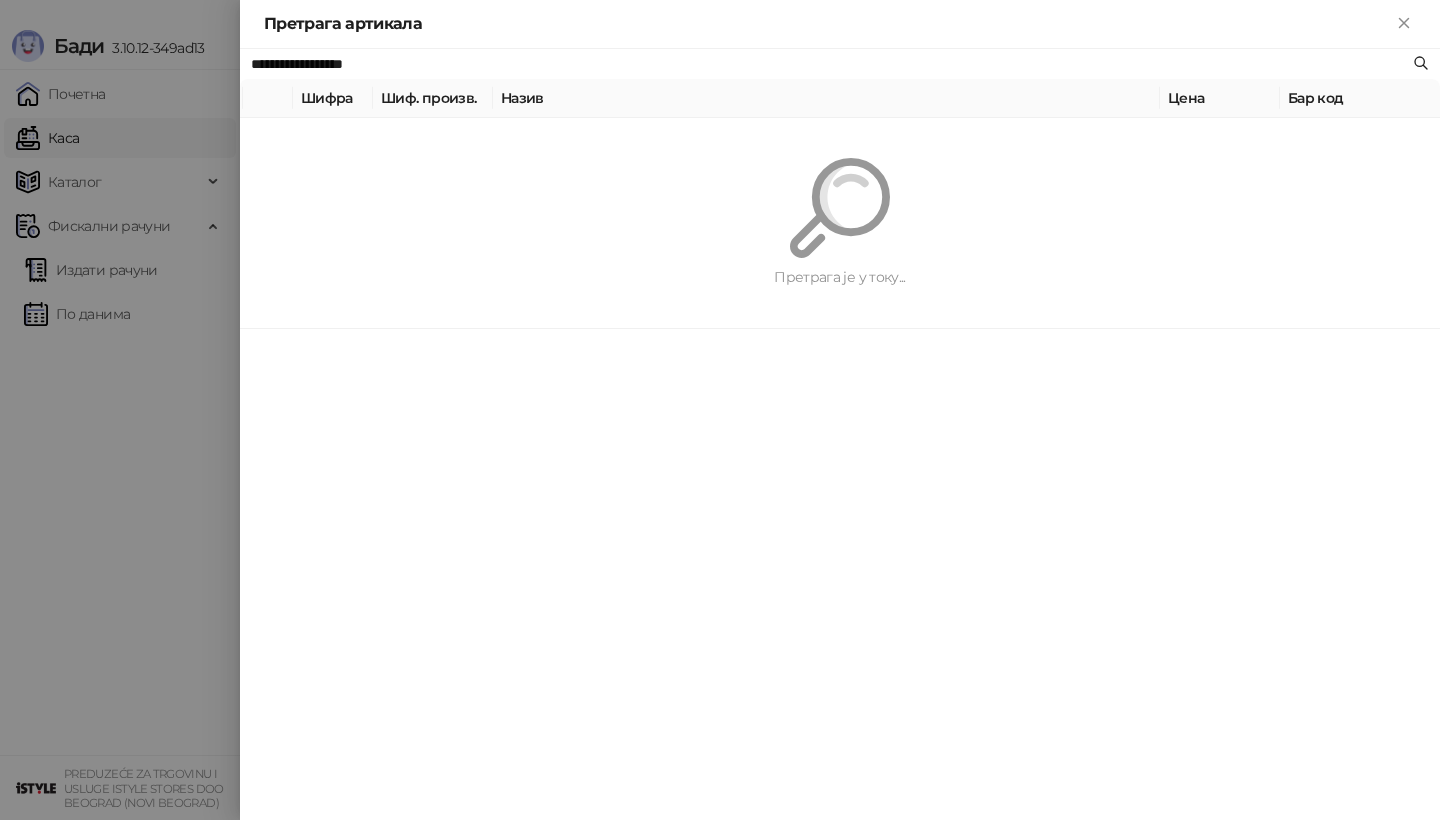 paste on "*****" 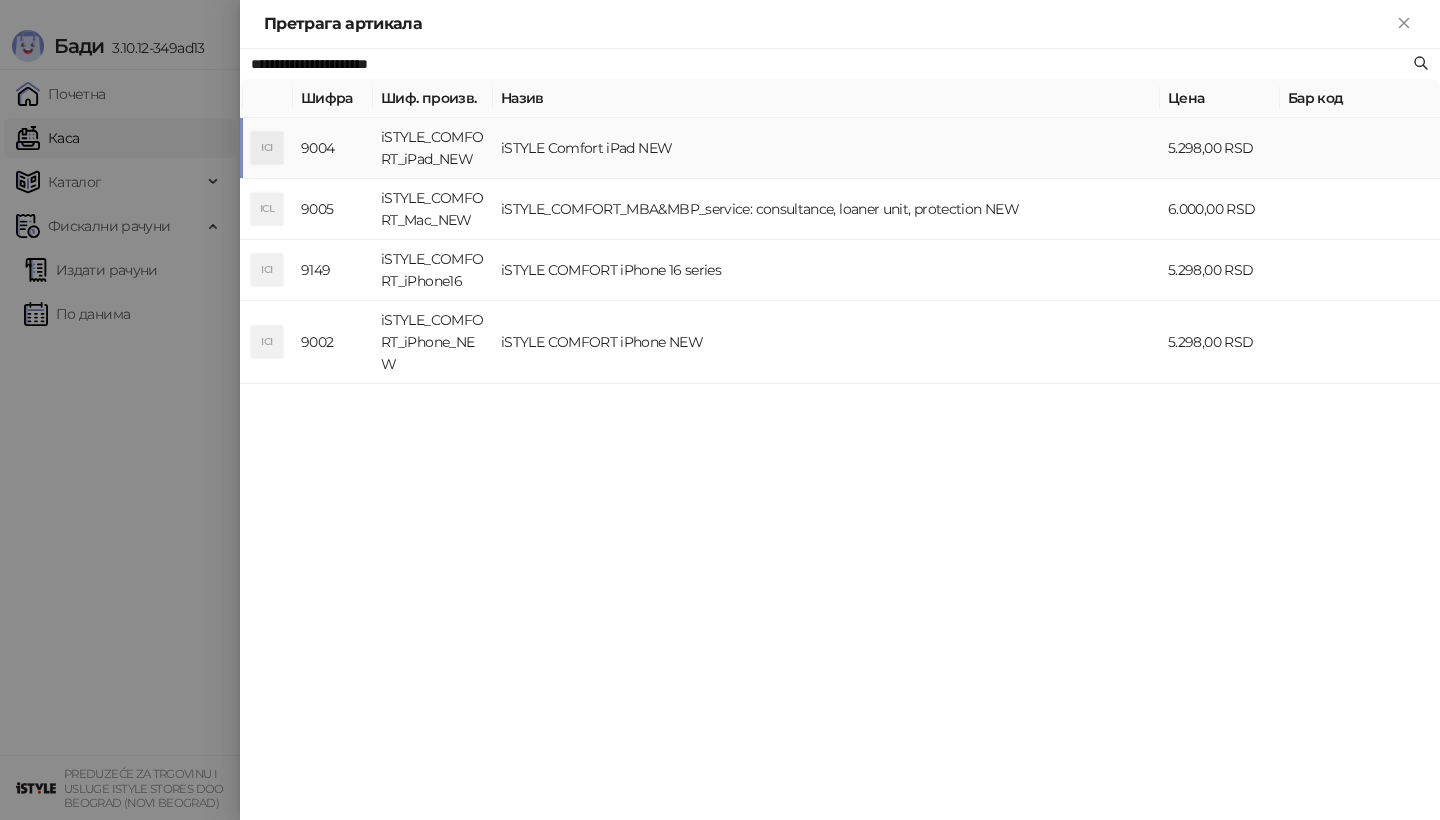 click on "ICI" at bounding box center (267, 148) 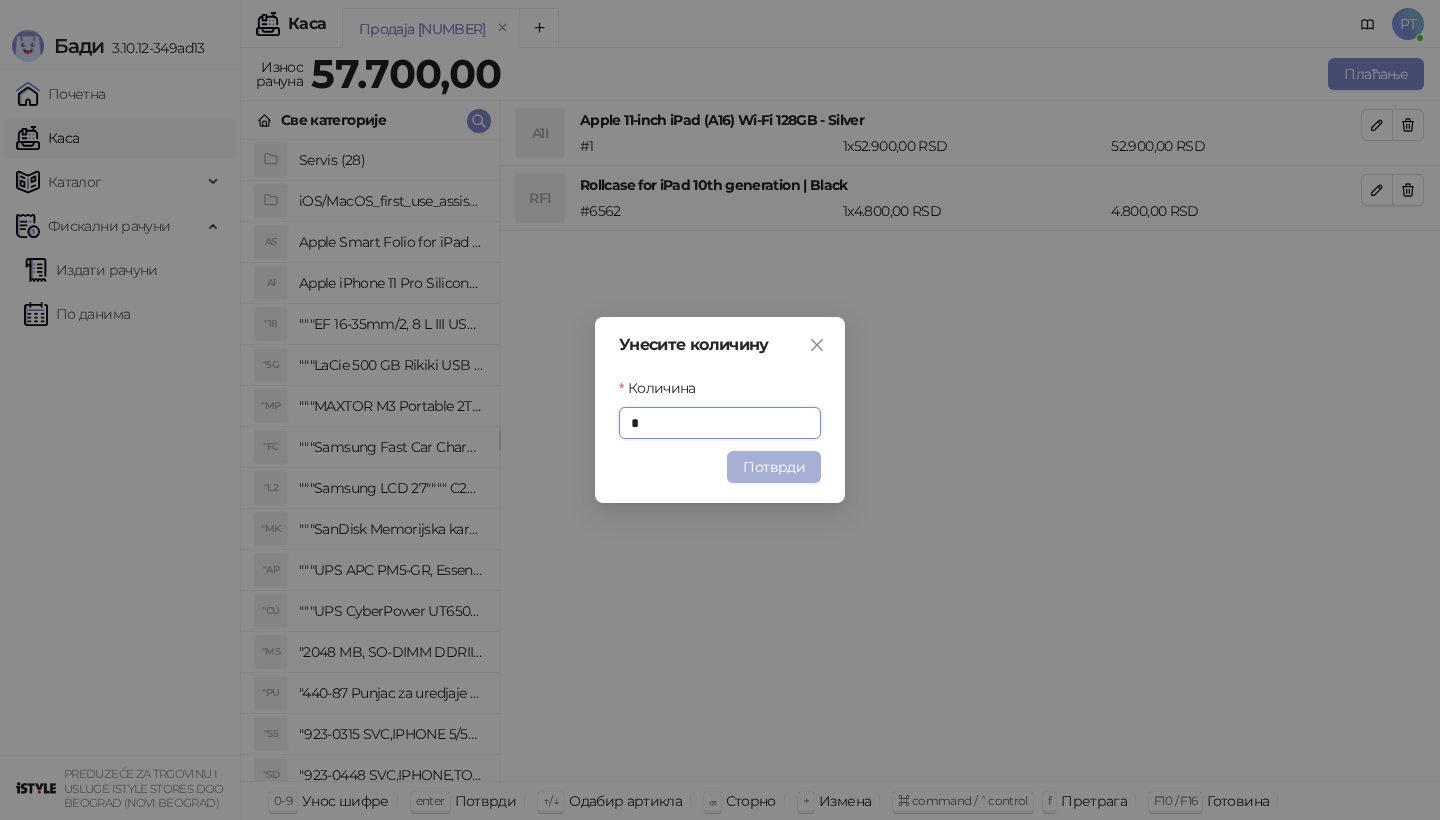 click on "Потврди" at bounding box center (774, 467) 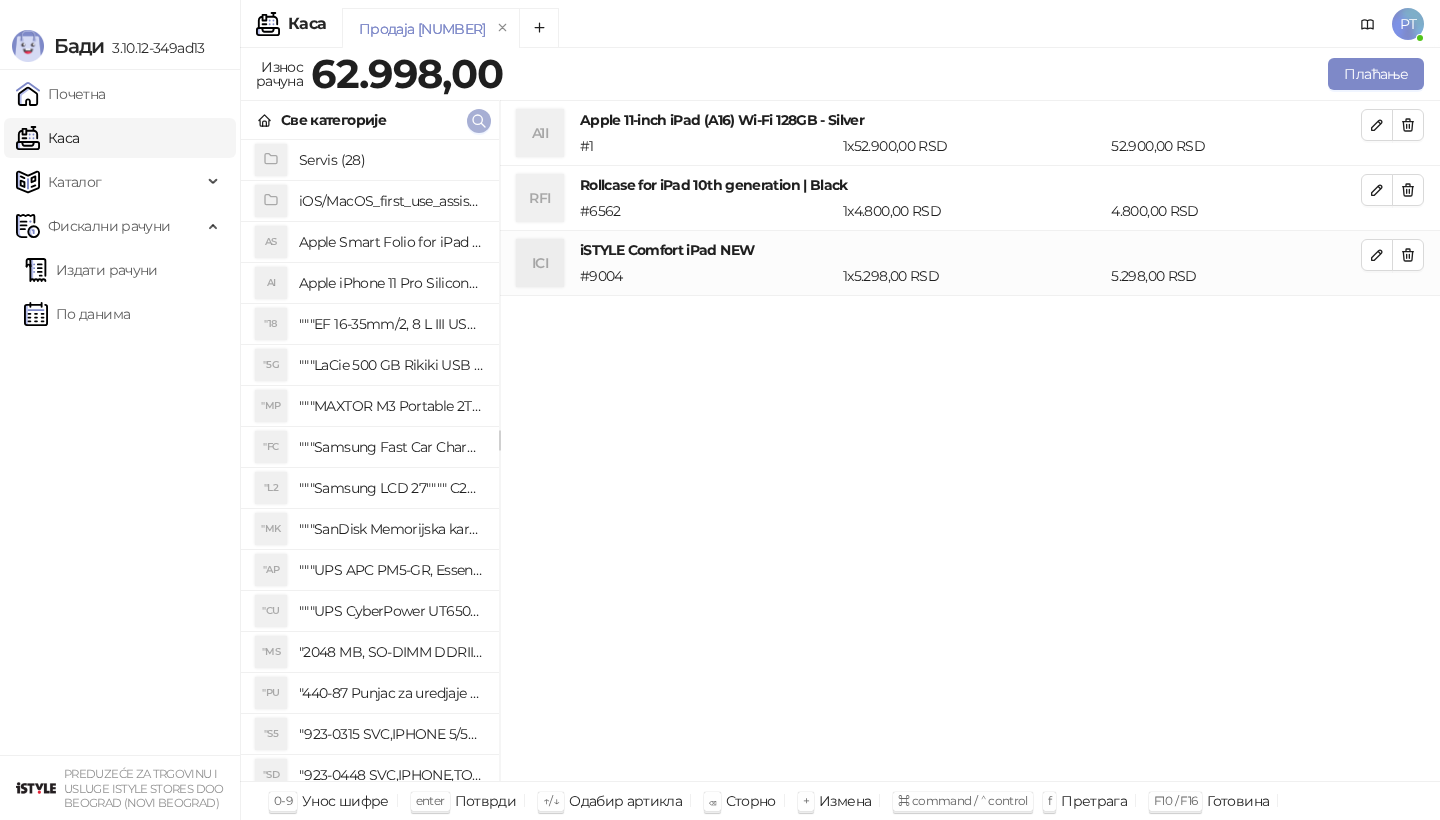 click 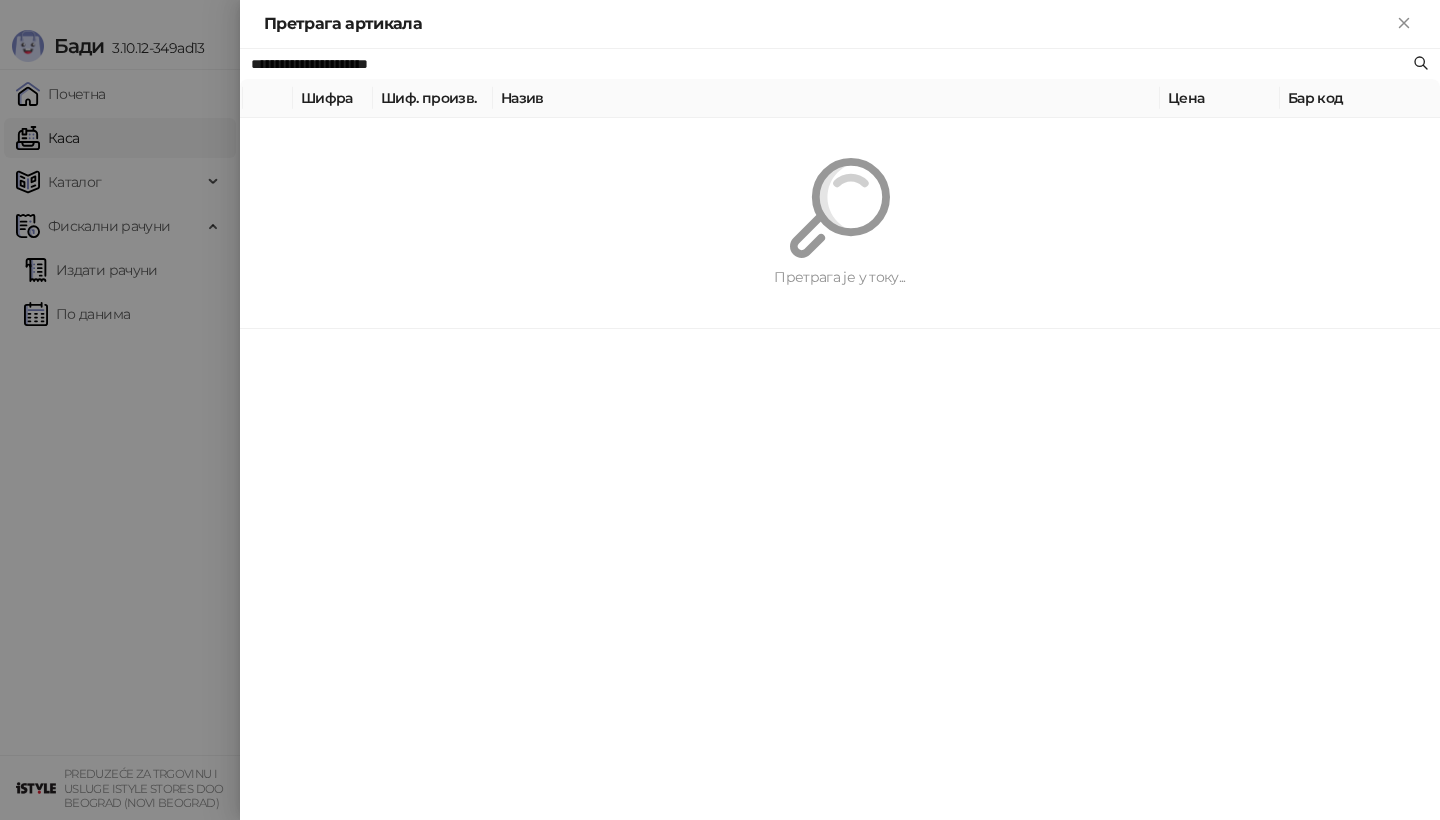 paste 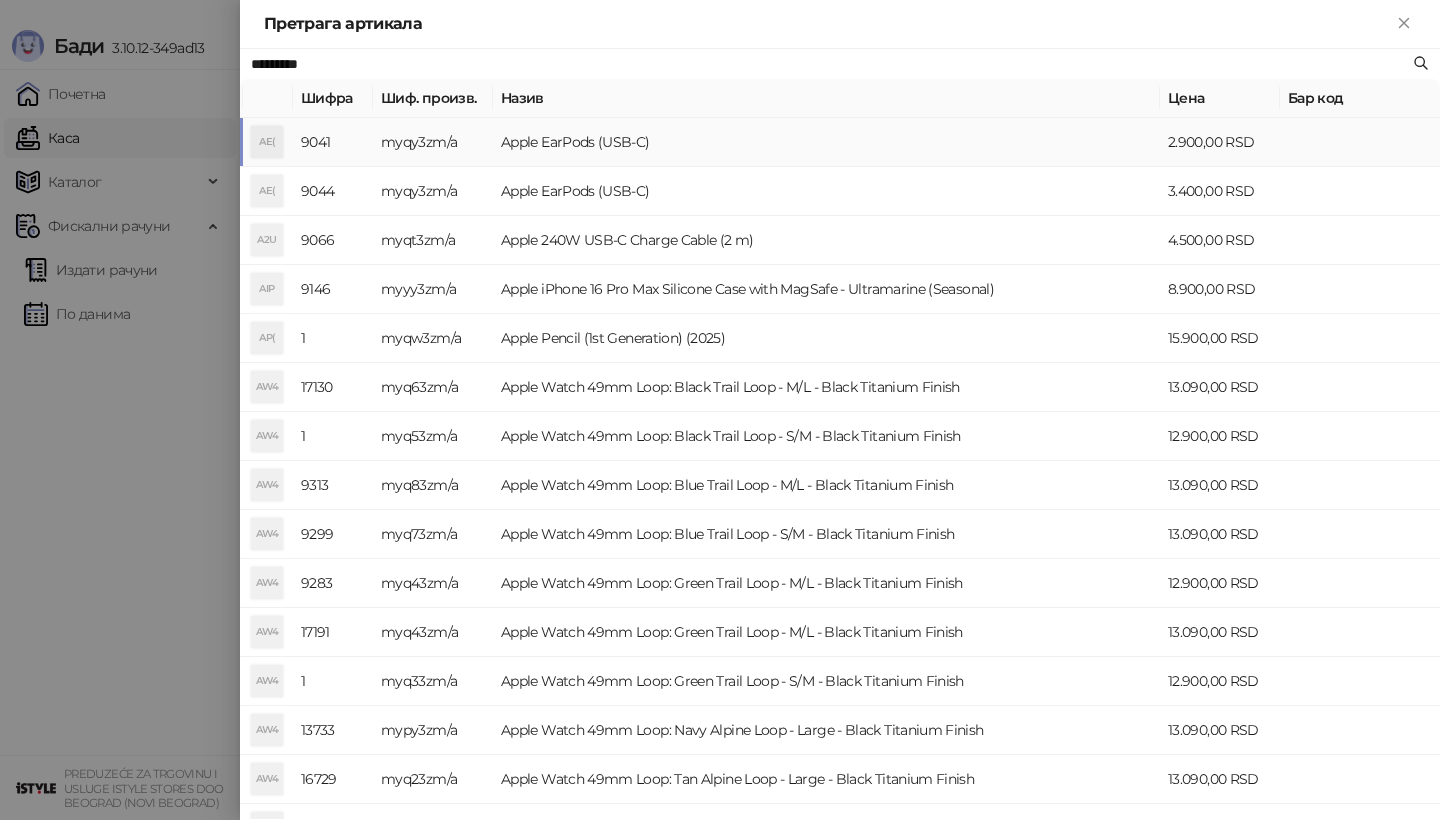 click on "AE(" at bounding box center [267, 142] 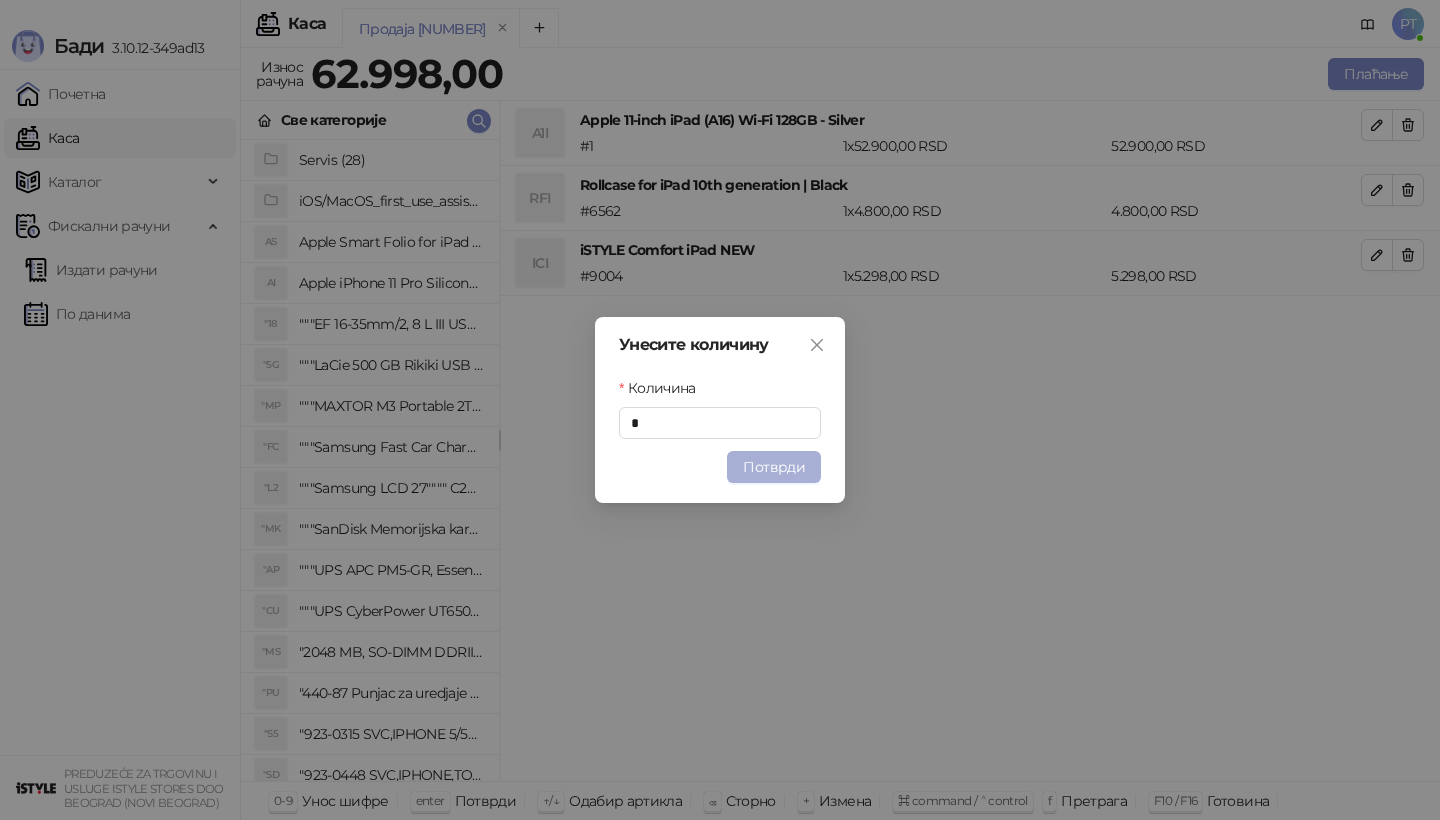 click on "Потврди" at bounding box center [774, 467] 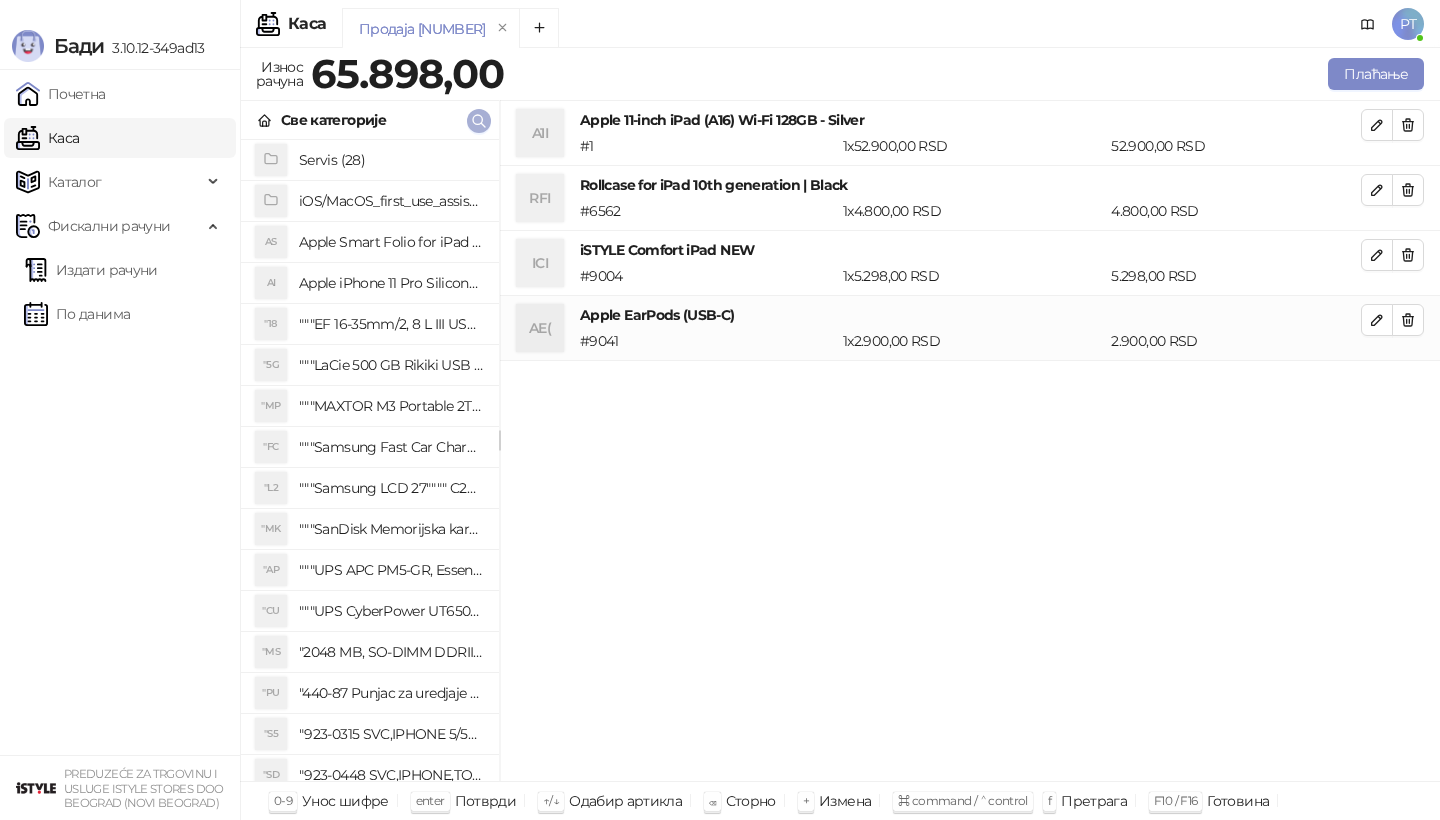 click 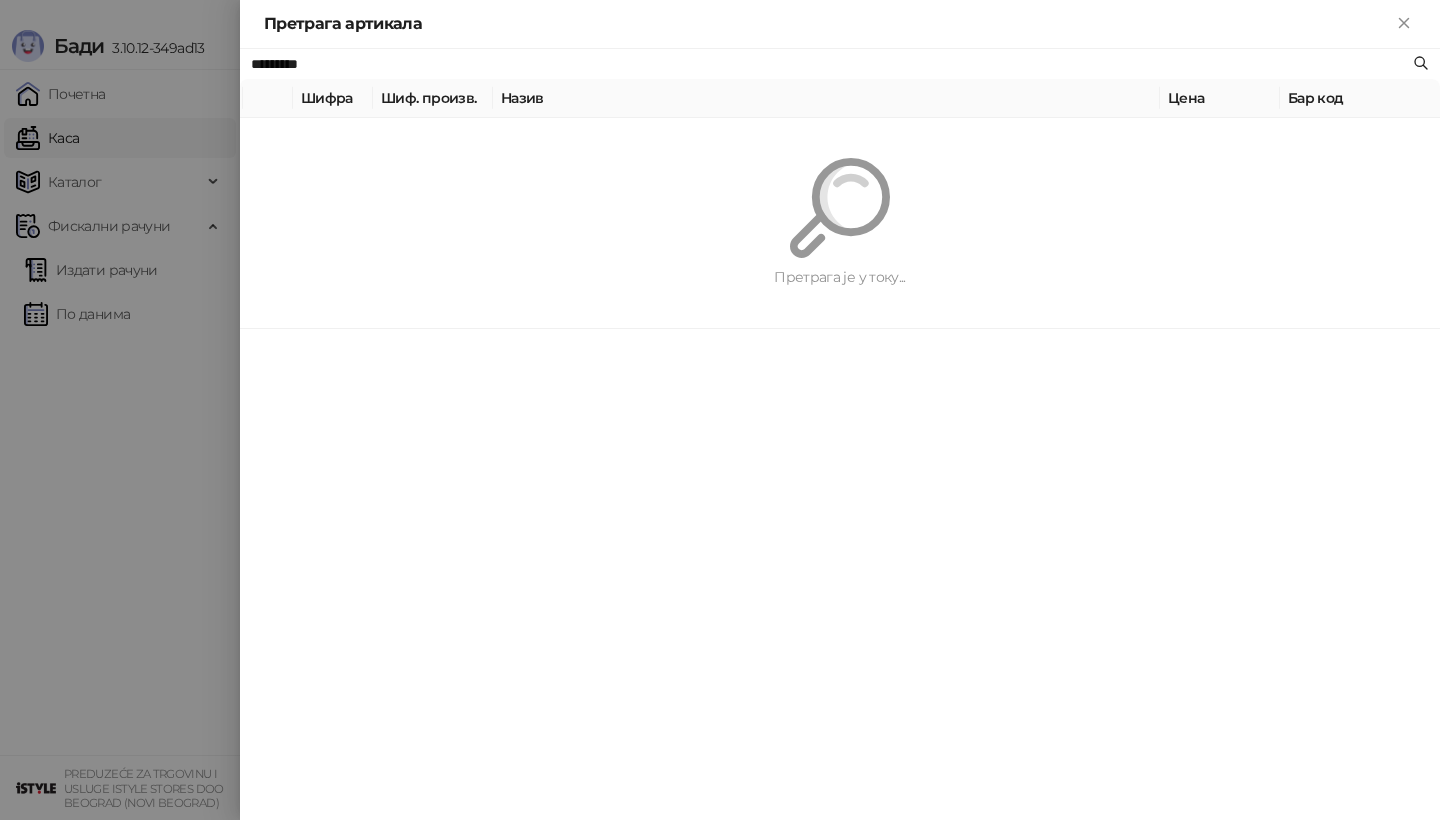 paste on "*" 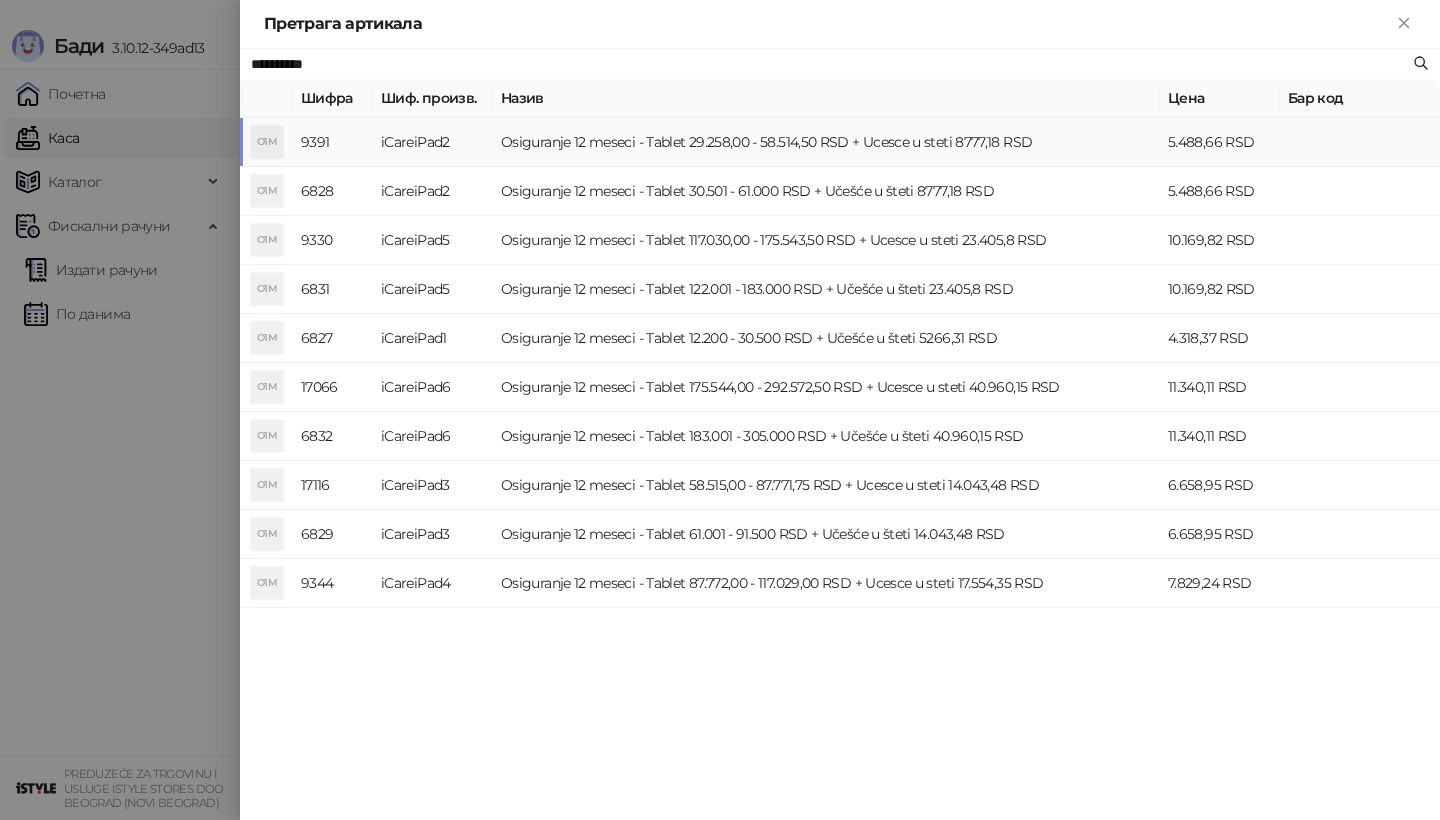click on "O1M" at bounding box center [267, 142] 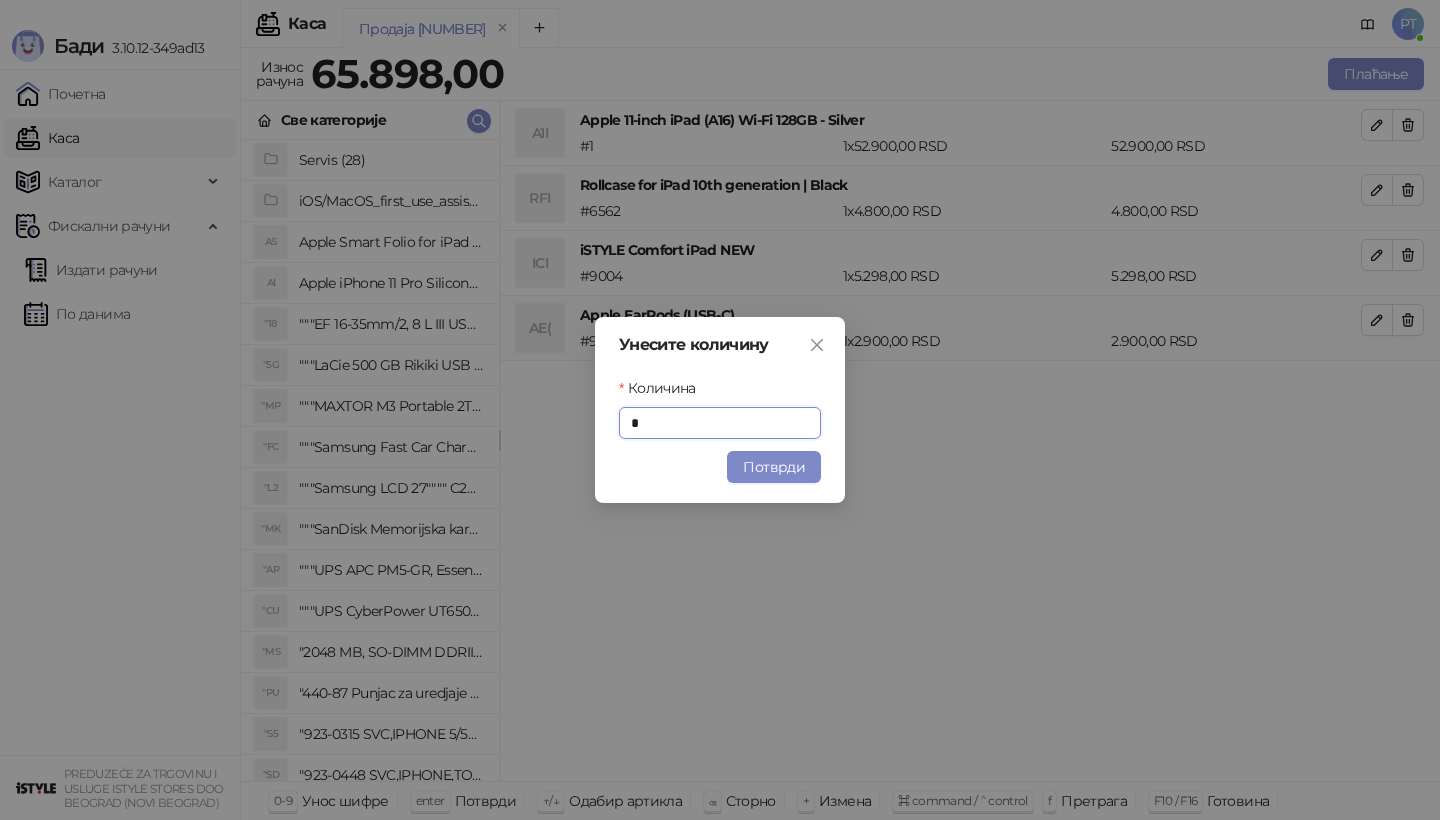click on "Унесите количину Количина * Потврди" at bounding box center [720, 410] 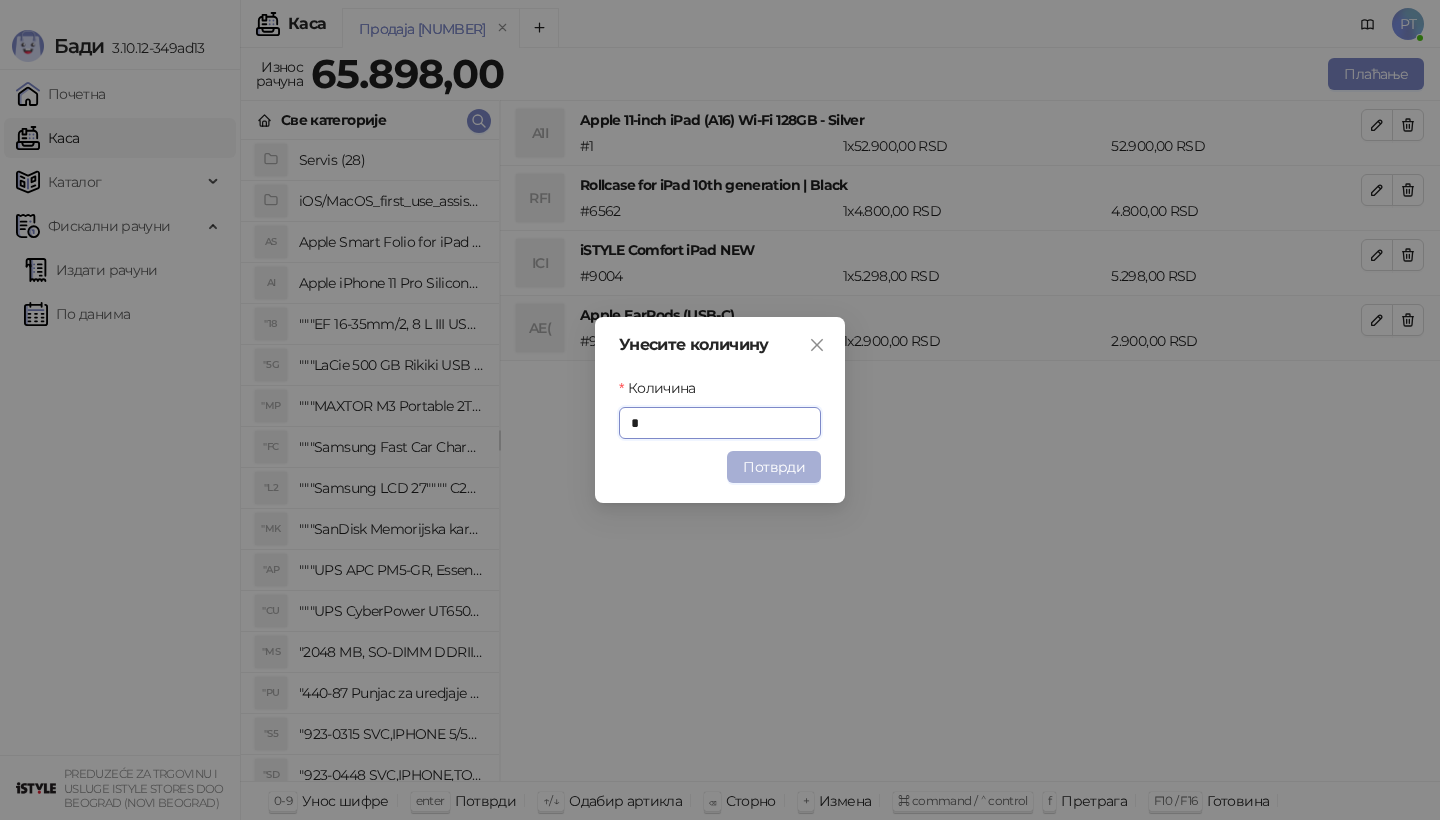 click on "Потврди" at bounding box center [774, 467] 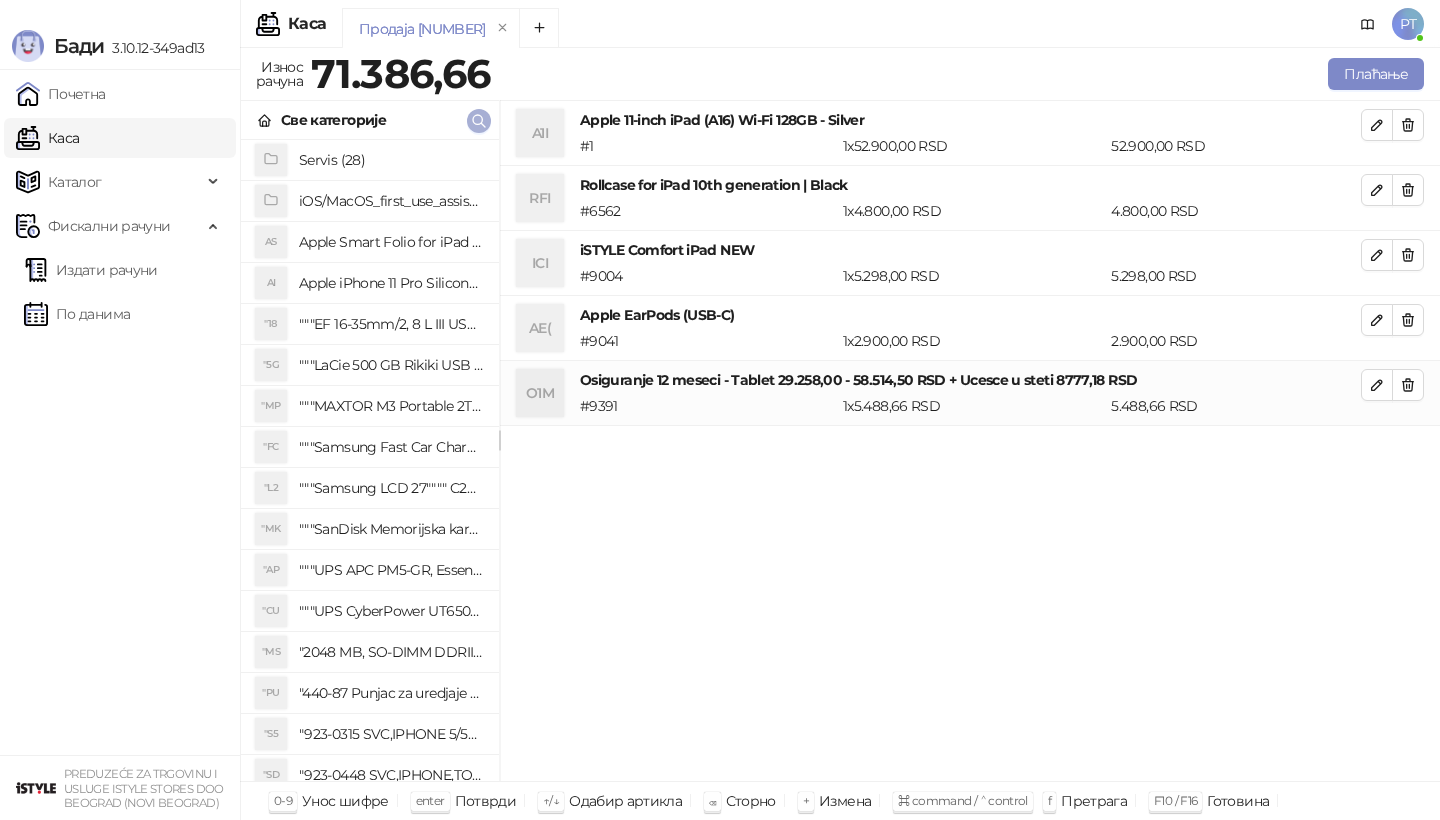 click 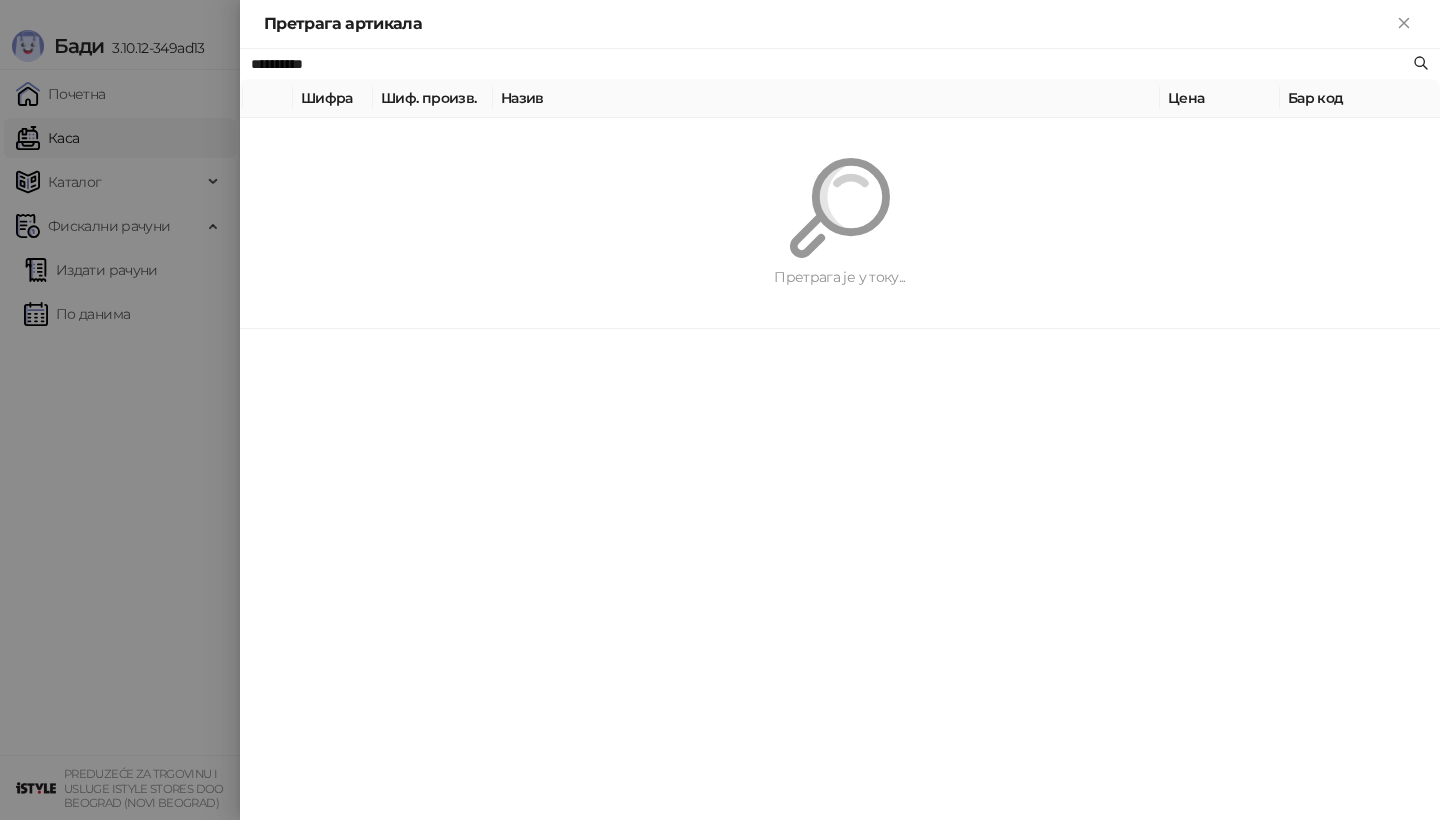 paste on "**********" 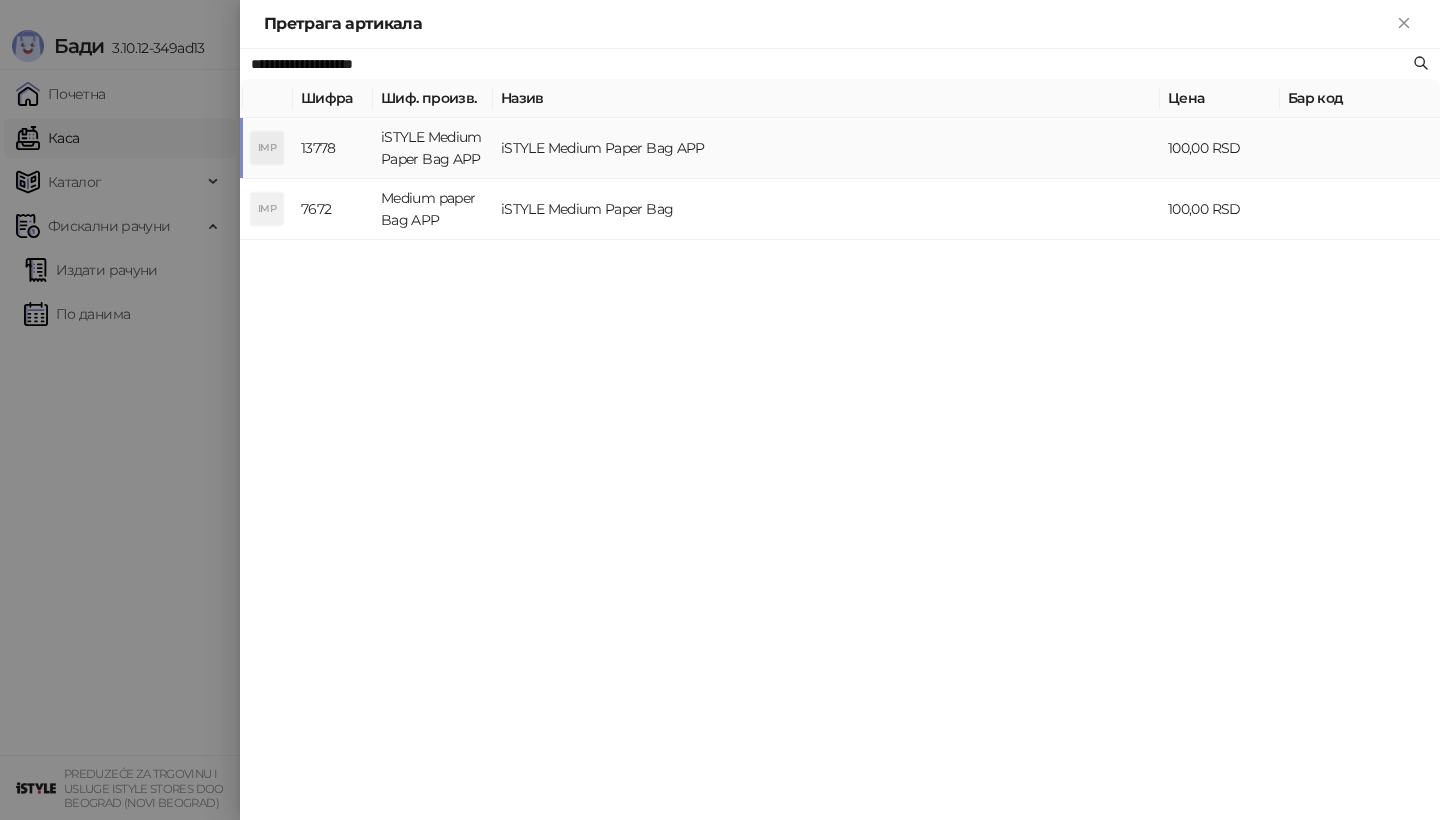 type on "**********" 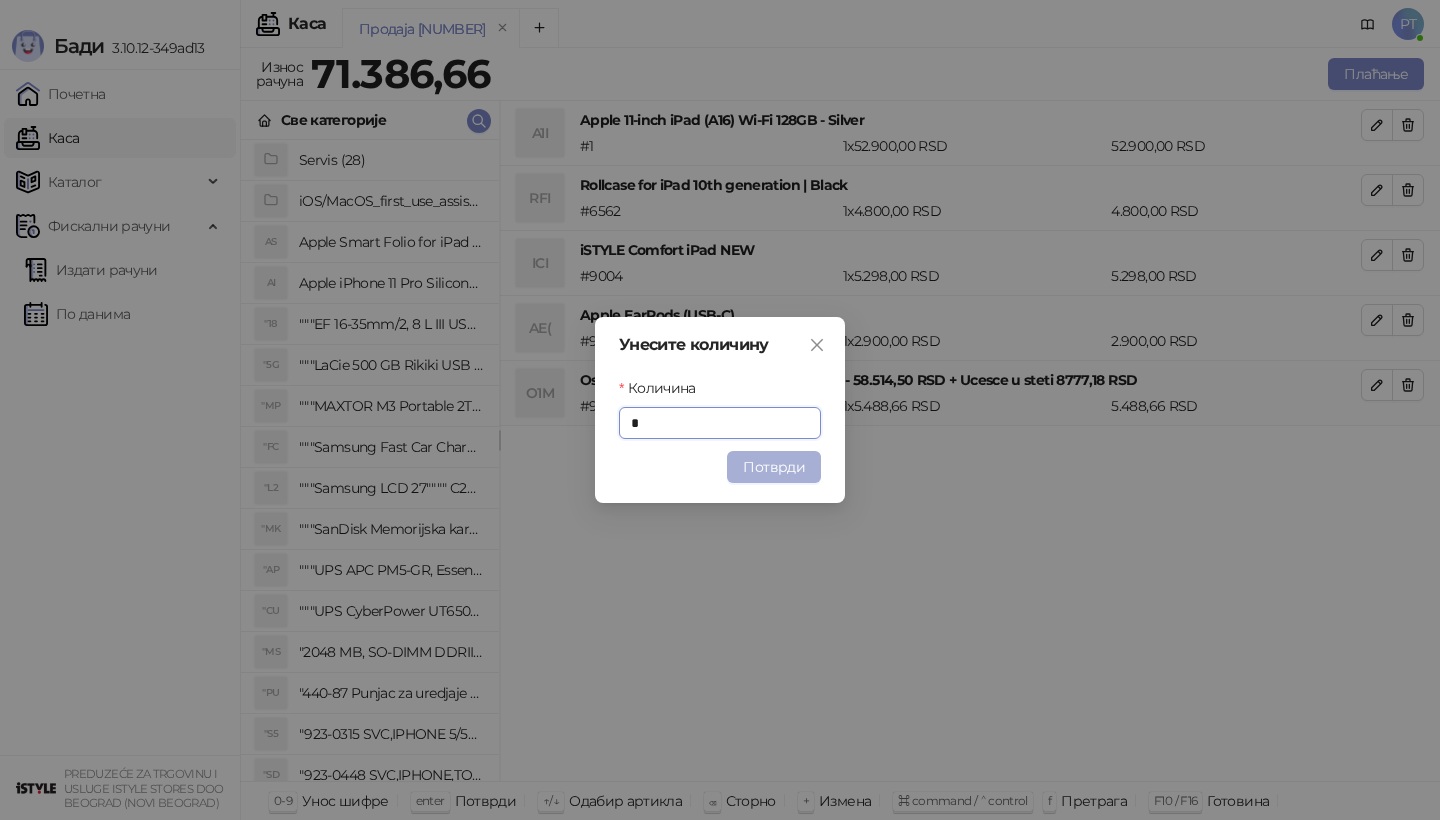 click on "Потврди" at bounding box center [774, 467] 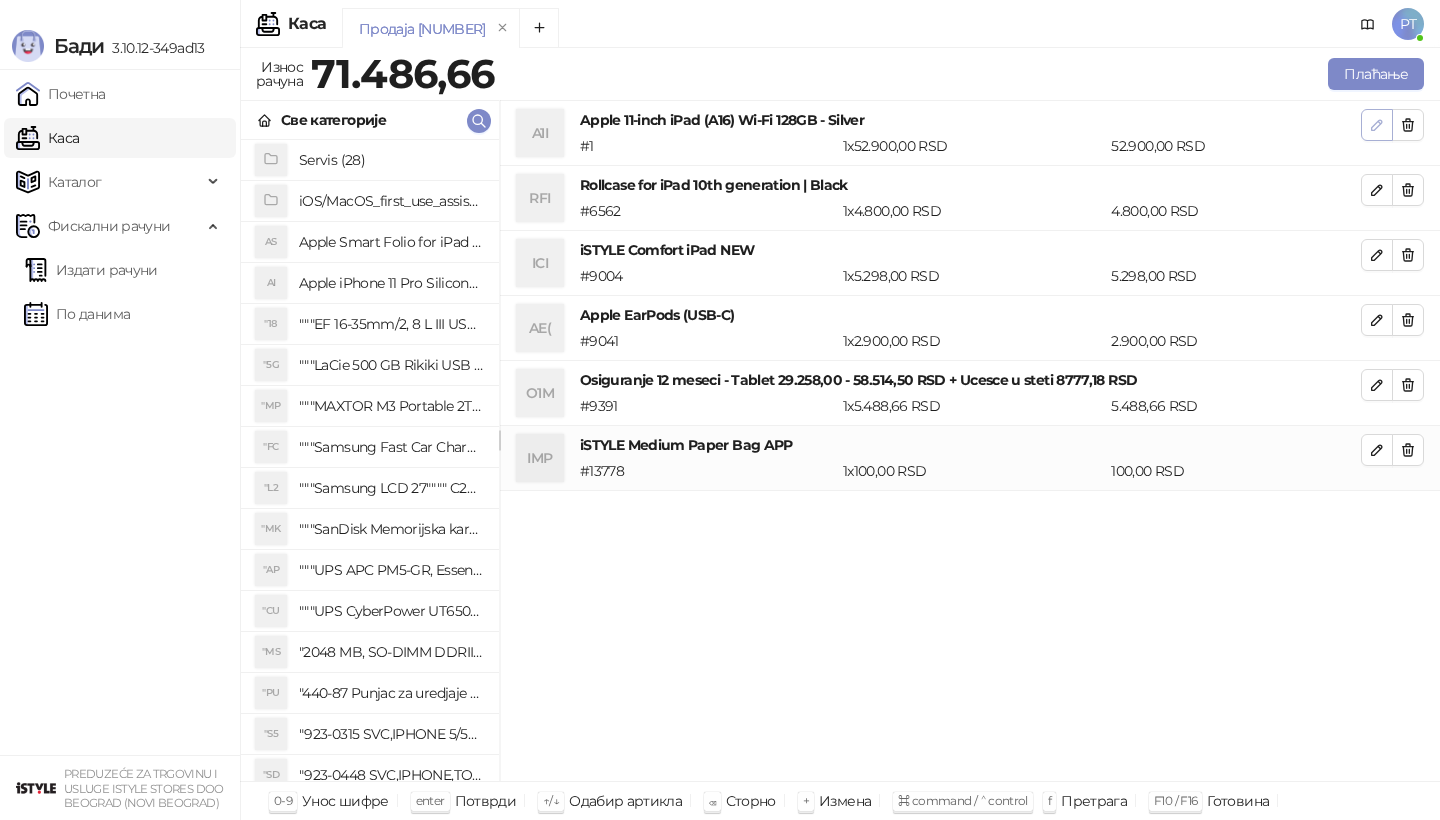 click 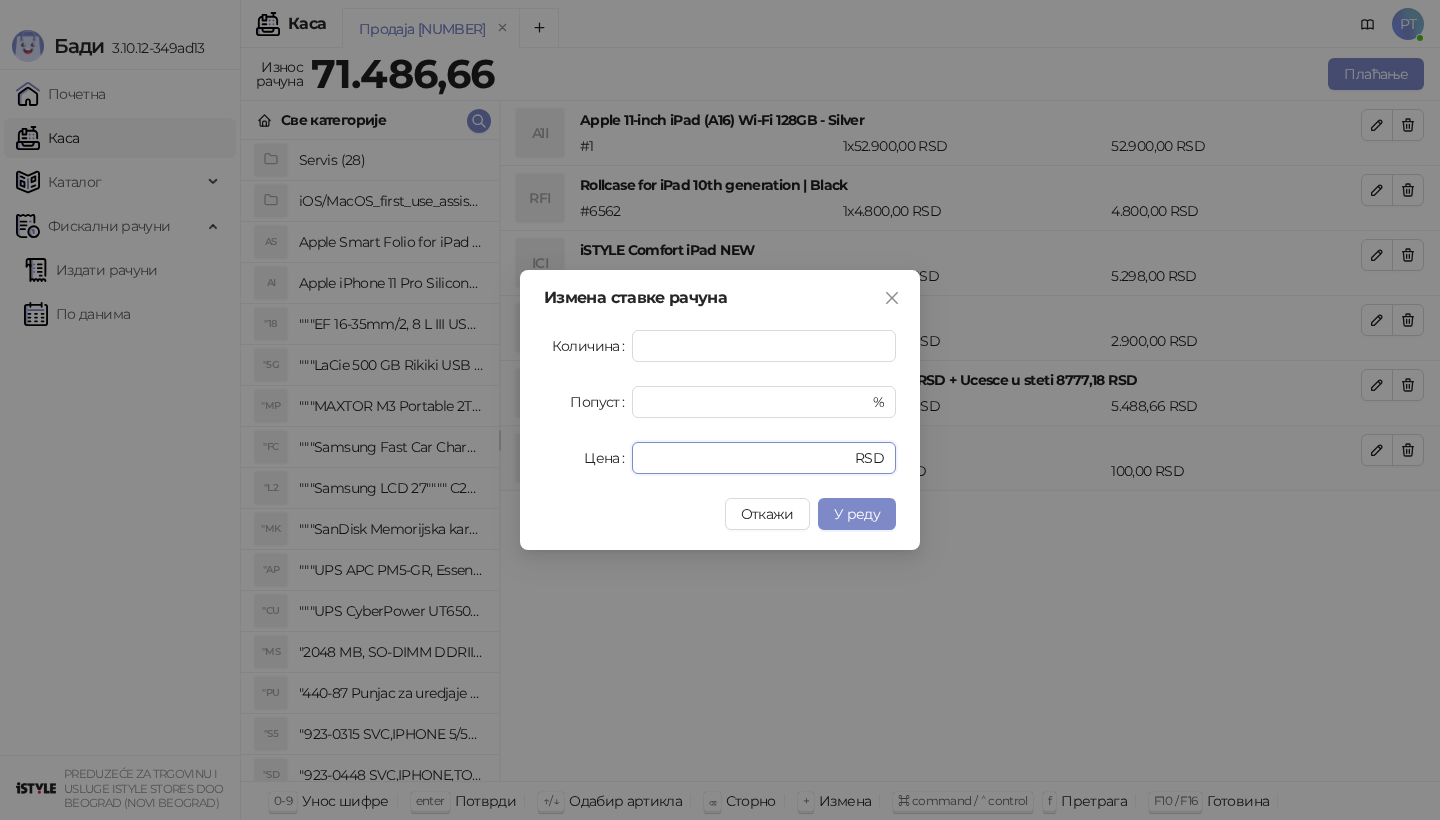 drag, startPoint x: 689, startPoint y: 458, endPoint x: 574, endPoint y: 458, distance: 115 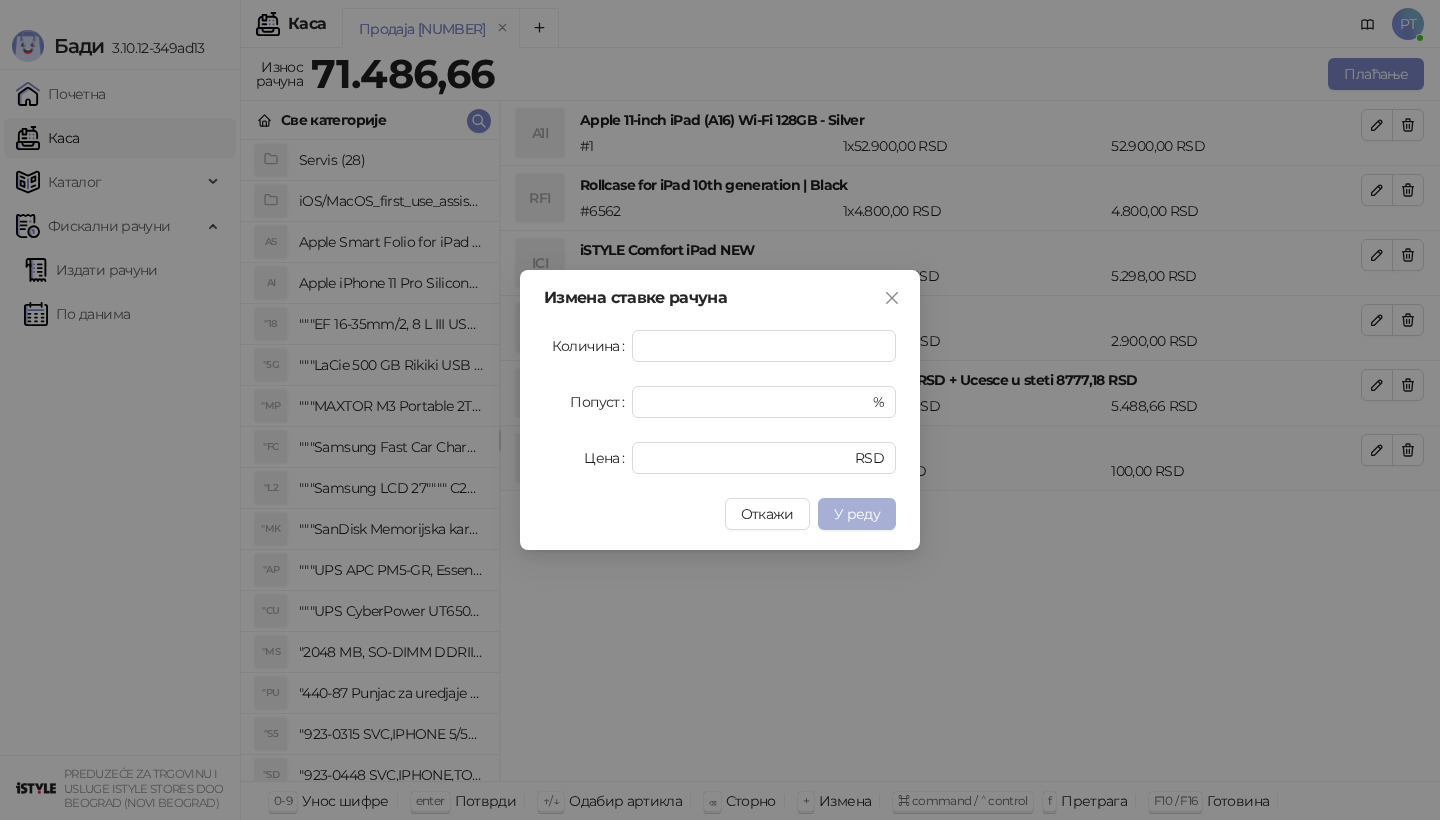 click on "У реду" at bounding box center (857, 514) 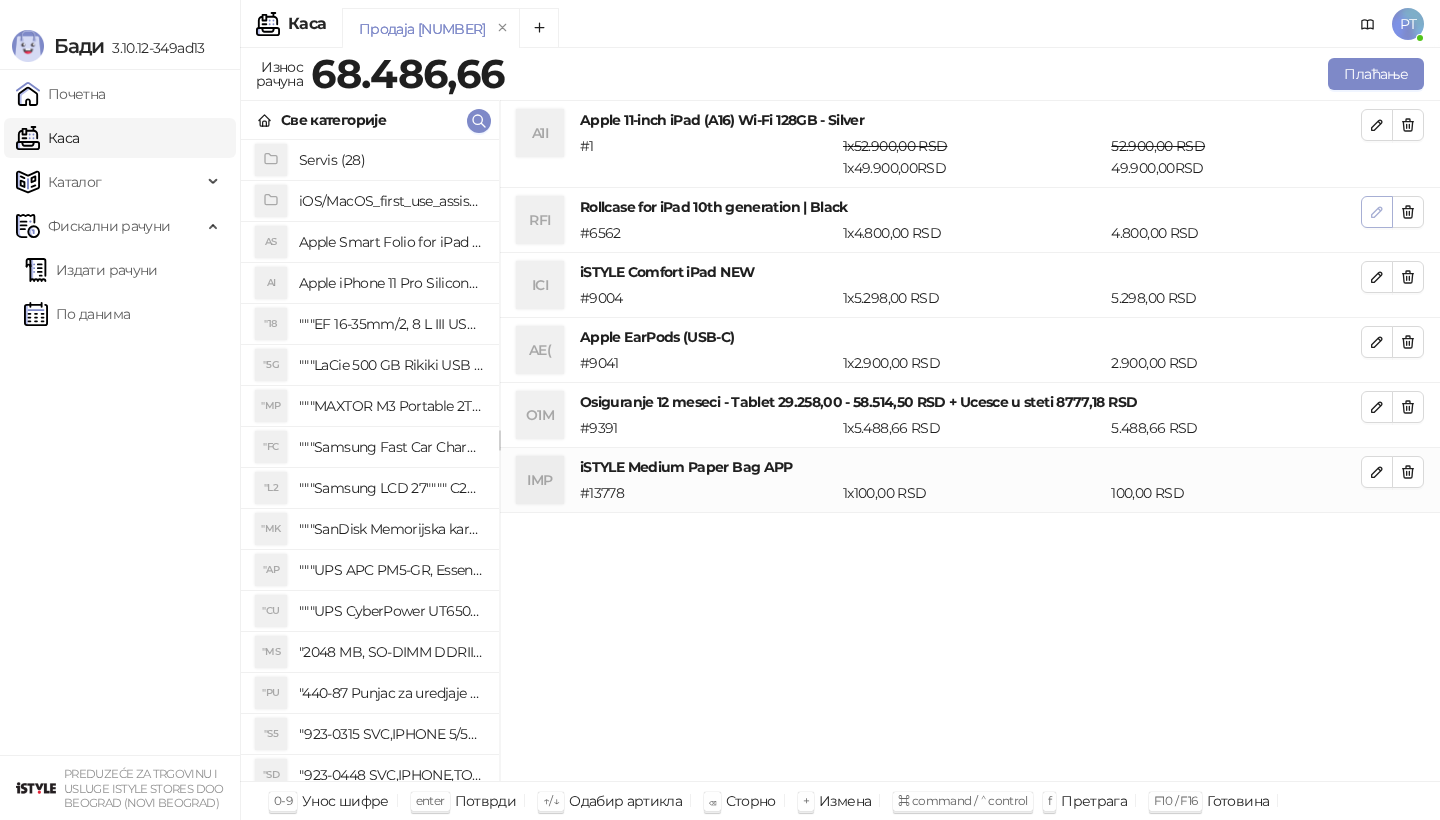 click 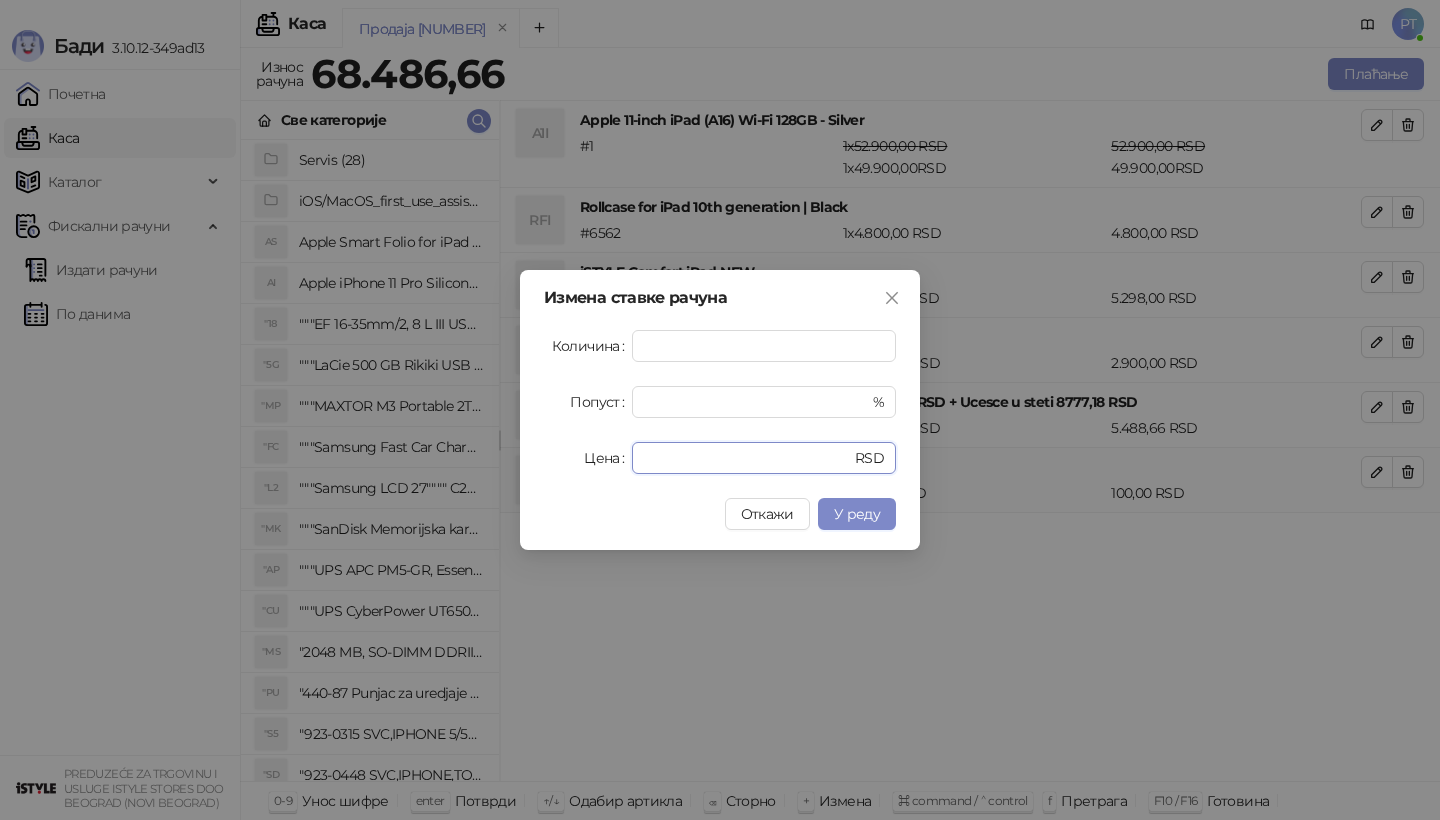 drag, startPoint x: 703, startPoint y: 456, endPoint x: 536, endPoint y: 456, distance: 167 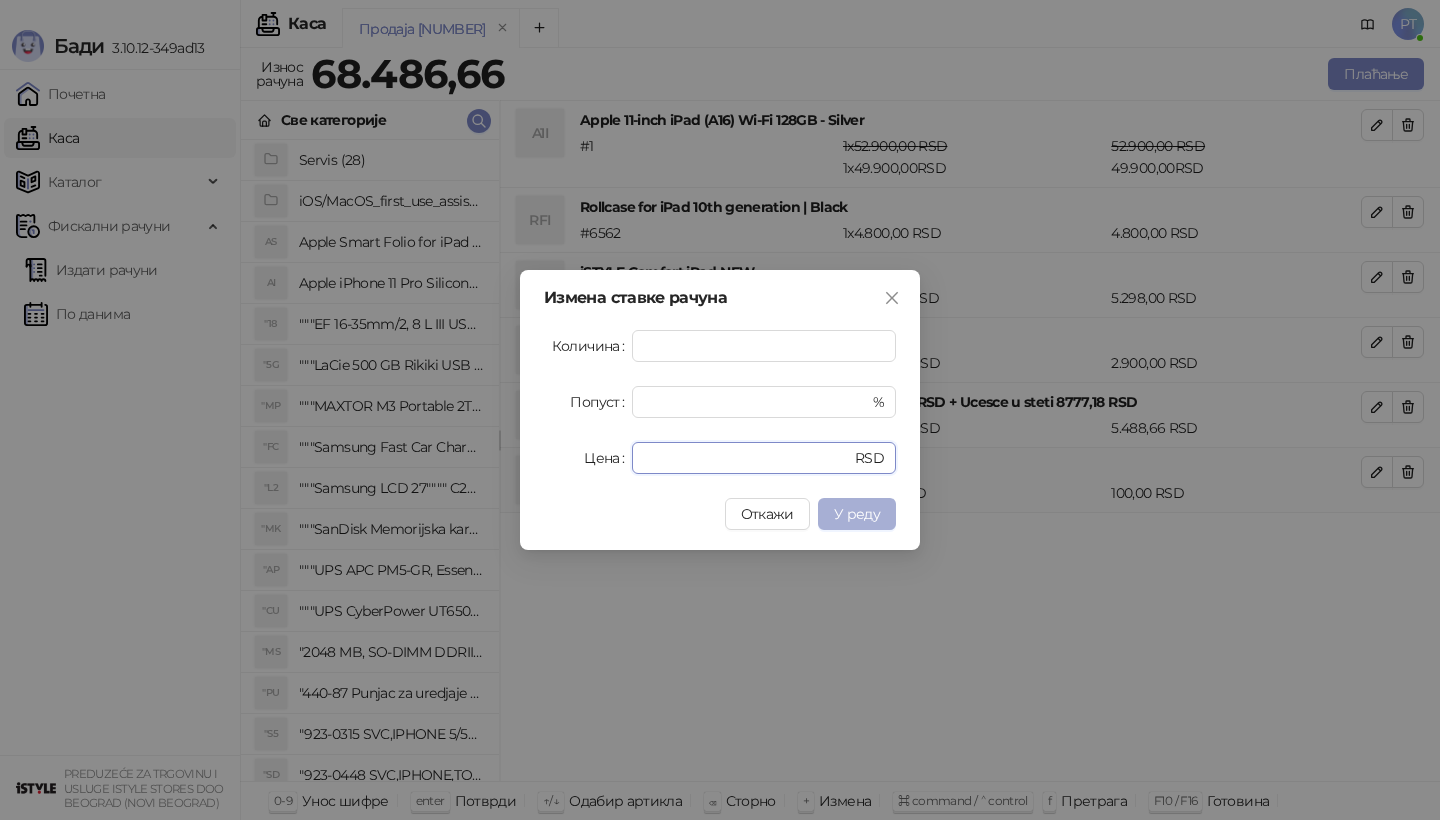 type on "*" 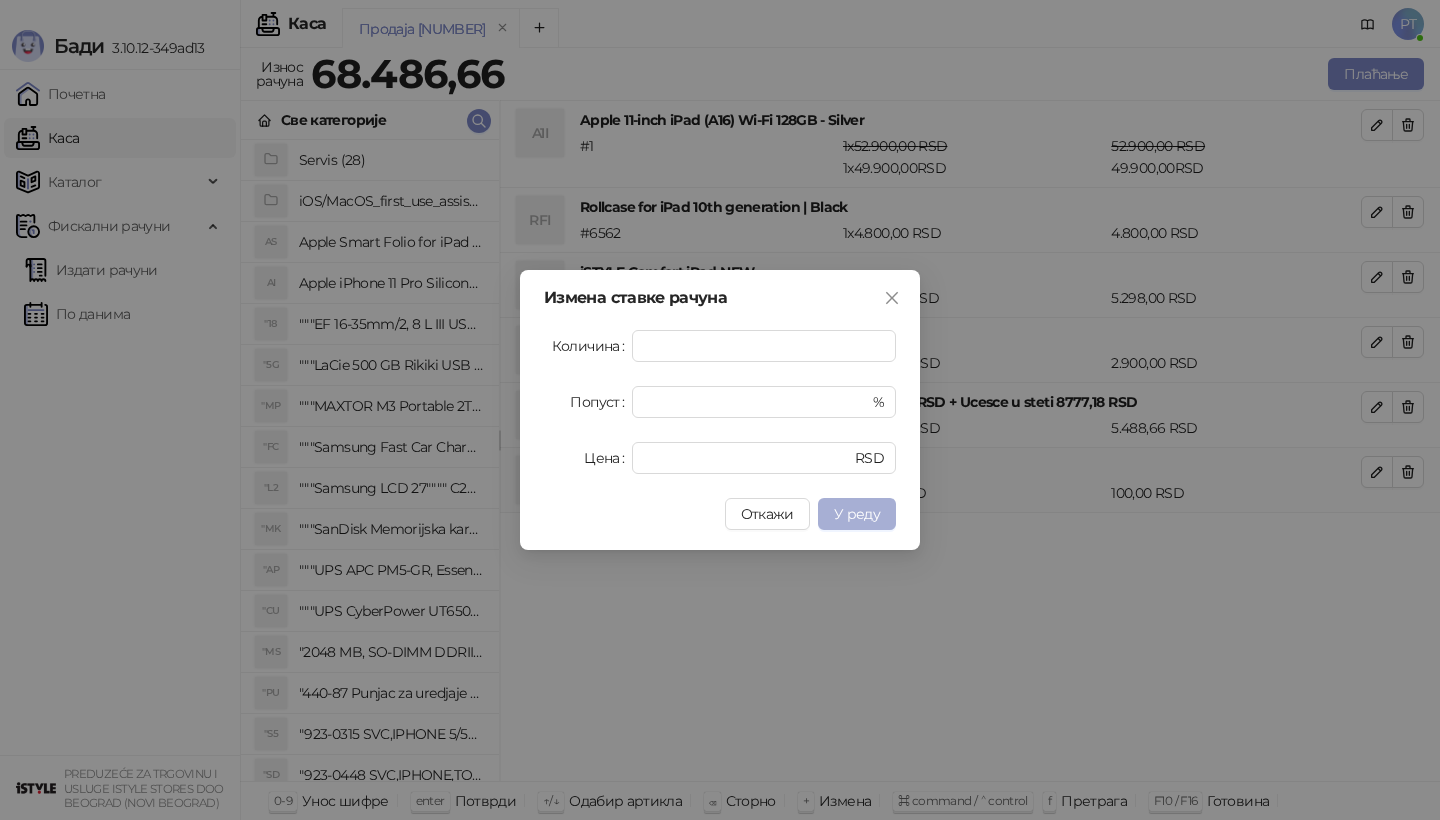 click on "У реду" at bounding box center (857, 514) 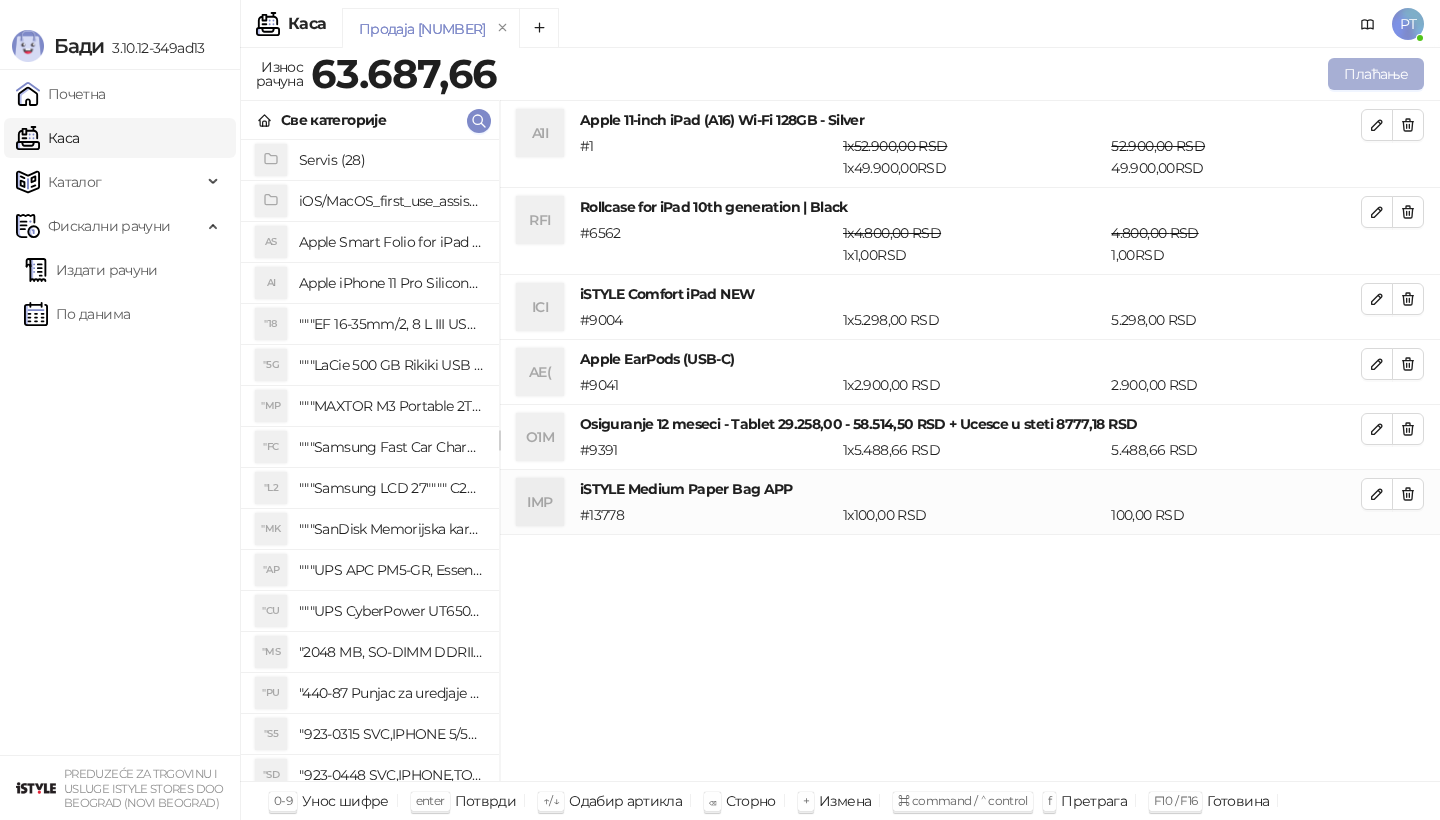 click on "Плаћање" at bounding box center (1376, 74) 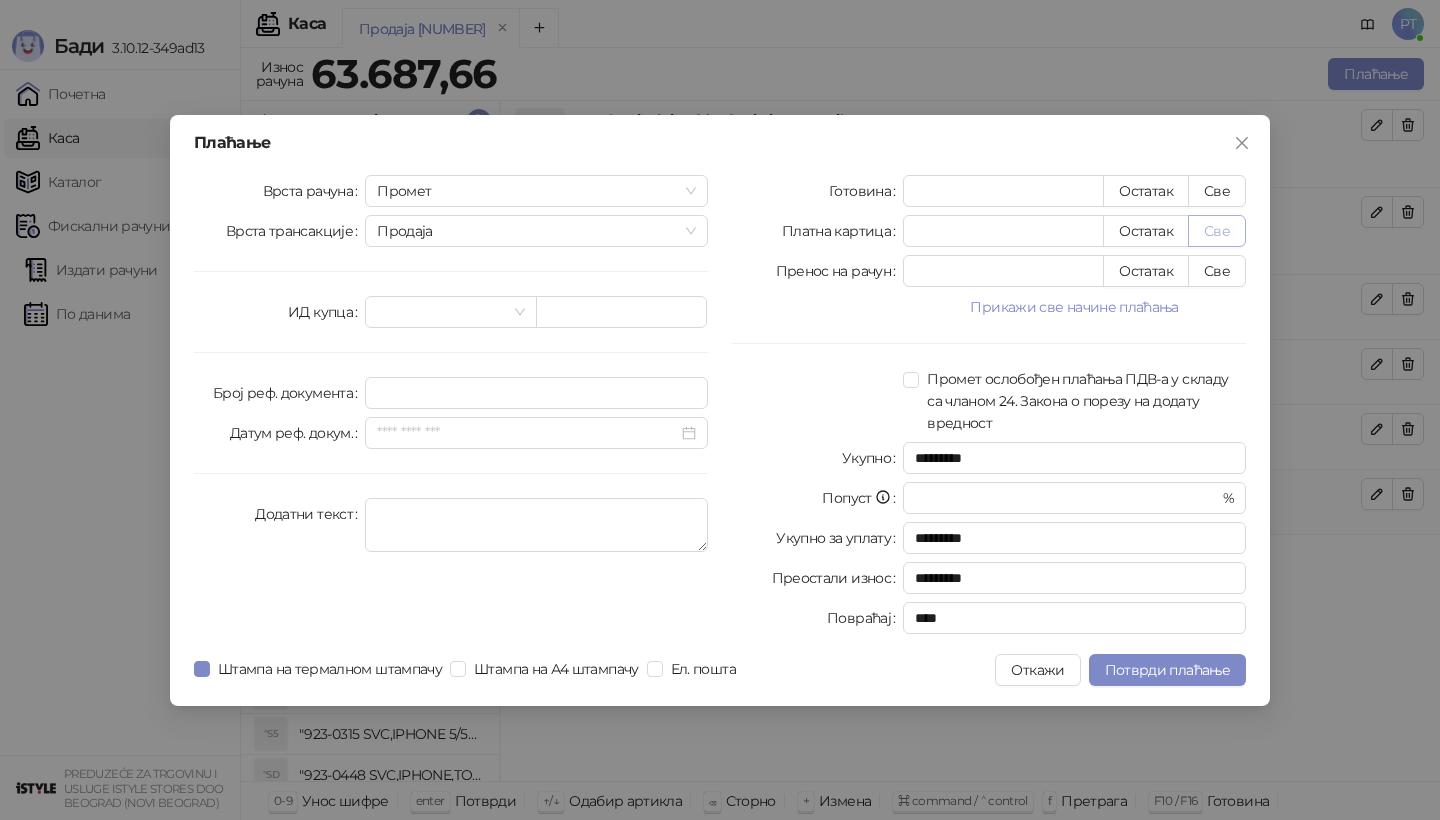 click on "Све" at bounding box center (1217, 231) 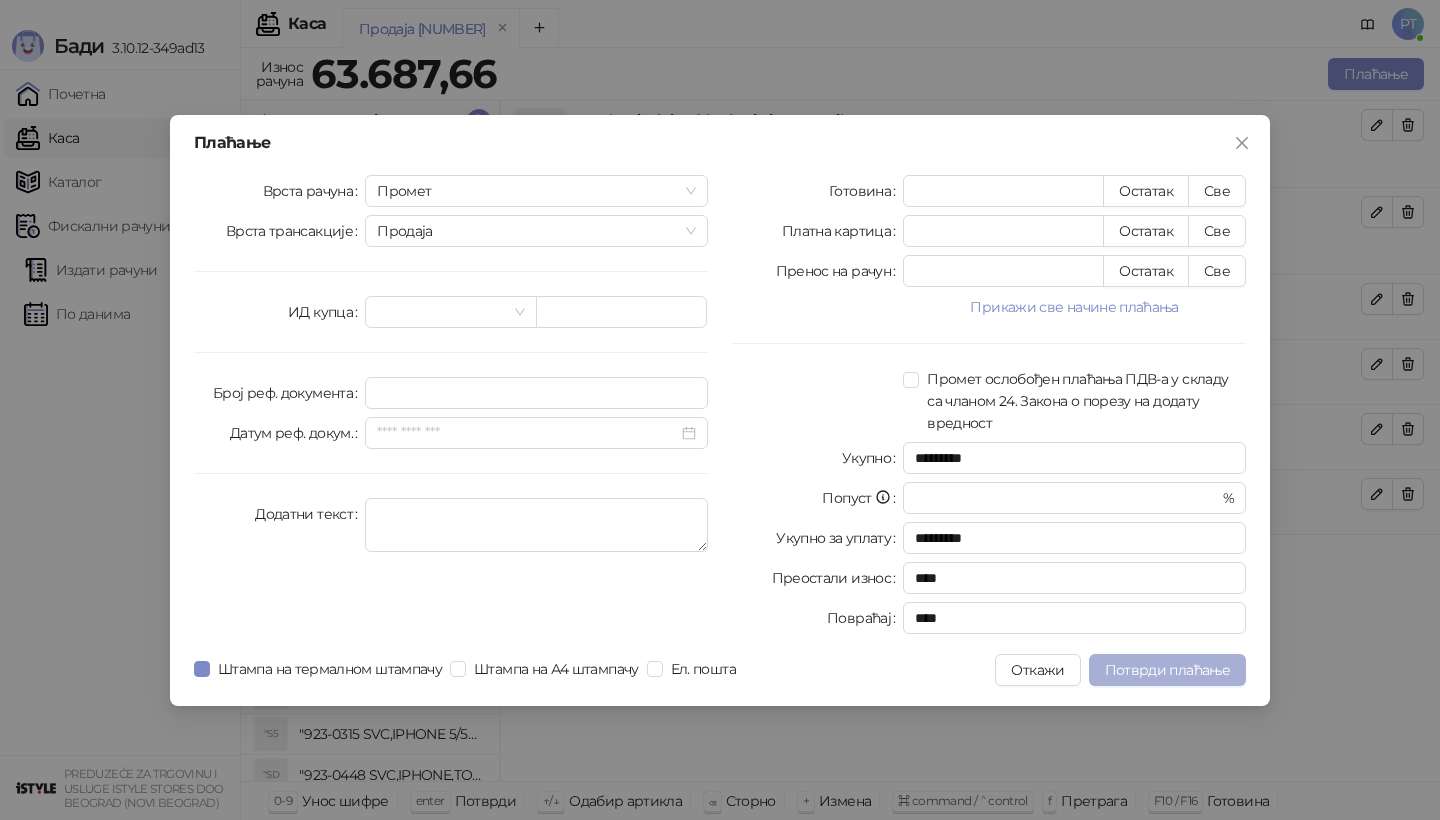 click on "Потврди плаћање" at bounding box center [1167, 670] 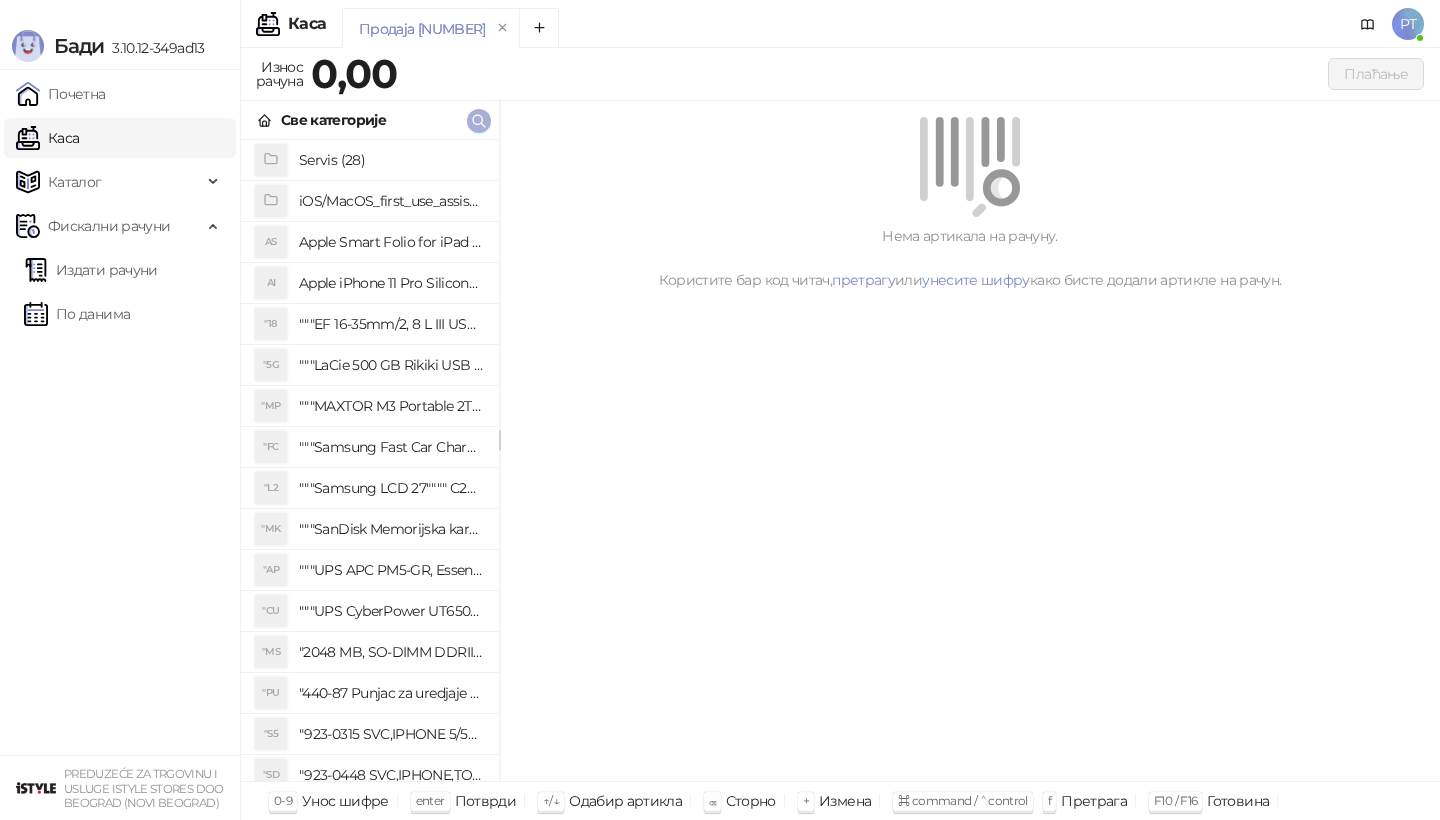click 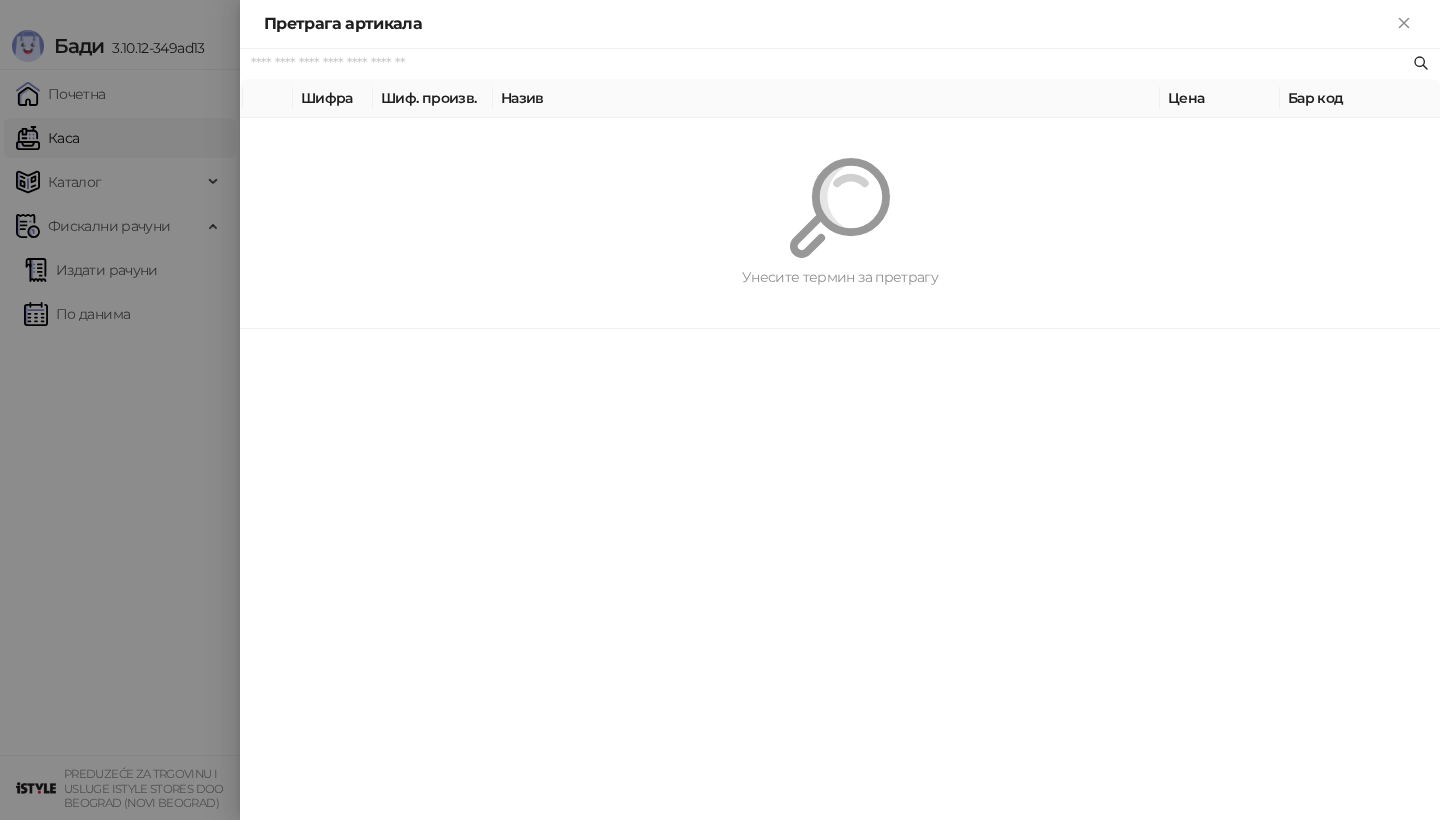 paste on "**********" 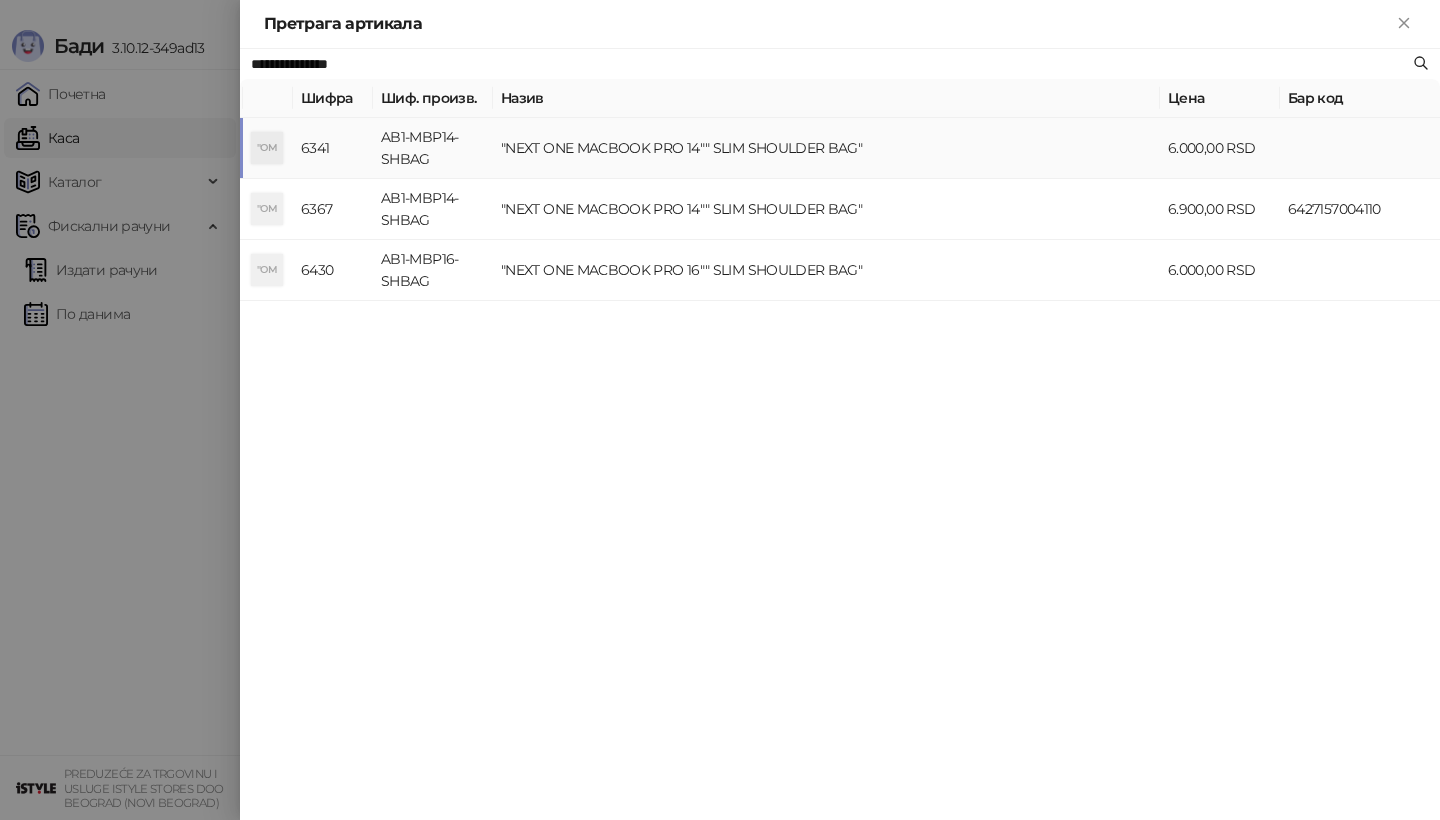 click on ""OM" at bounding box center (267, 148) 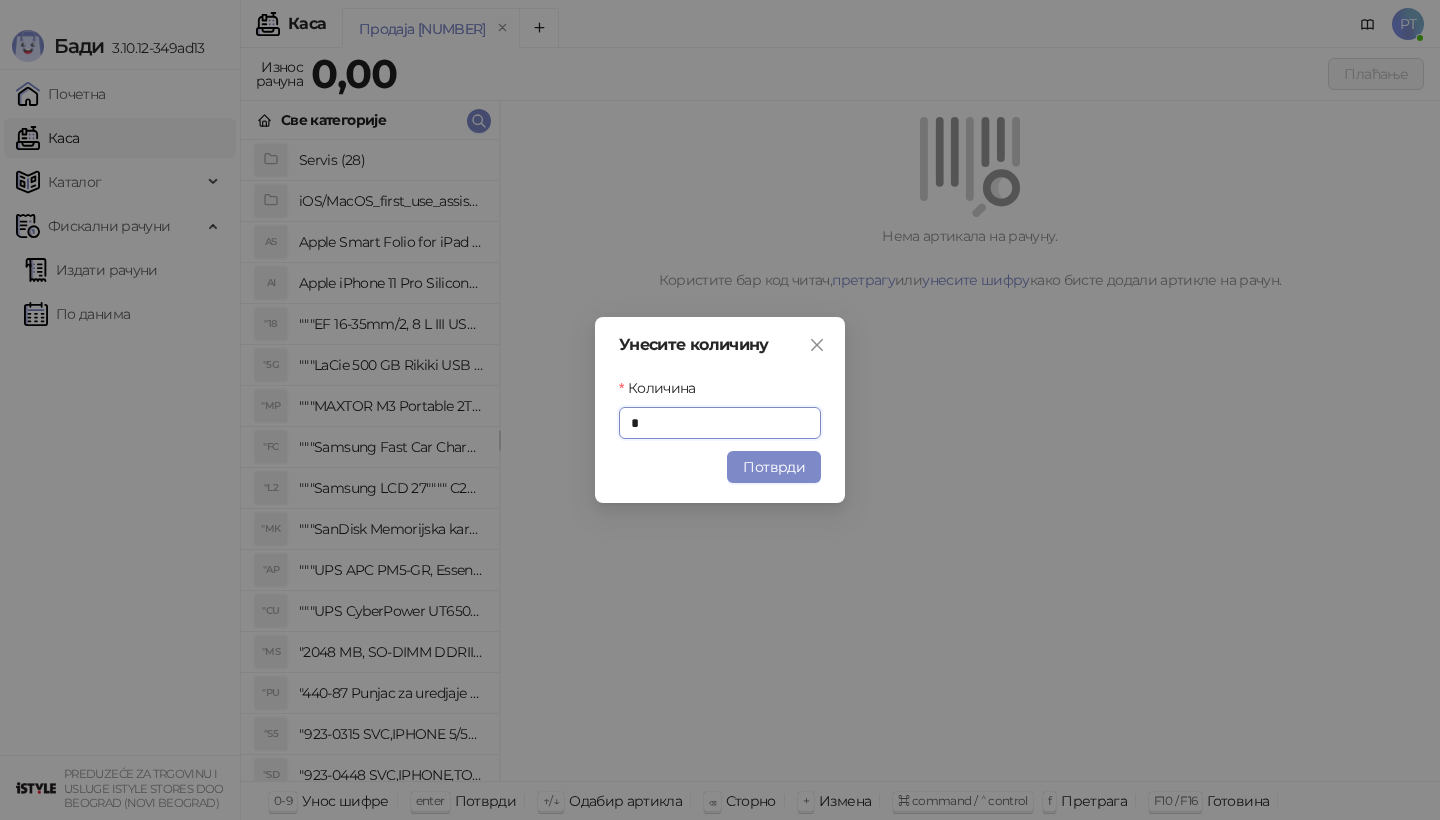 click on "Потврди" at bounding box center [774, 467] 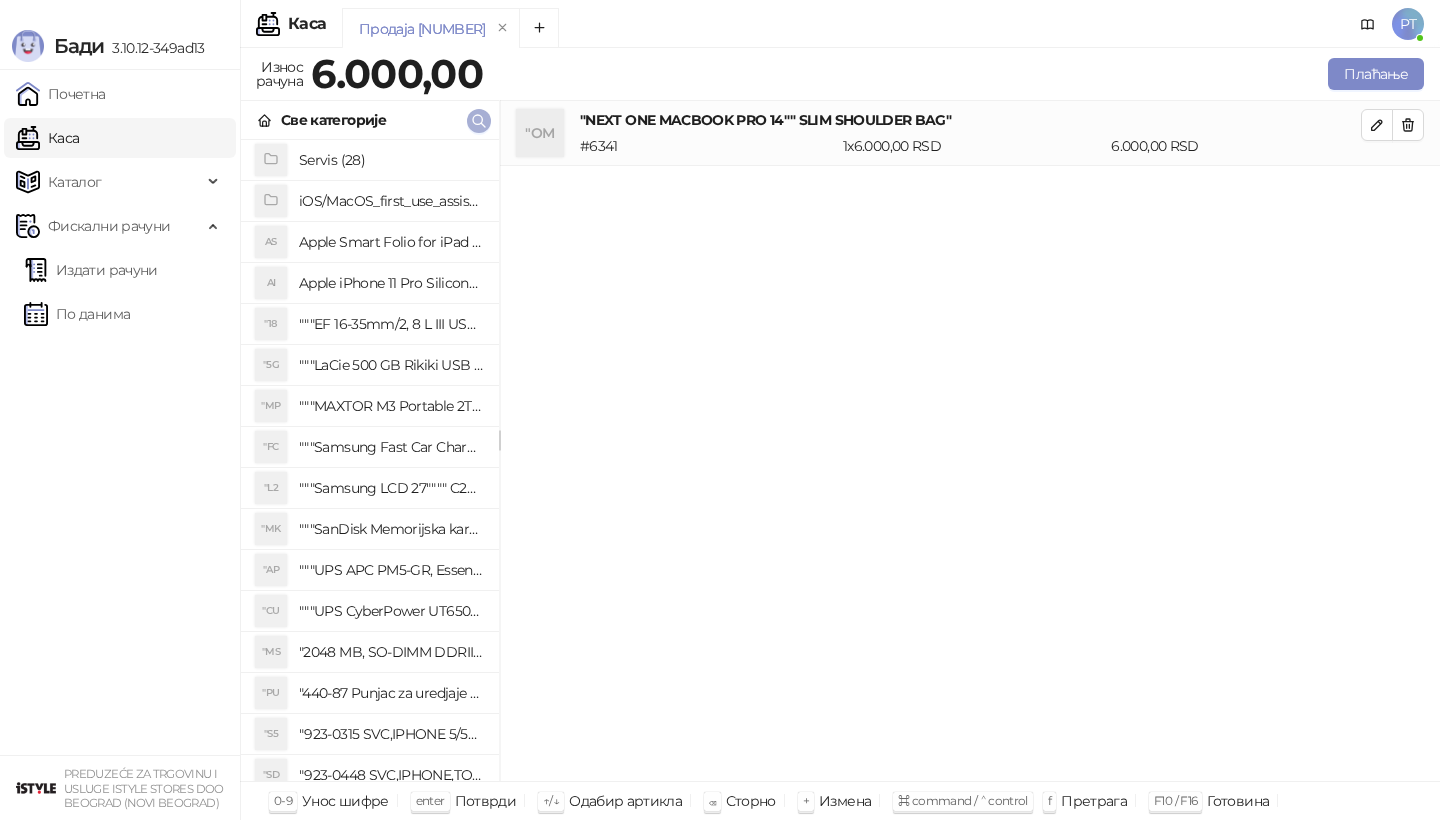 click 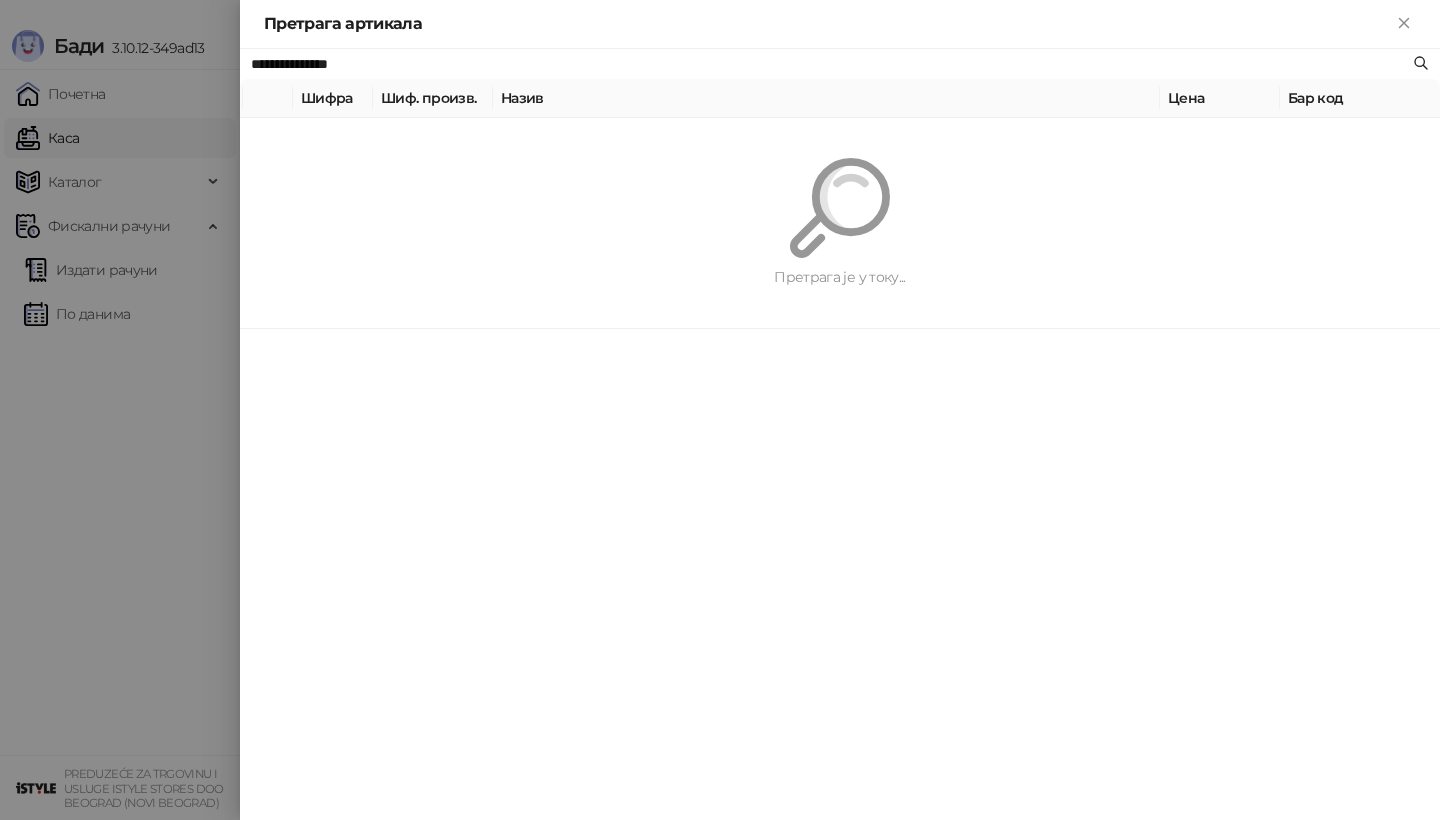 paste on "****" 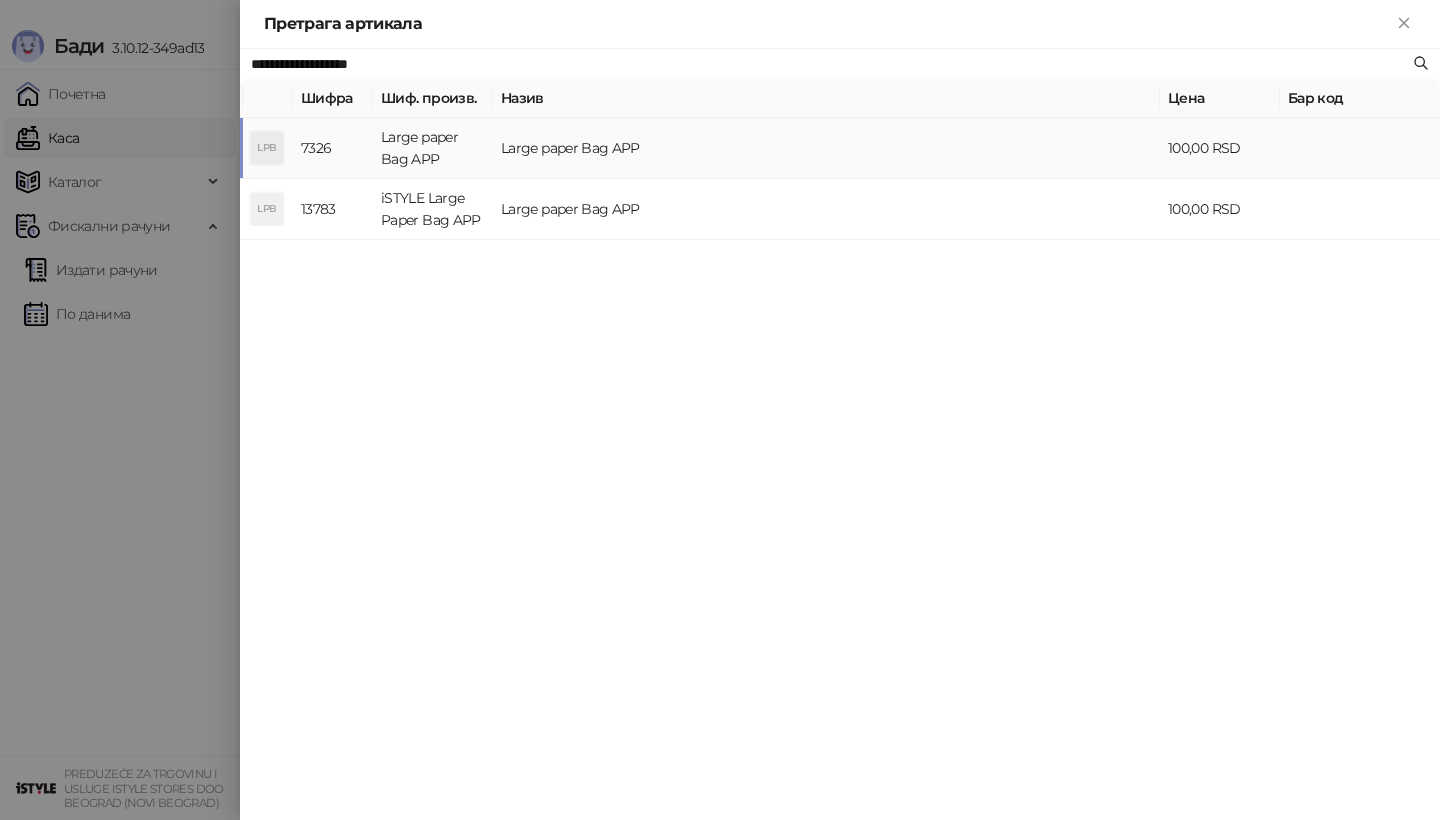 type on "**********" 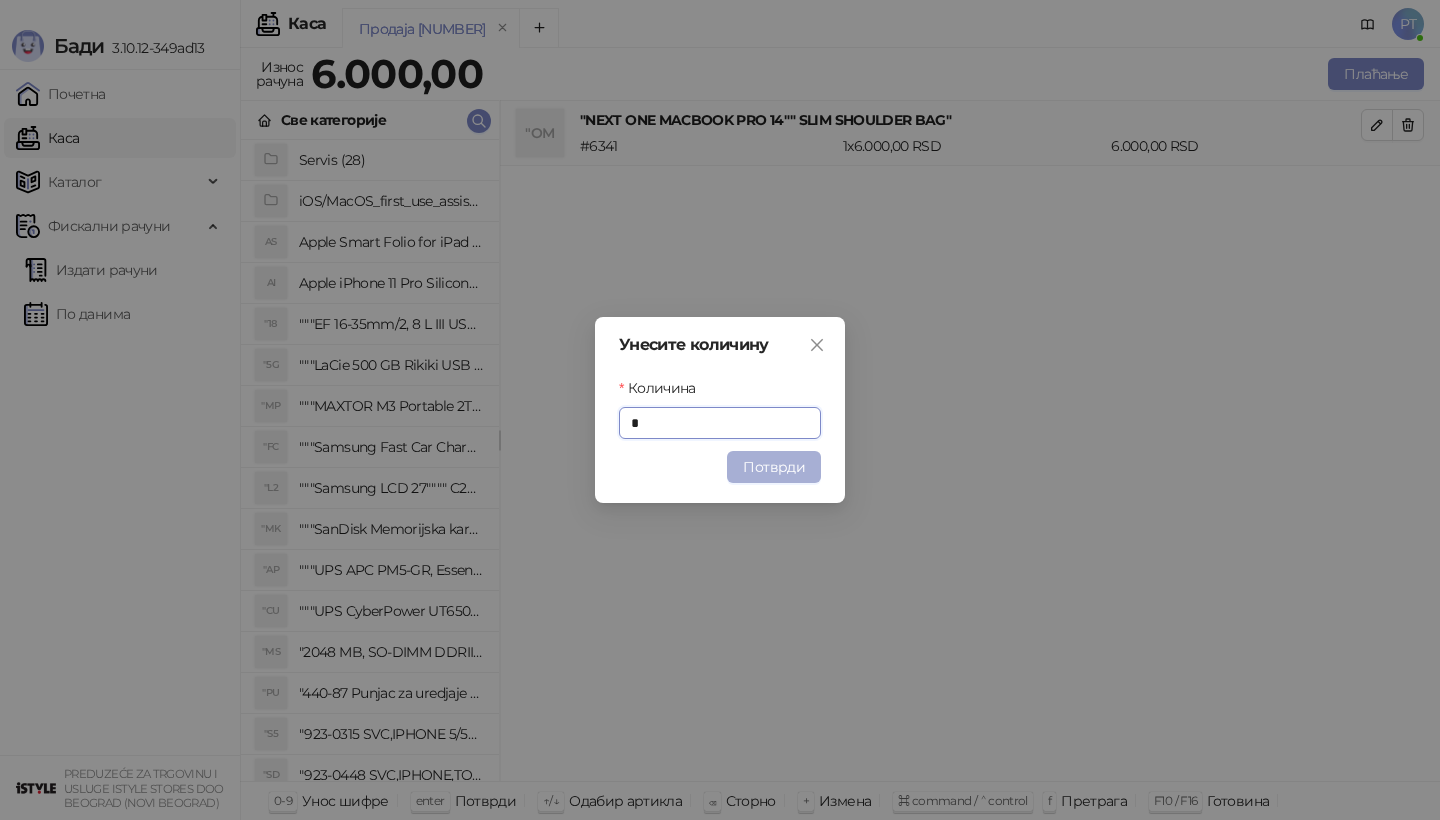 click on "Потврди" at bounding box center (774, 467) 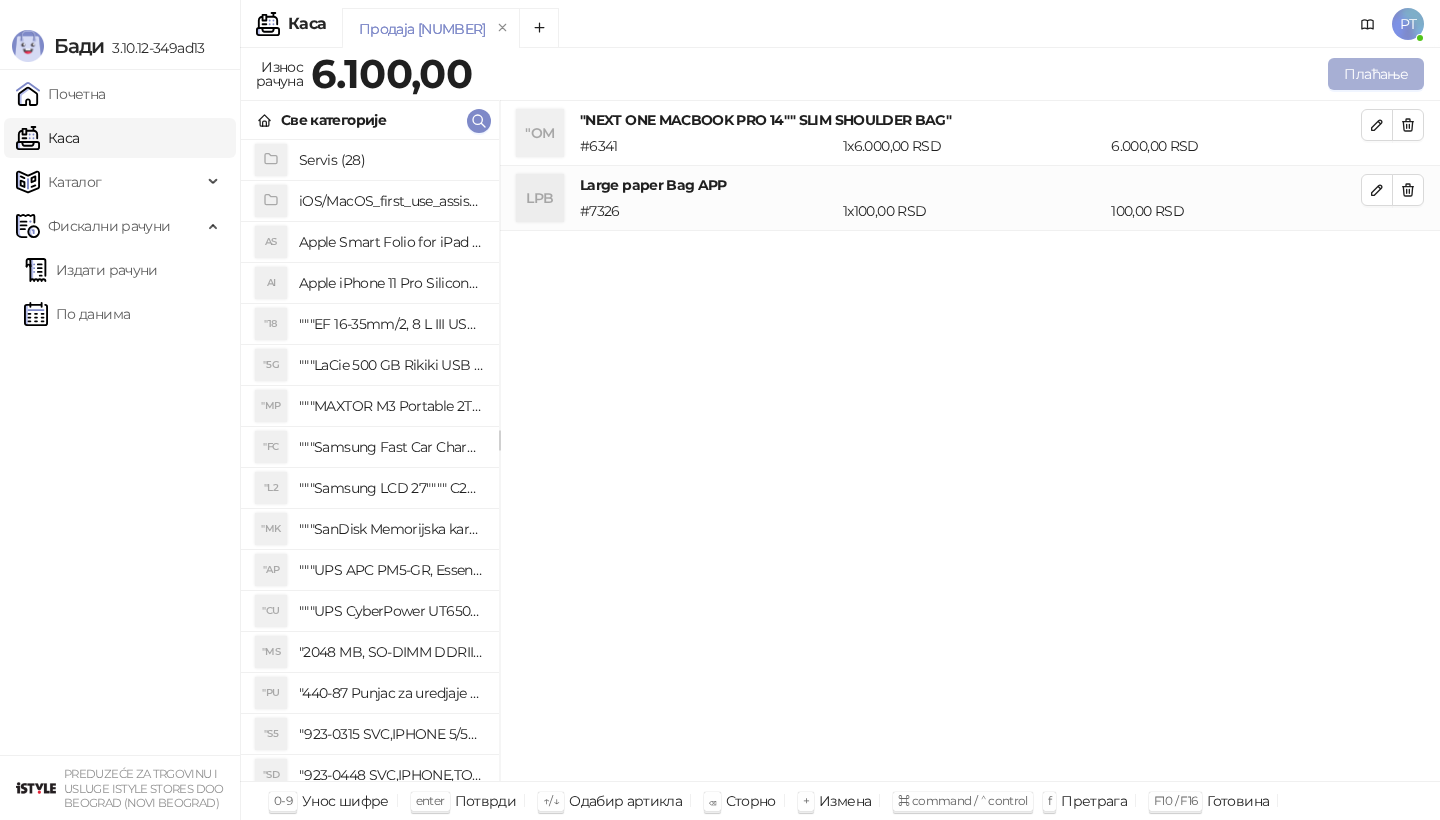 click on "Плаћање" at bounding box center (1376, 74) 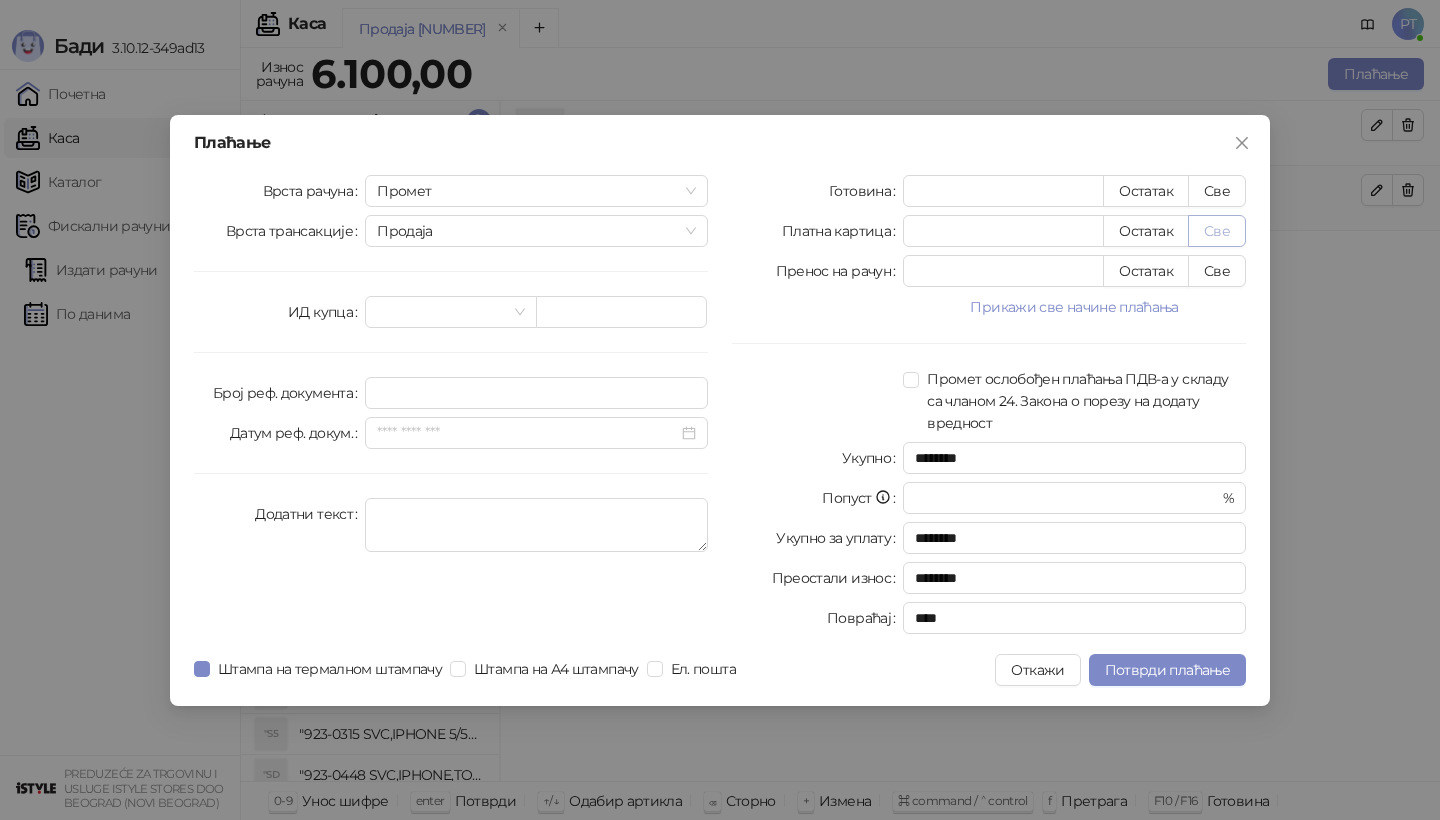 click on "Све" at bounding box center (1217, 231) 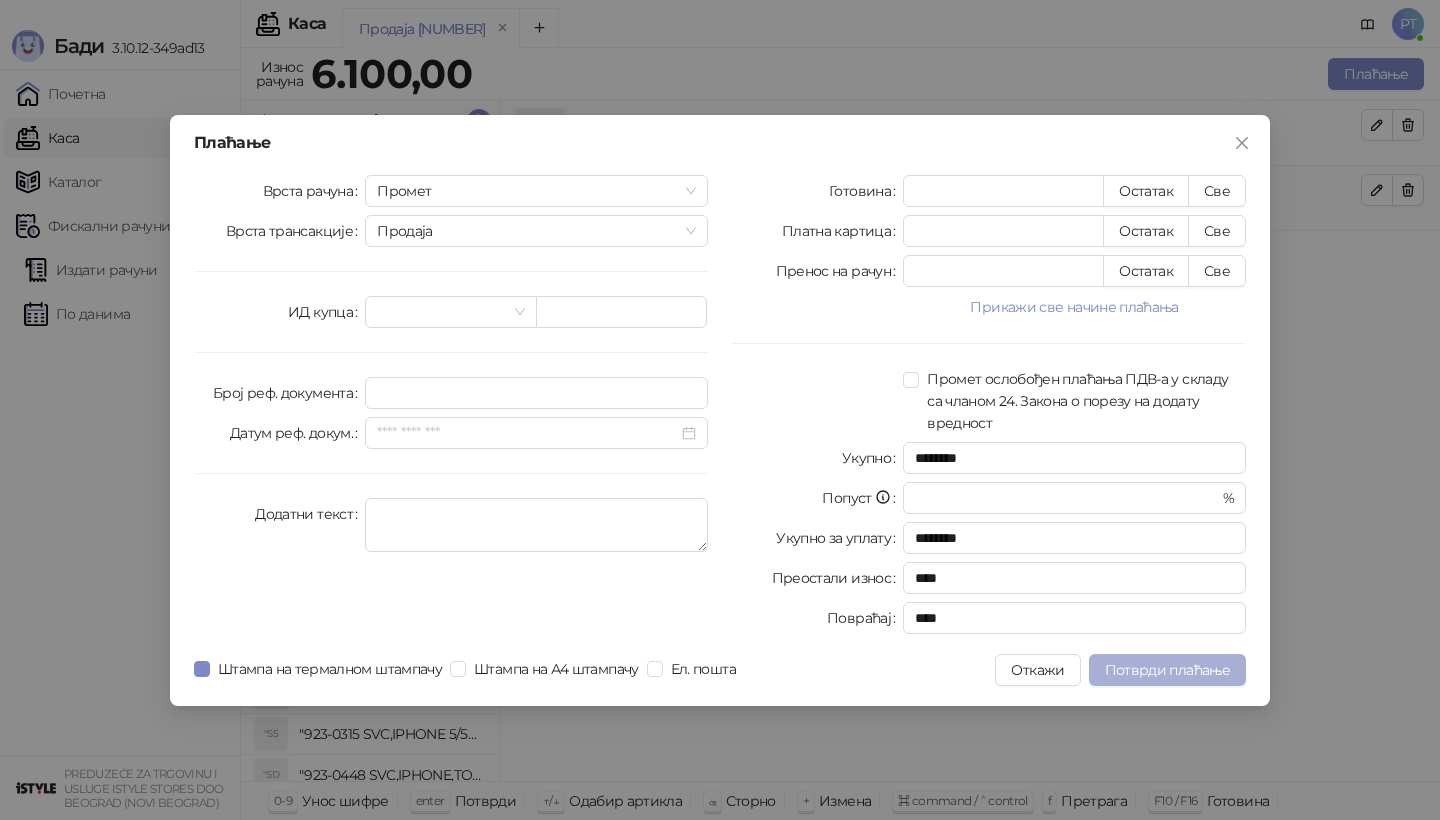 click on "Потврди плаћање" at bounding box center [1167, 670] 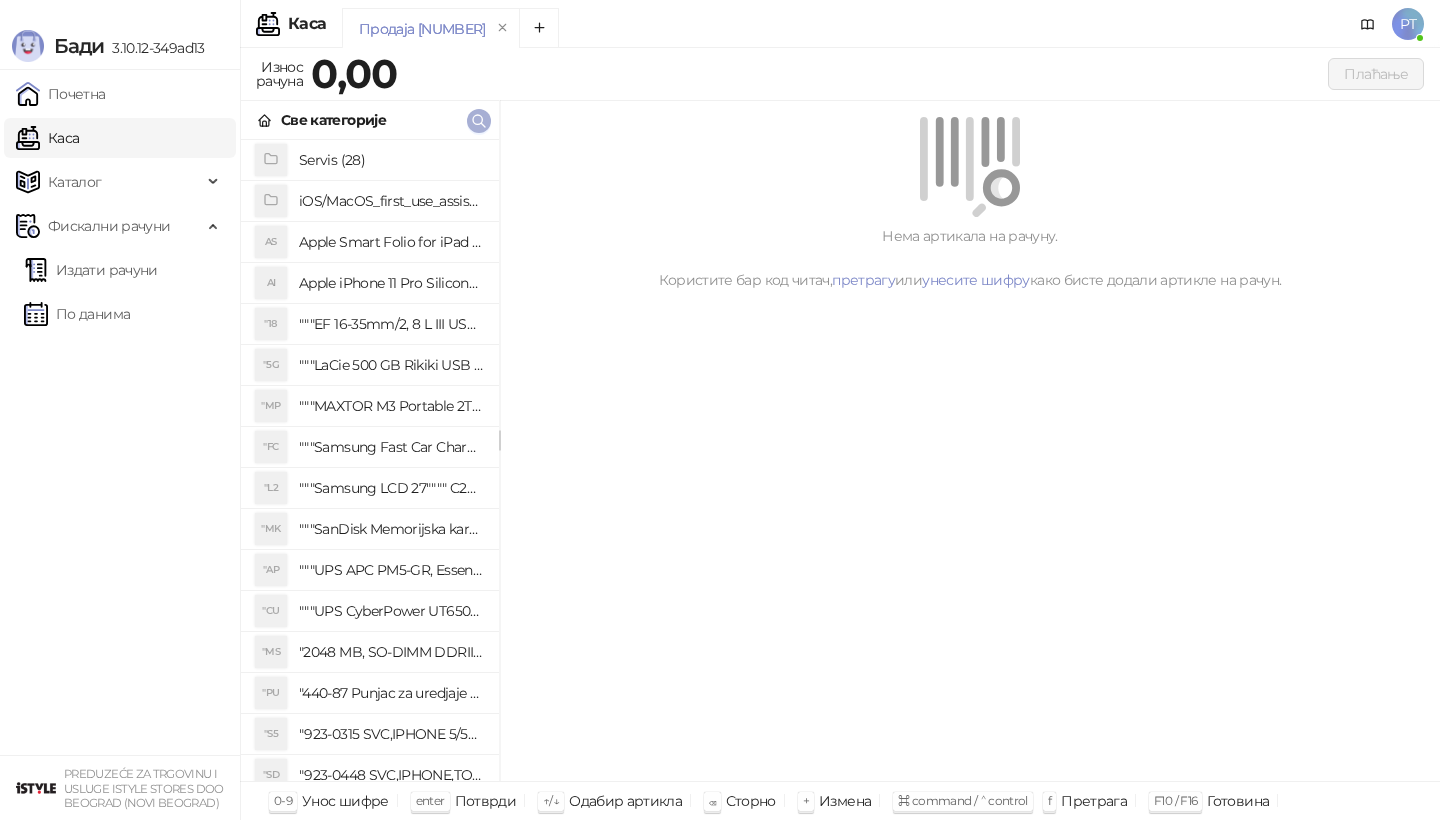 click 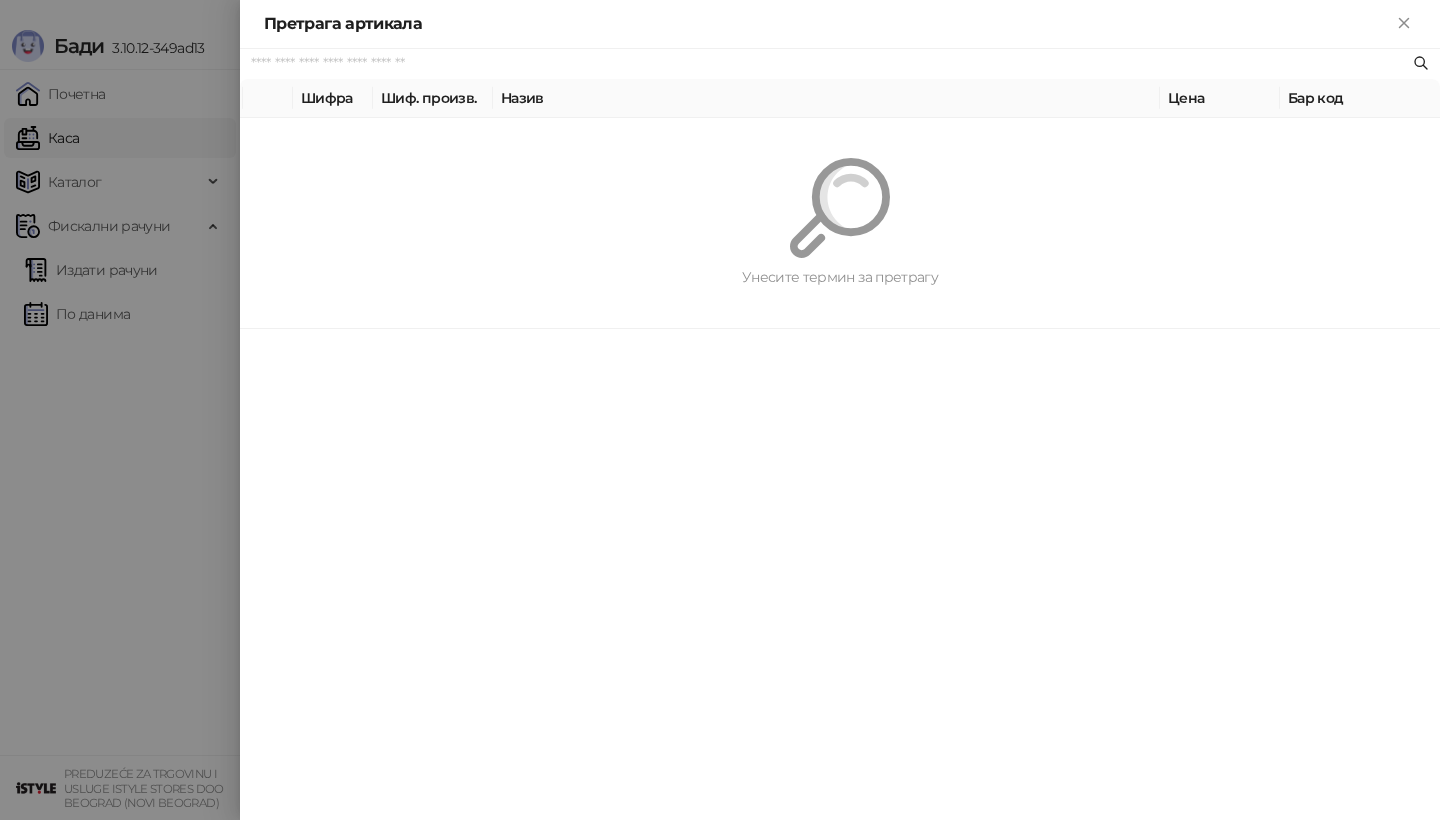 paste on "*********" 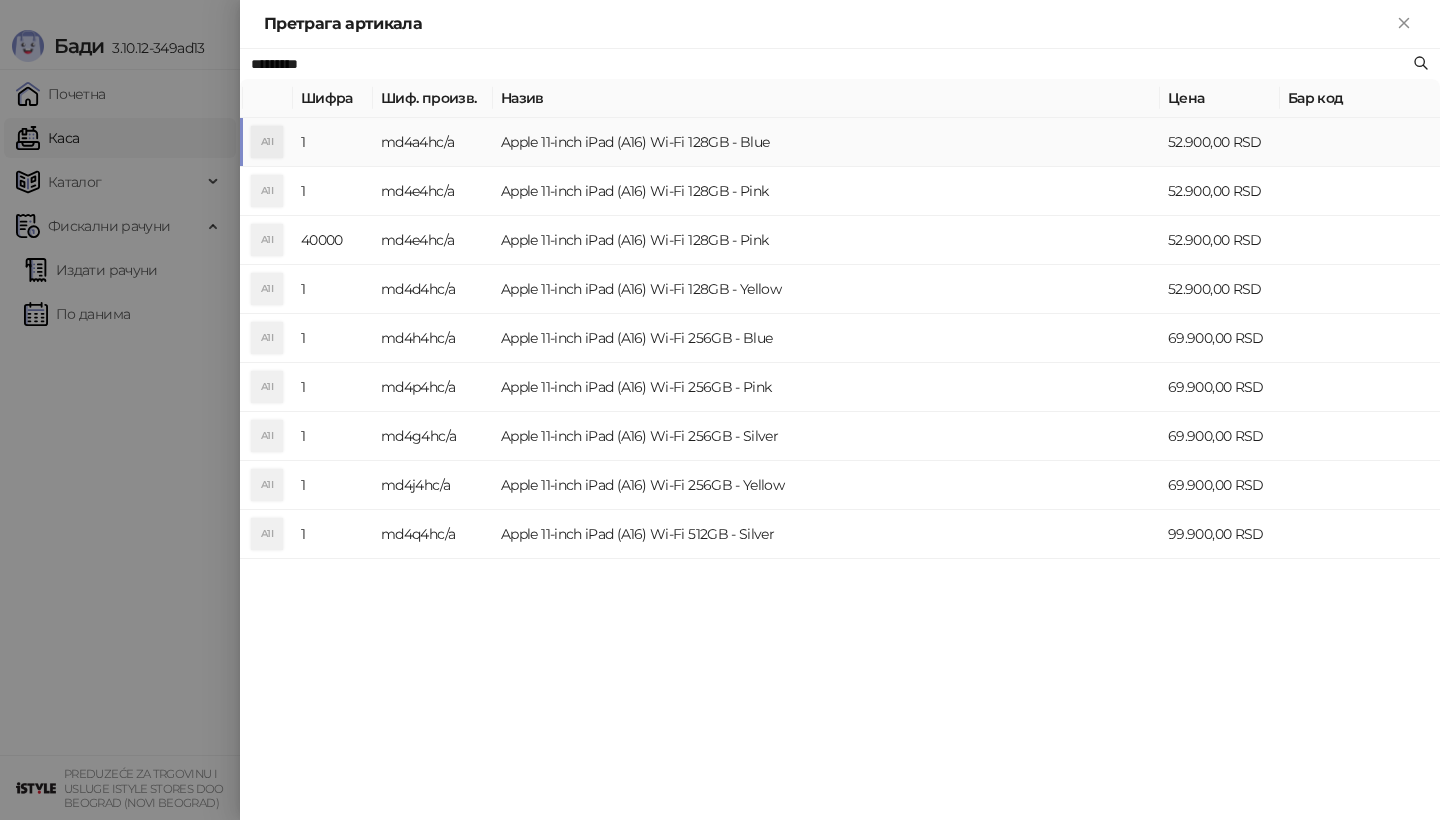 click on "A1I" at bounding box center [267, 142] 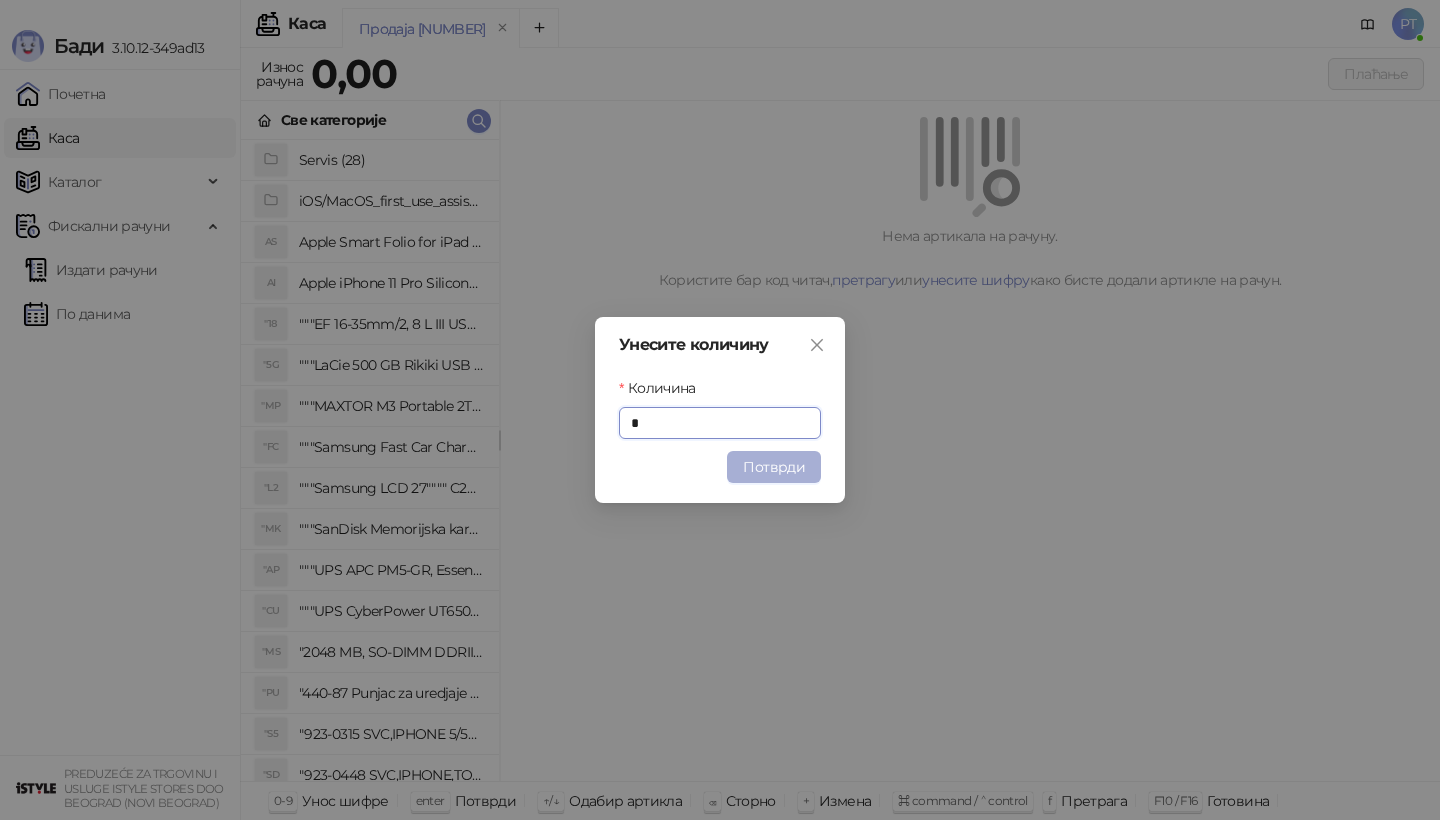 click on "Потврди" at bounding box center (774, 467) 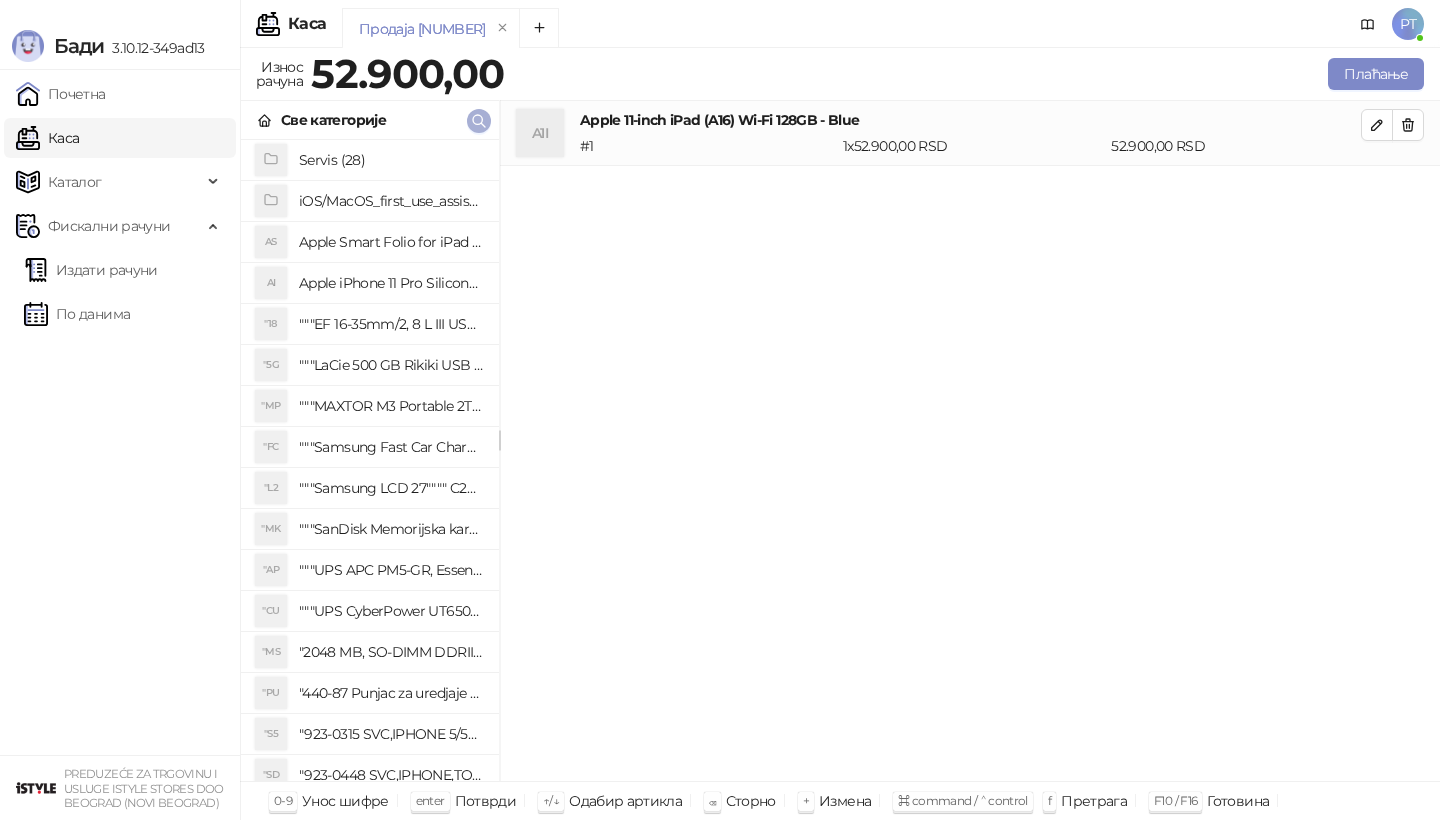 click 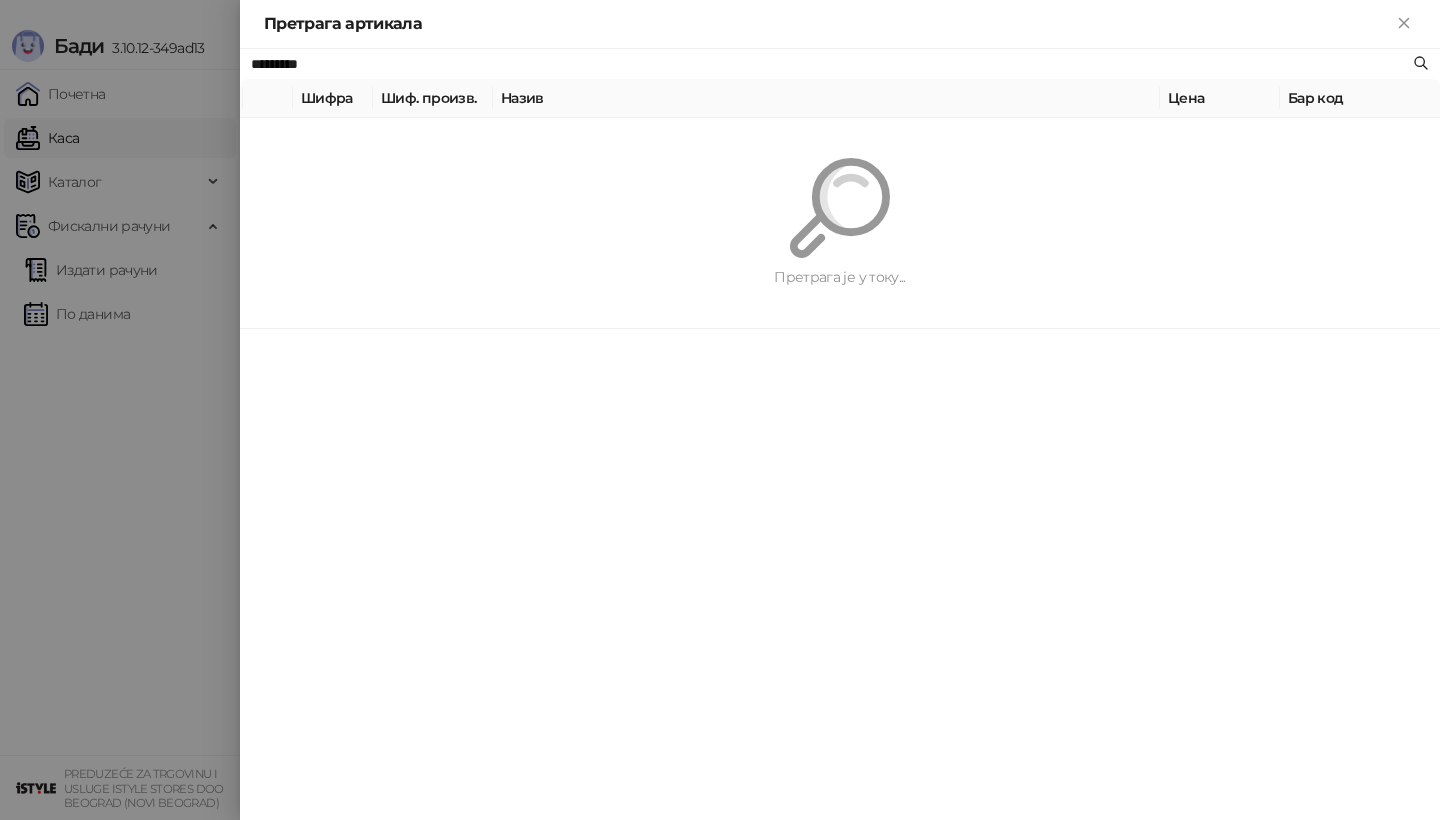paste on "*" 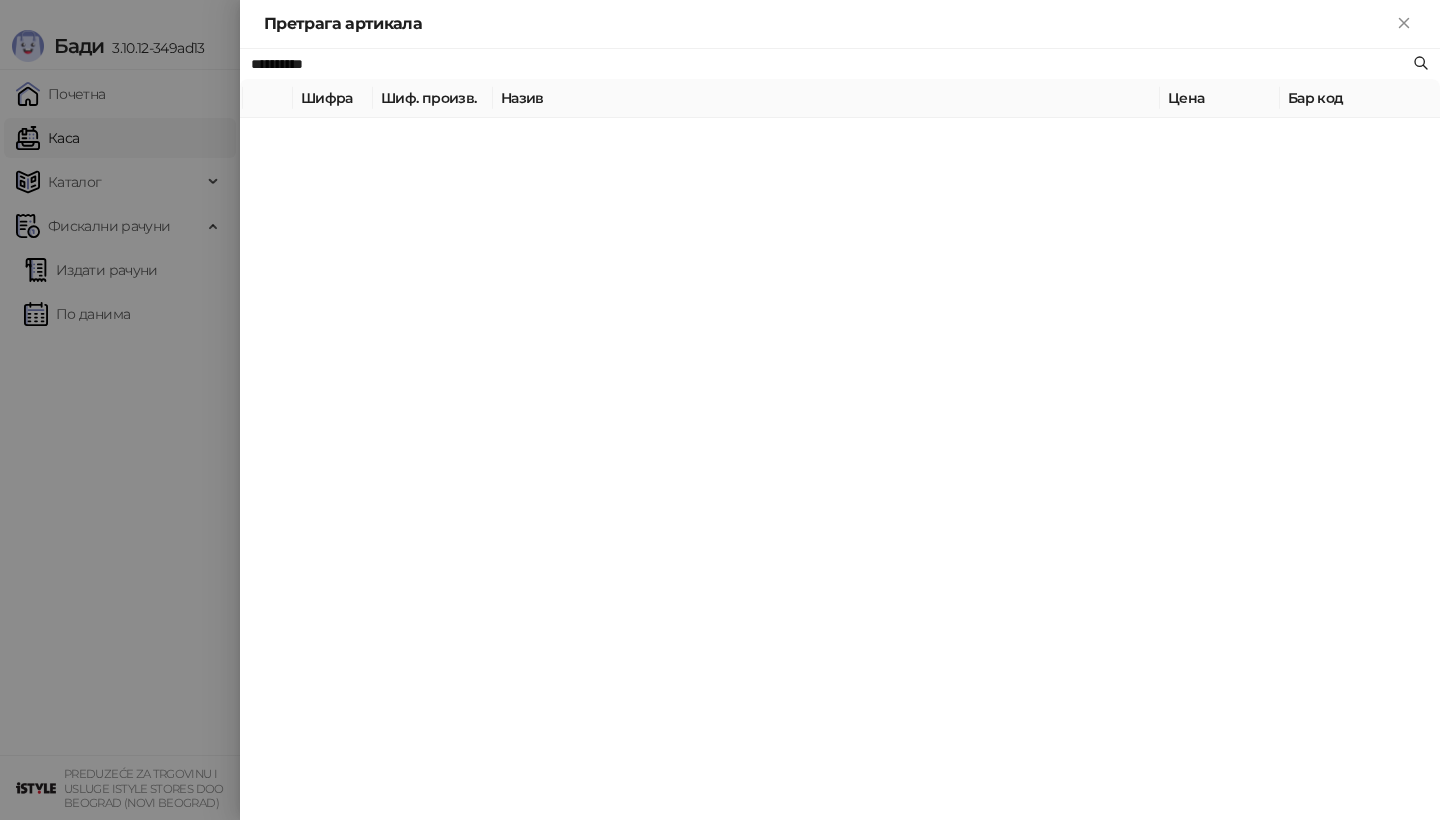 type on "**********" 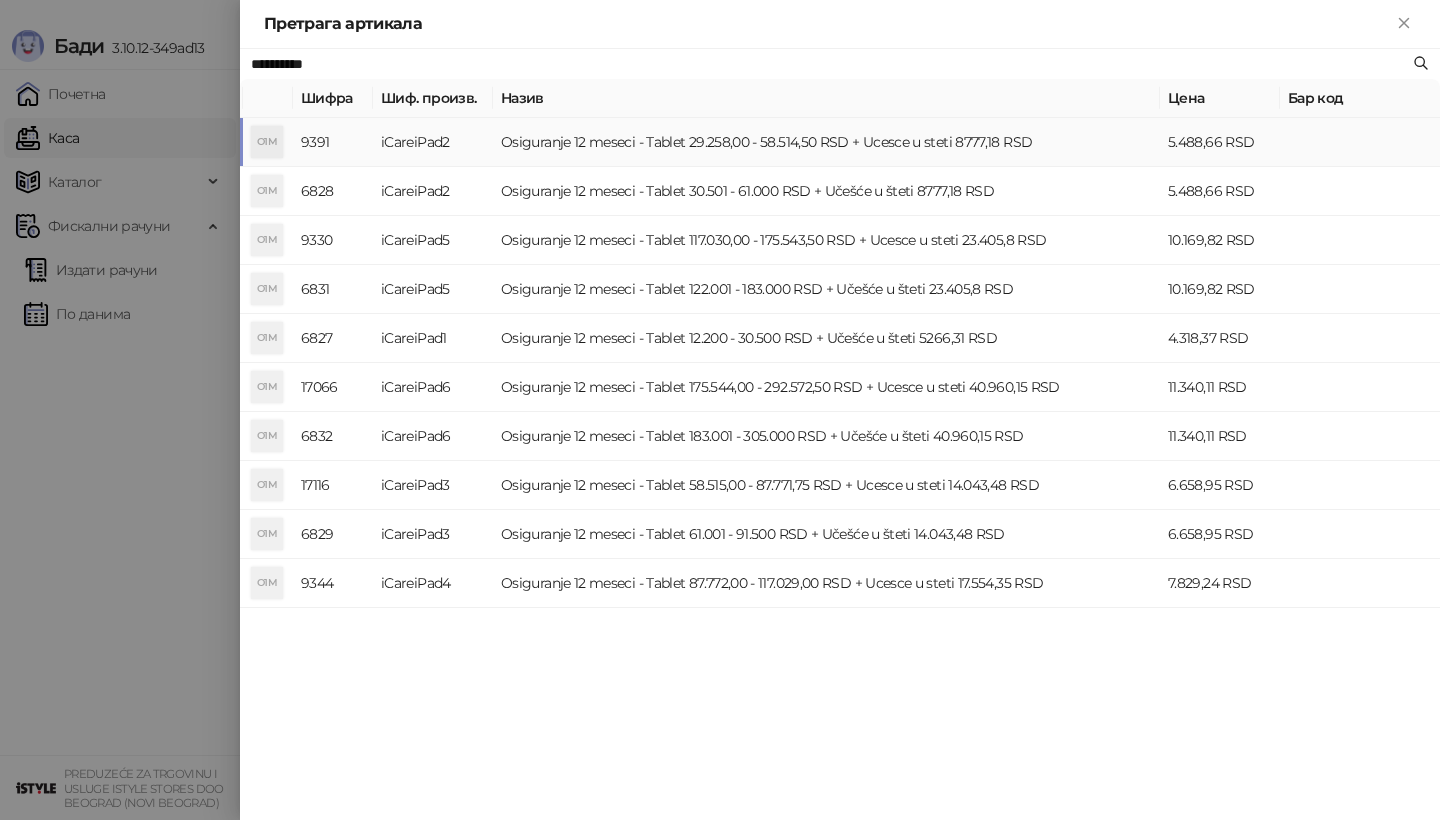 click on "O1M" at bounding box center (267, 142) 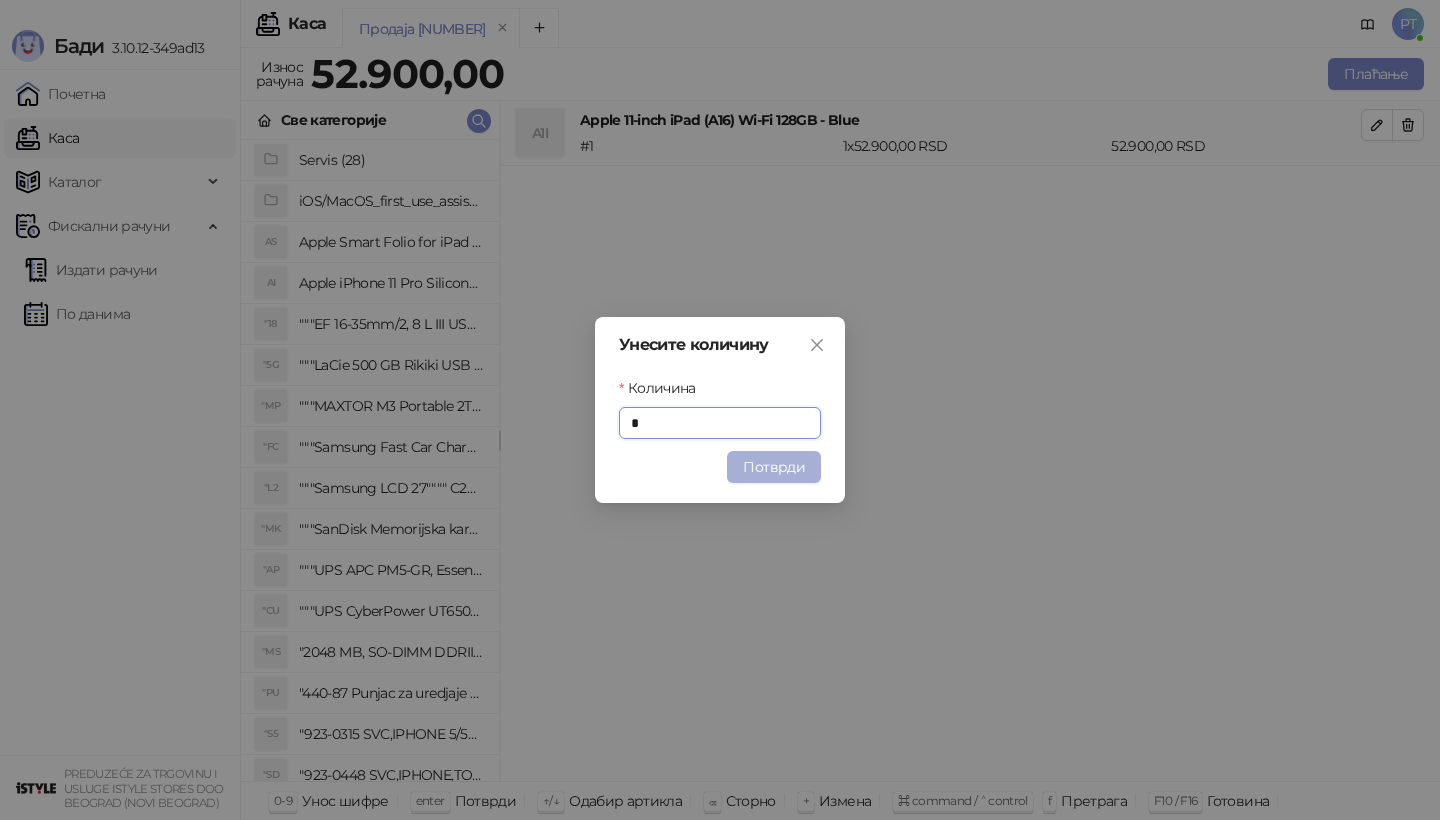 click on "Потврди" at bounding box center (774, 467) 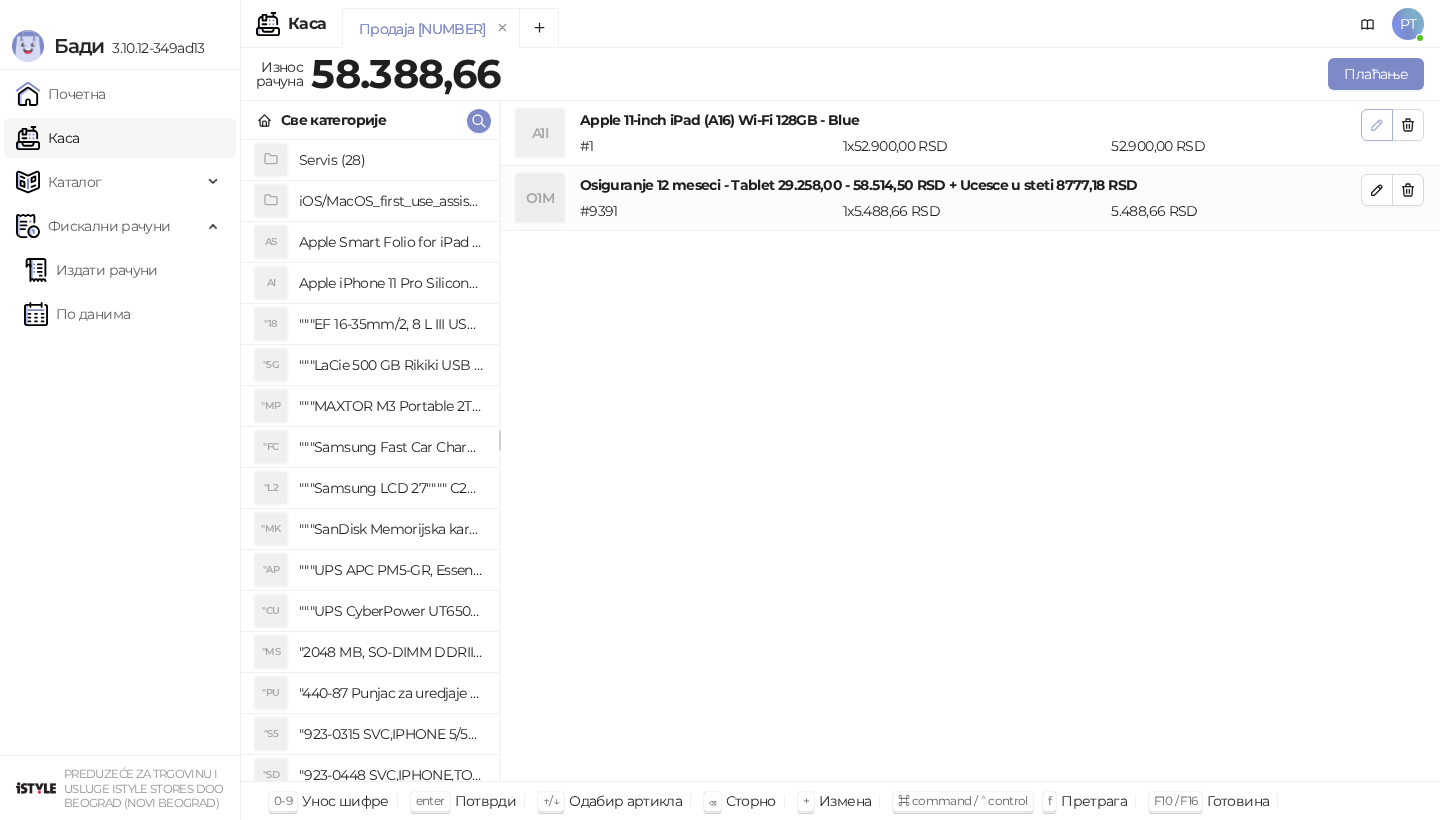 click 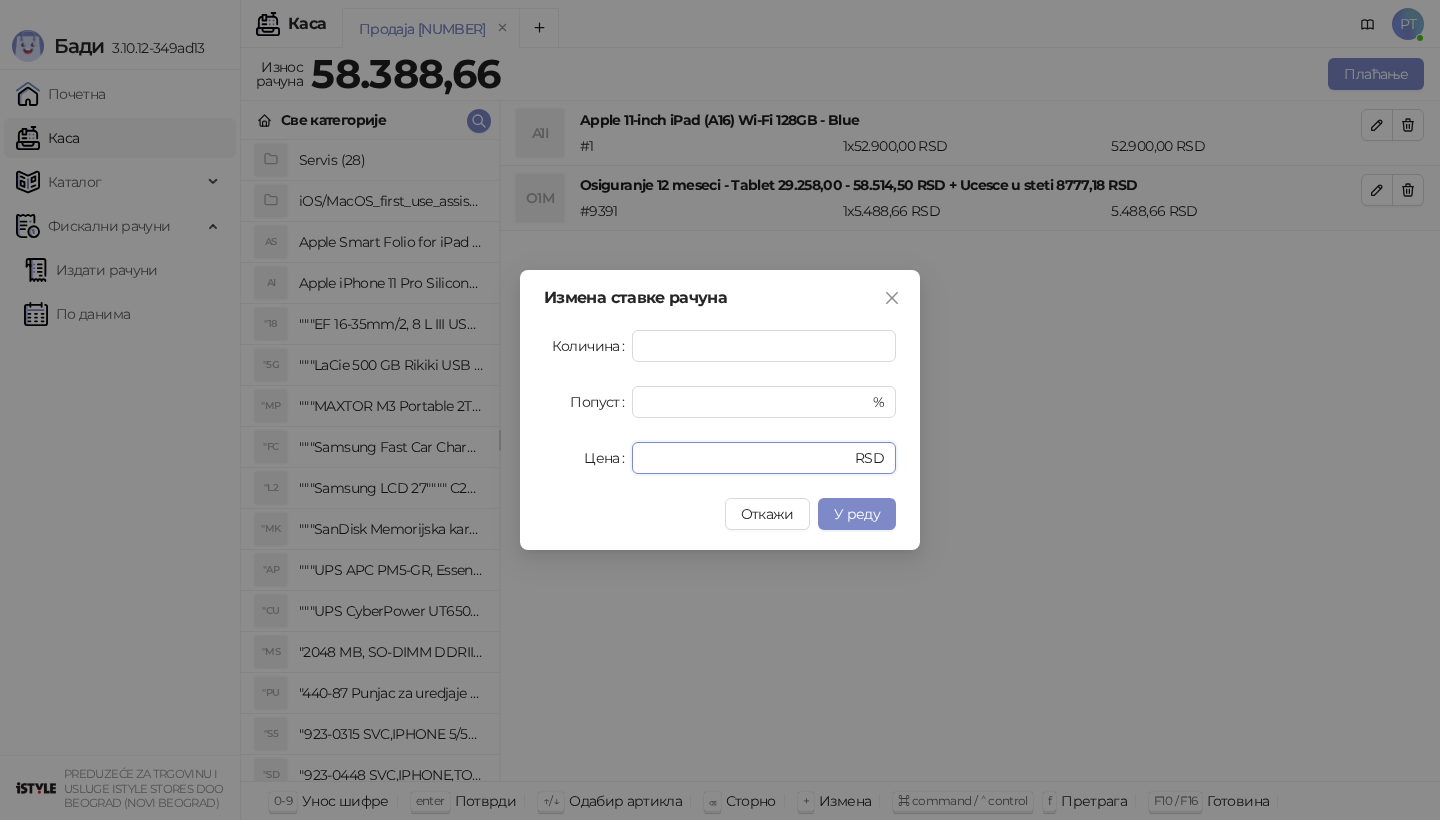 drag, startPoint x: 713, startPoint y: 458, endPoint x: 585, endPoint y: 464, distance: 128.14055 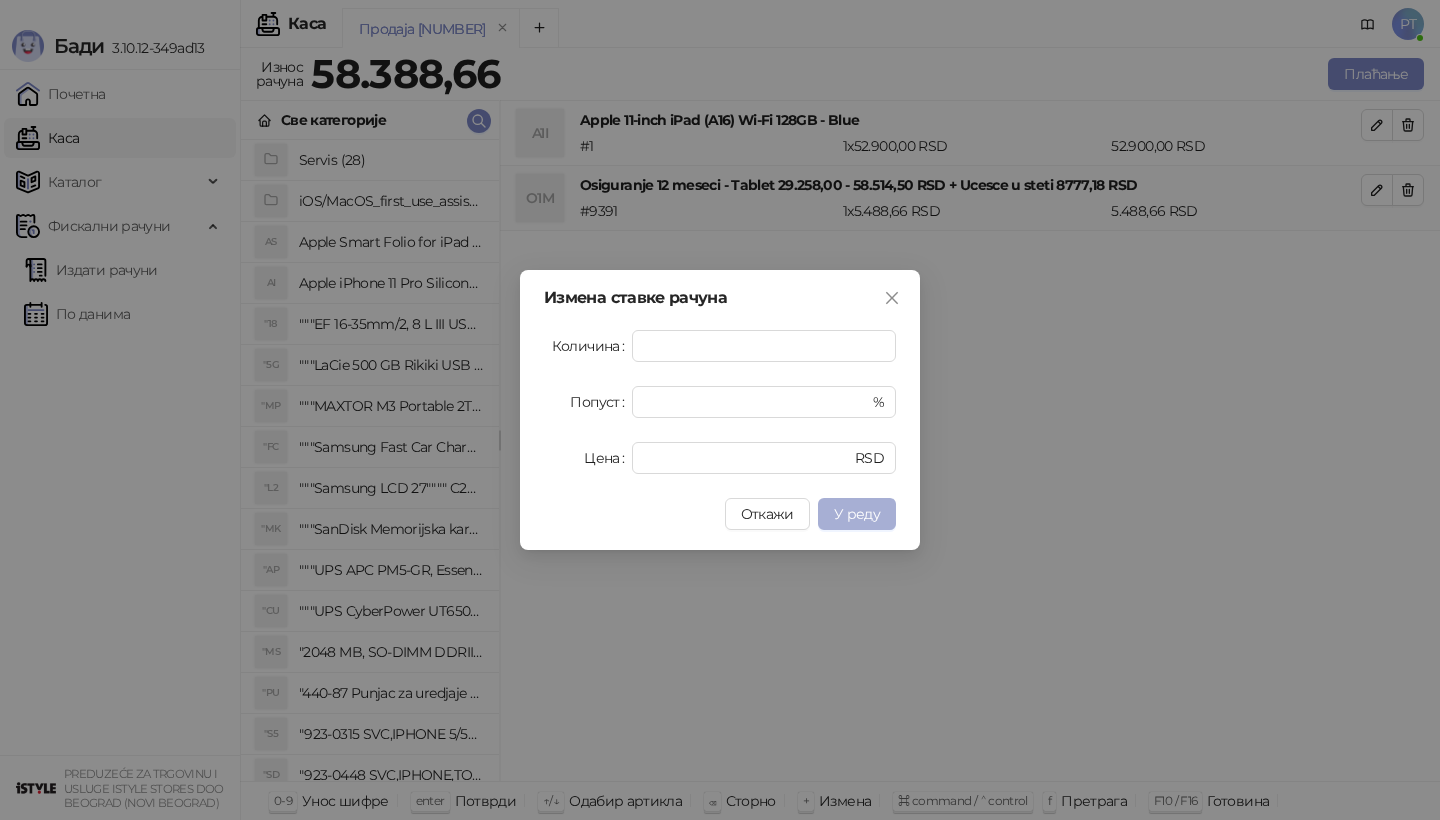 type on "*****" 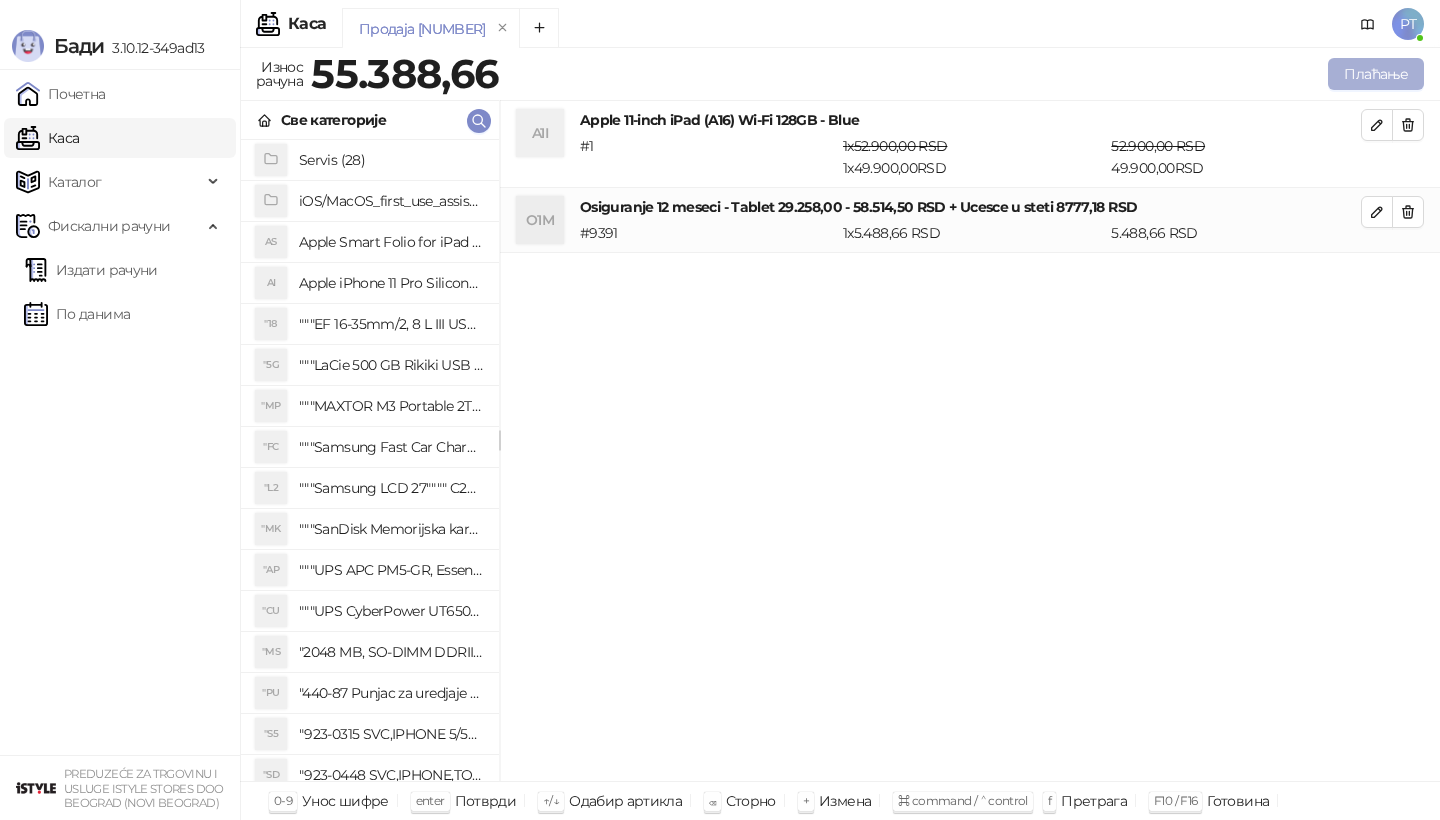 click on "Плаћање" at bounding box center [1376, 74] 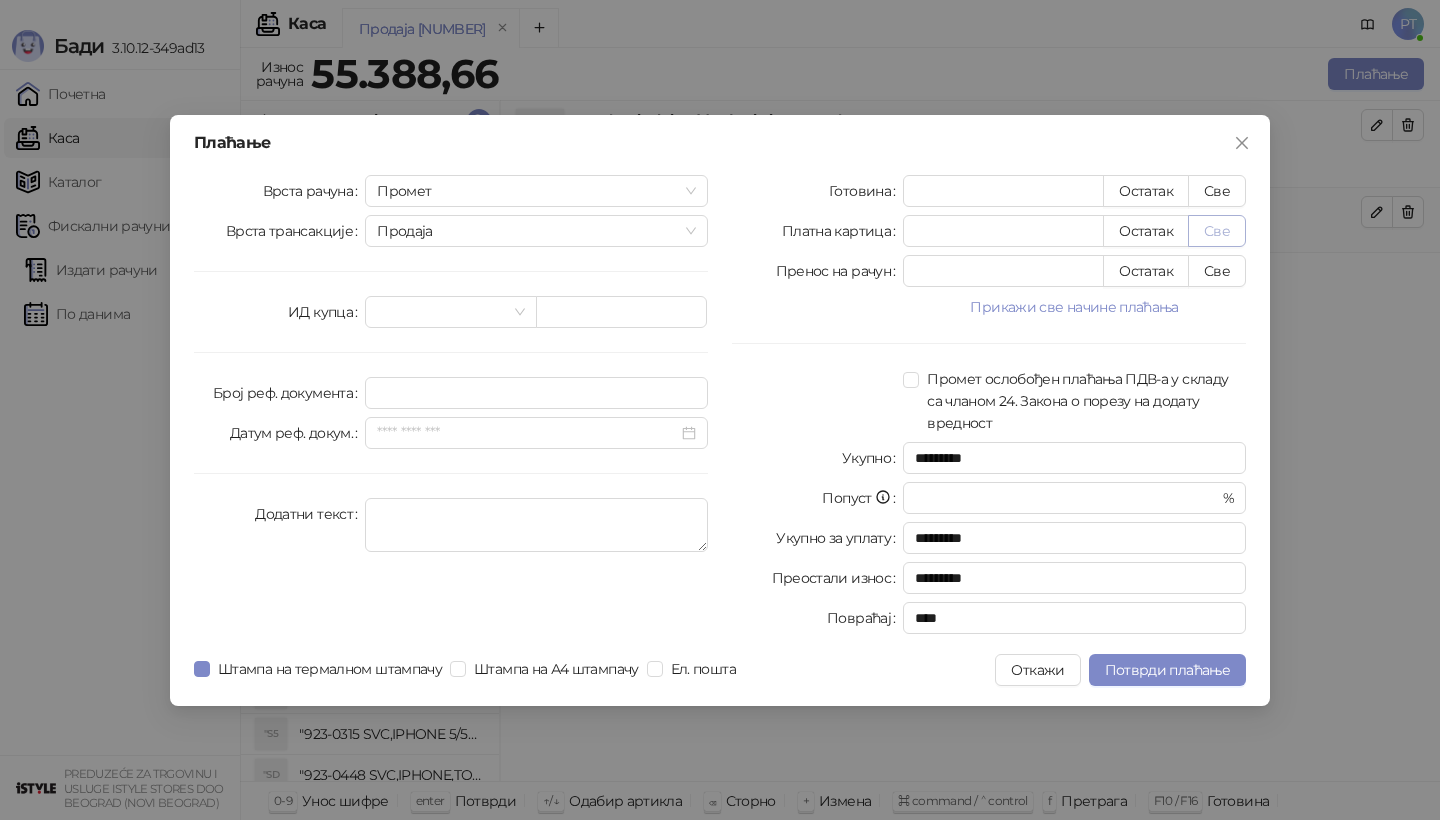 click on "Све" at bounding box center (1217, 231) 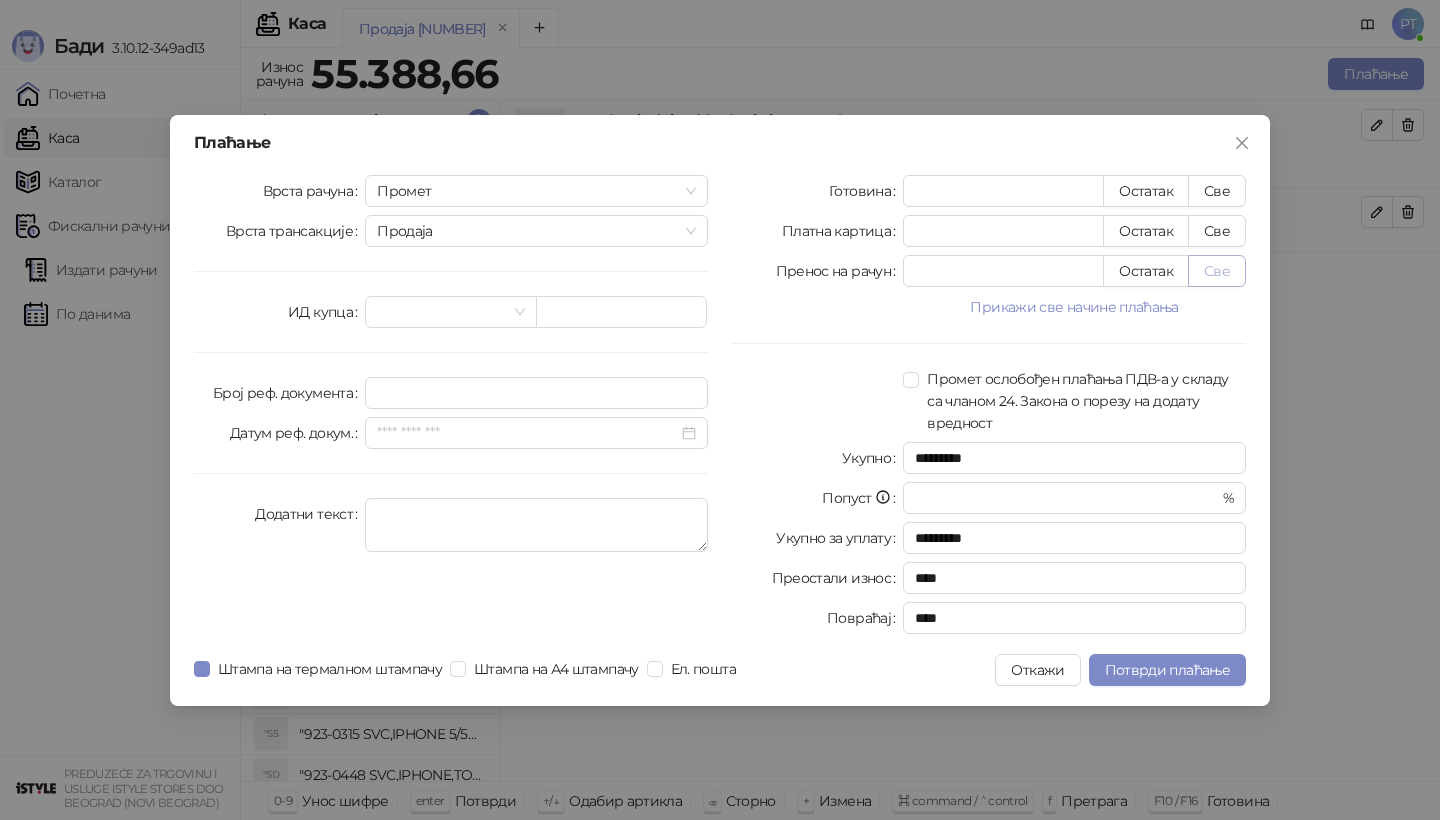 click on "Све" at bounding box center (1217, 271) 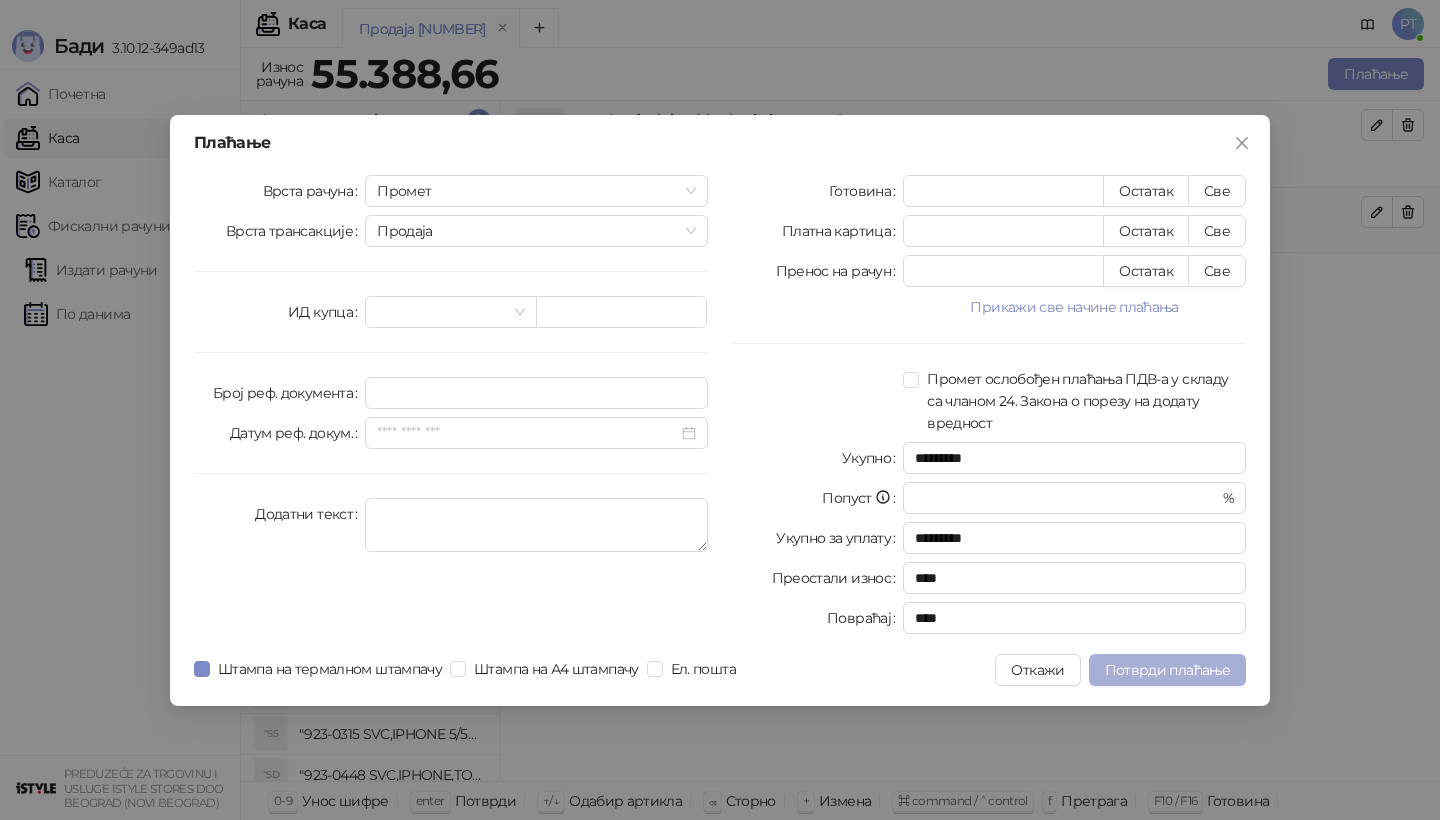 click on "Потврди плаћање" at bounding box center [1167, 670] 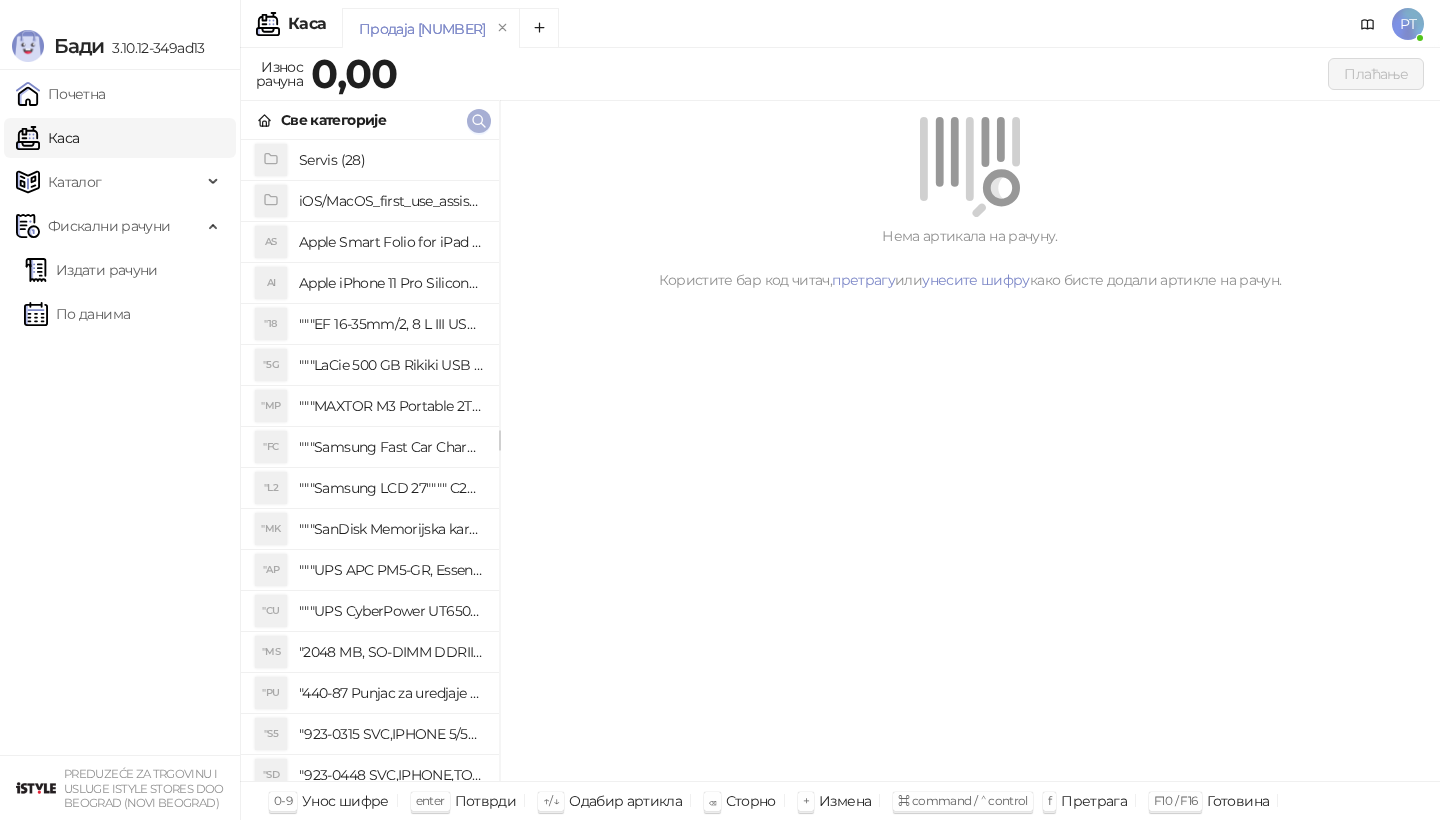 click 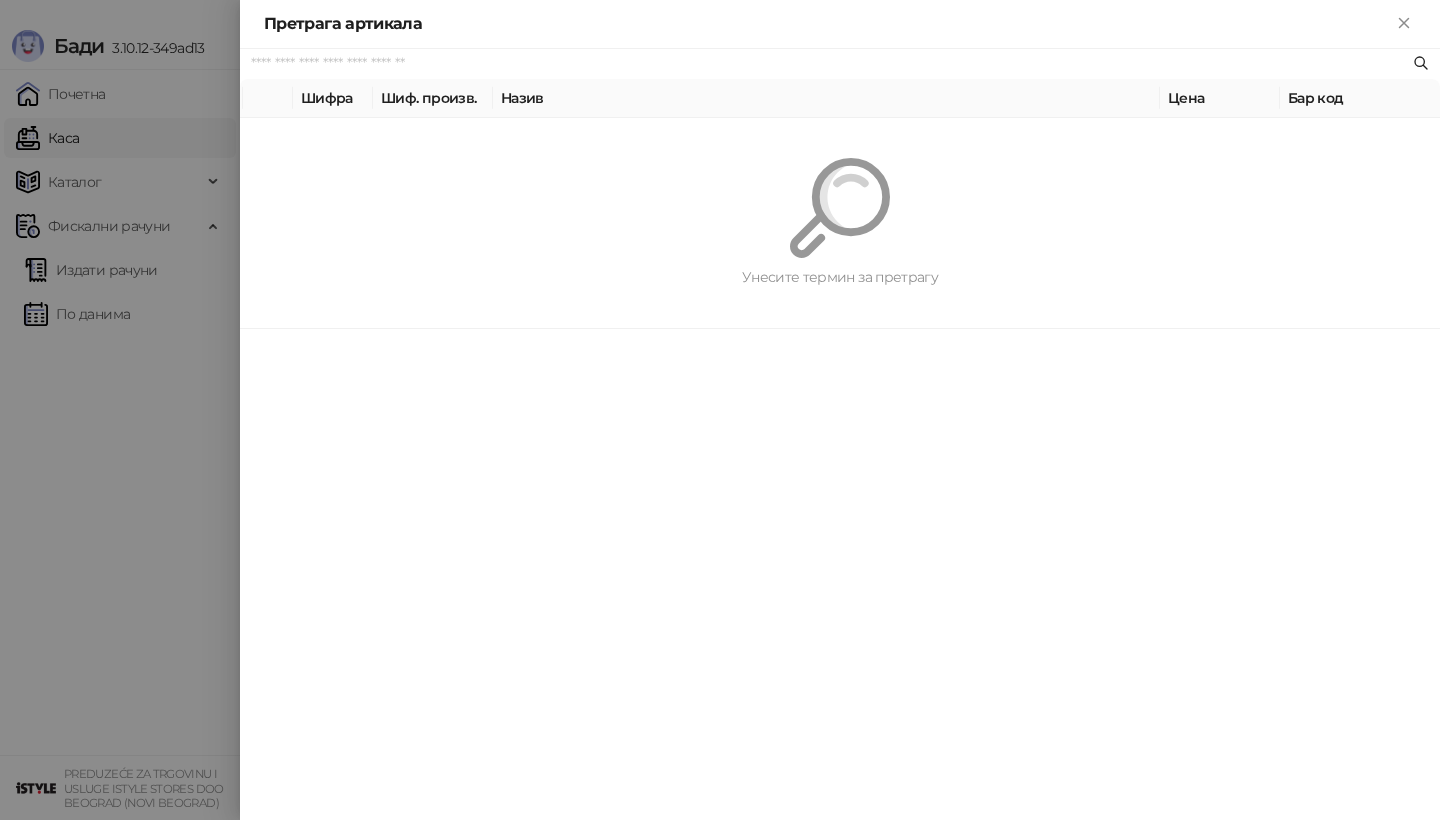 paste on "*********" 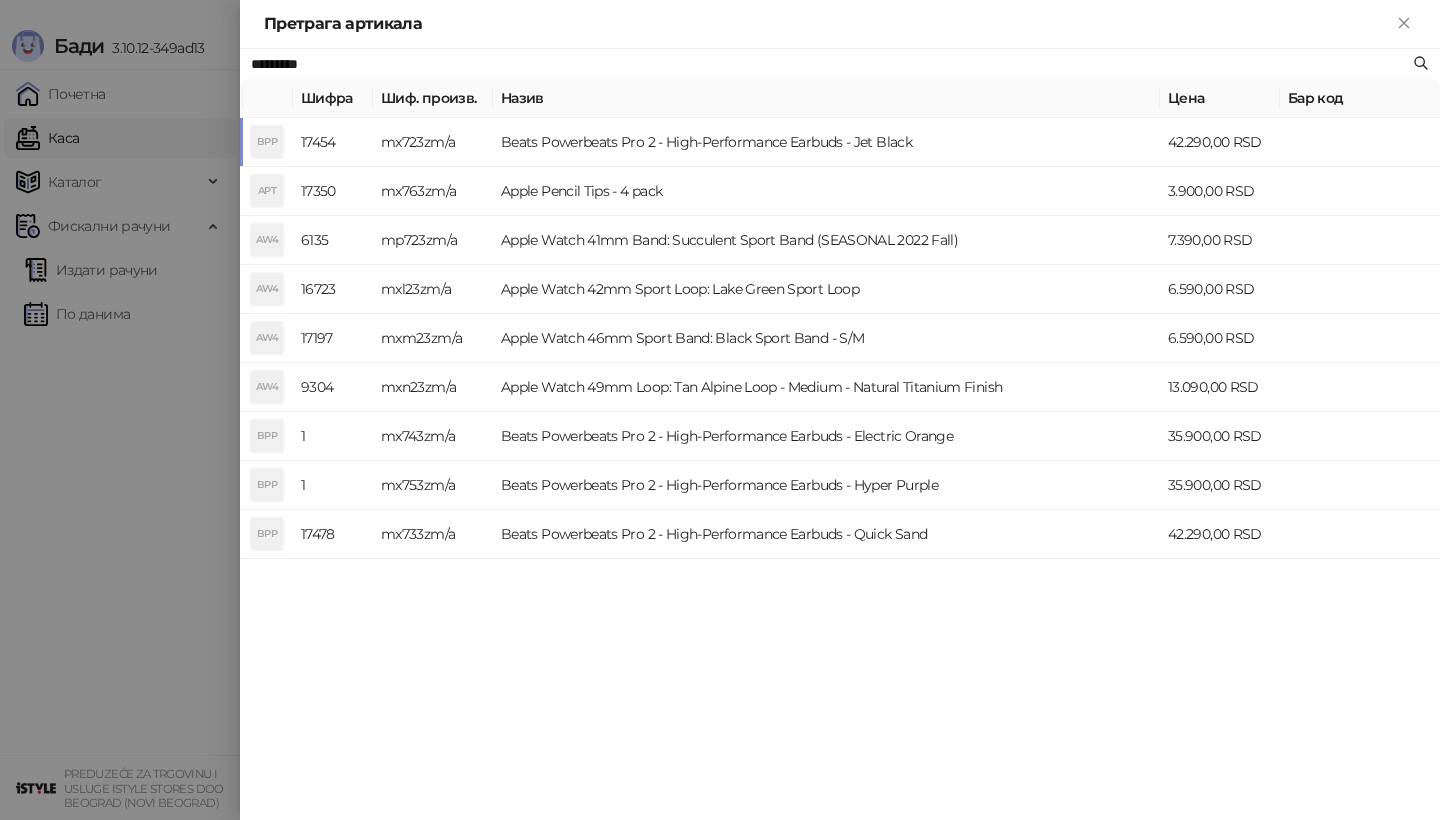 type on "*********" 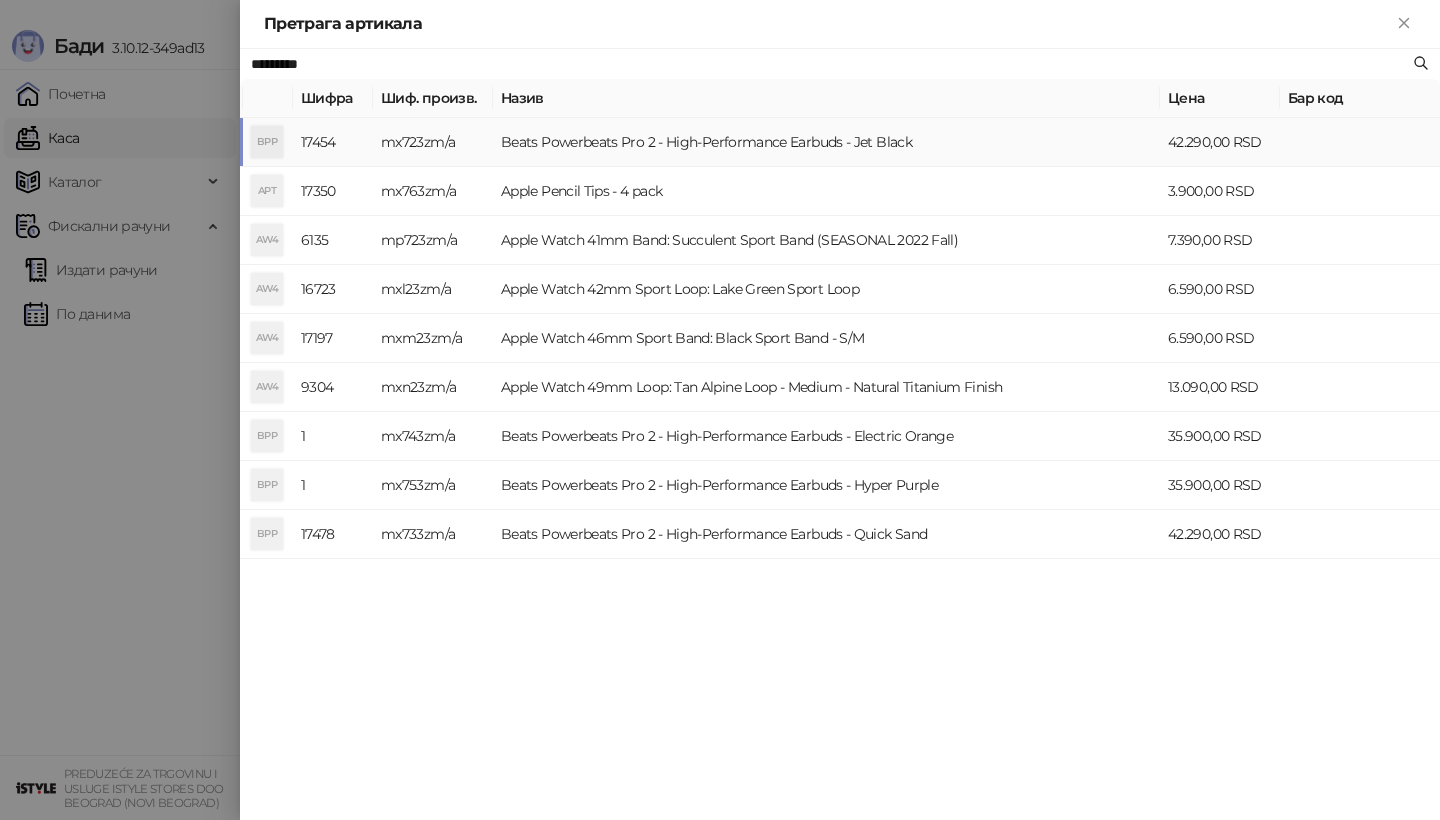click on "BPP" at bounding box center [267, 142] 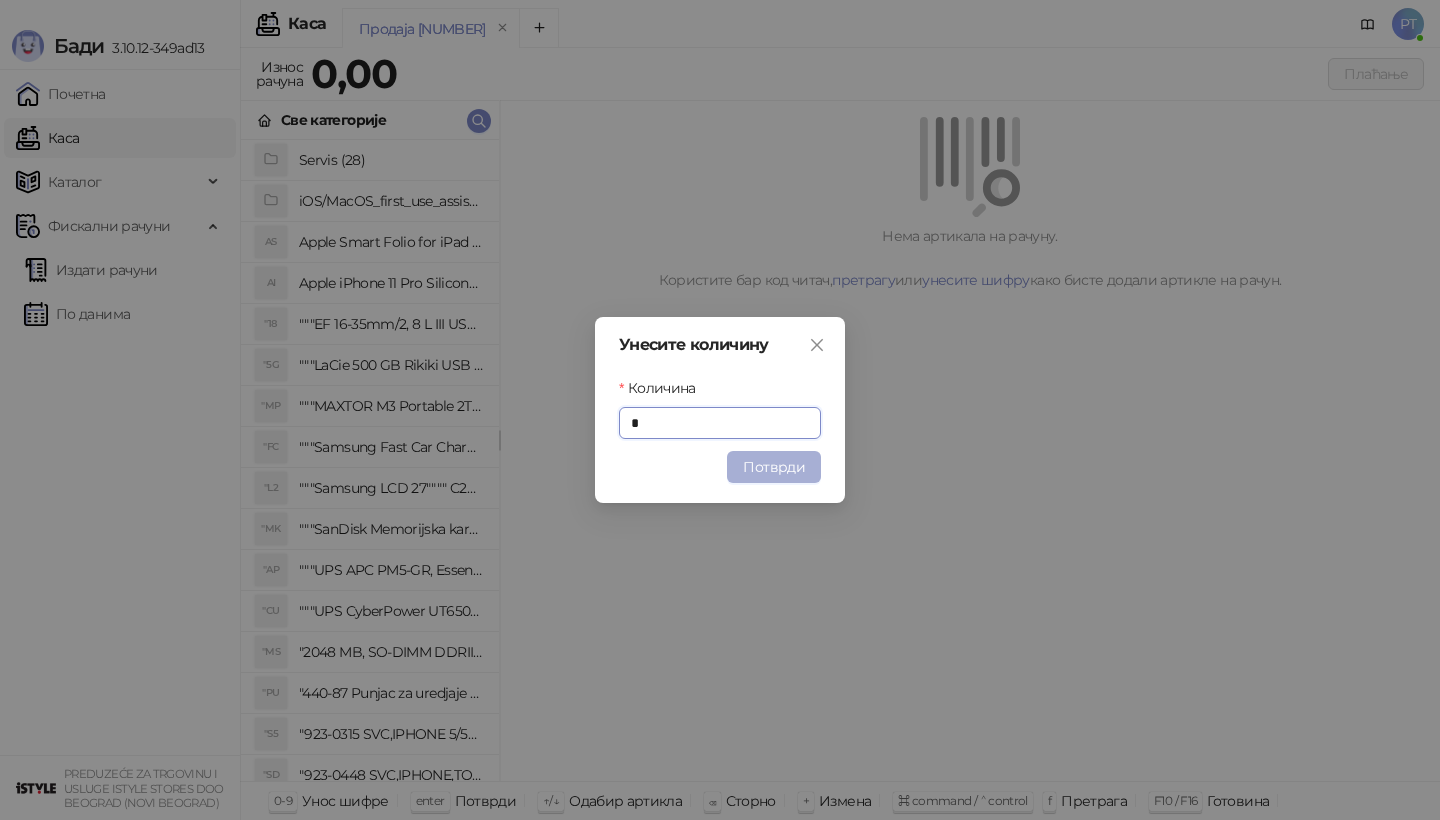 click on "Потврди" at bounding box center (774, 467) 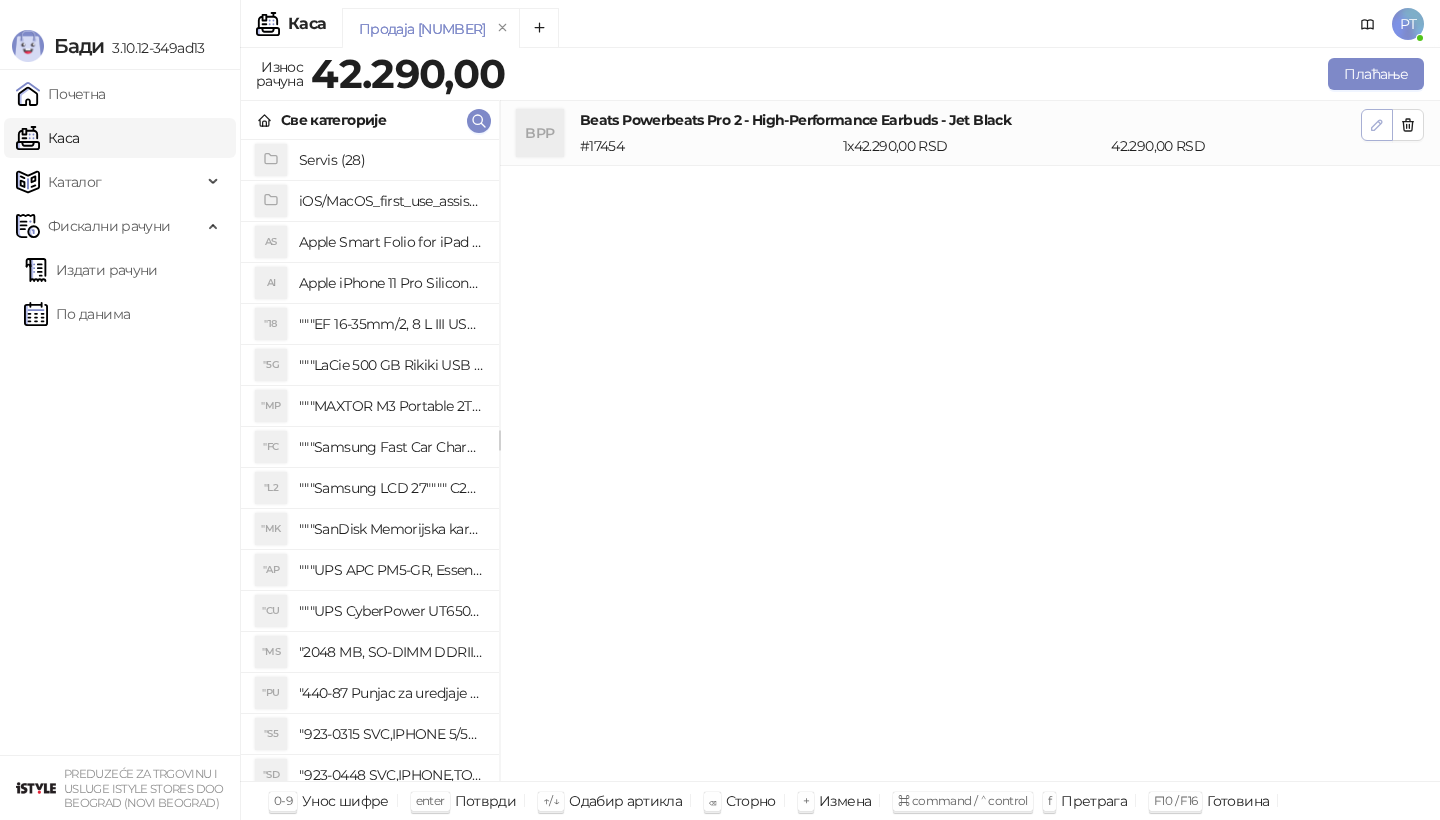 click 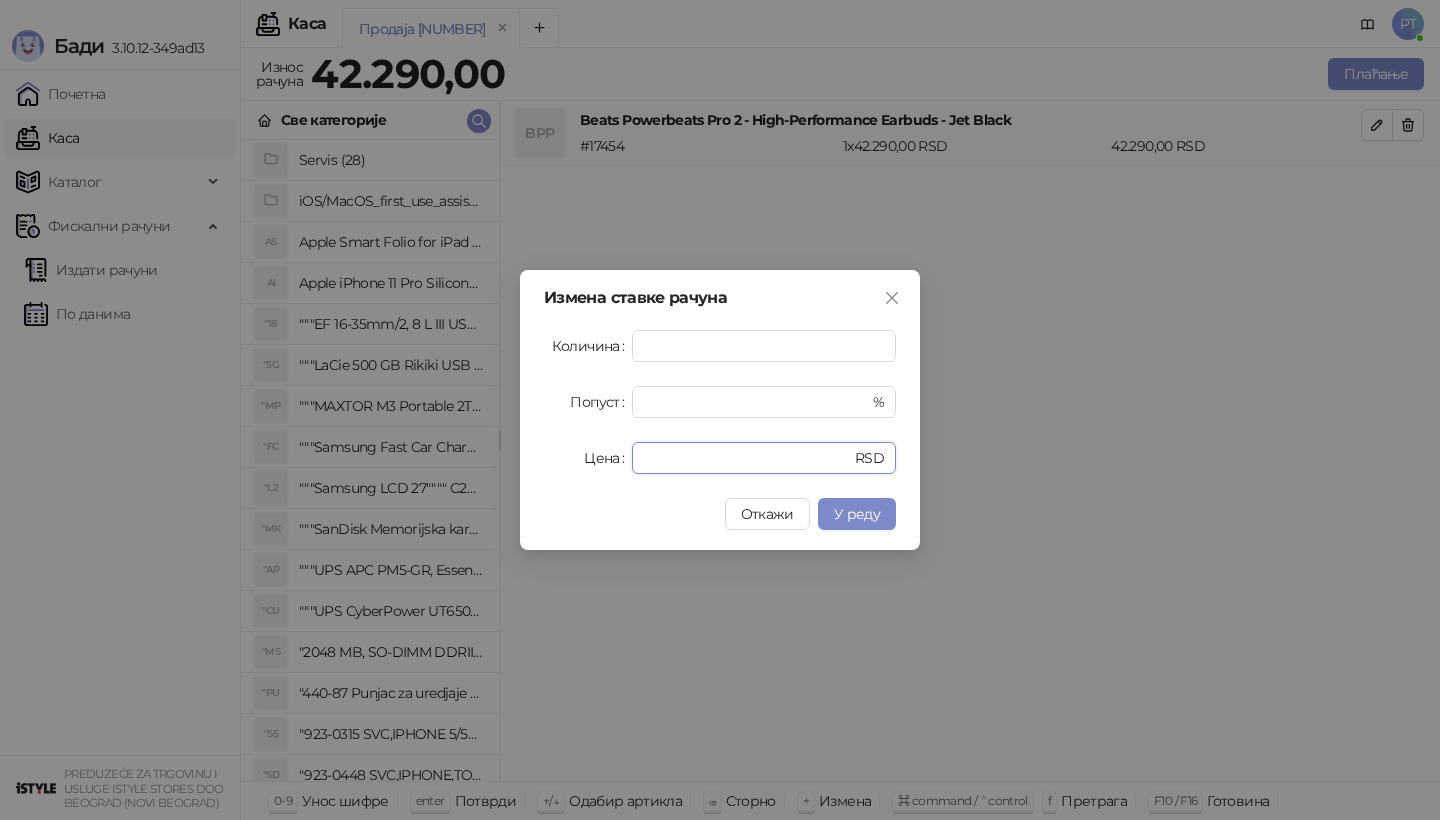 drag, startPoint x: 719, startPoint y: 449, endPoint x: 568, endPoint y: 449, distance: 151 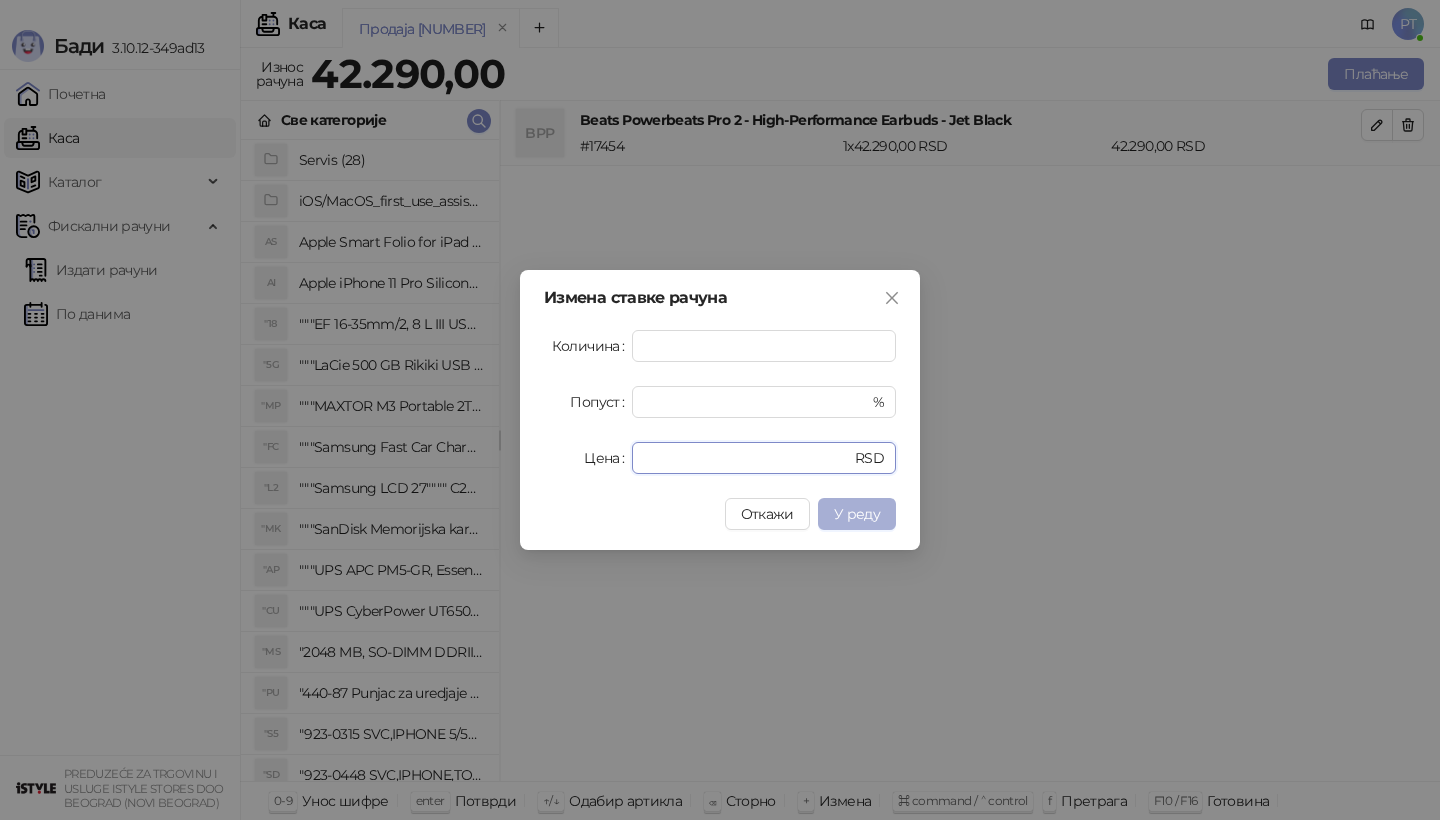type on "*****" 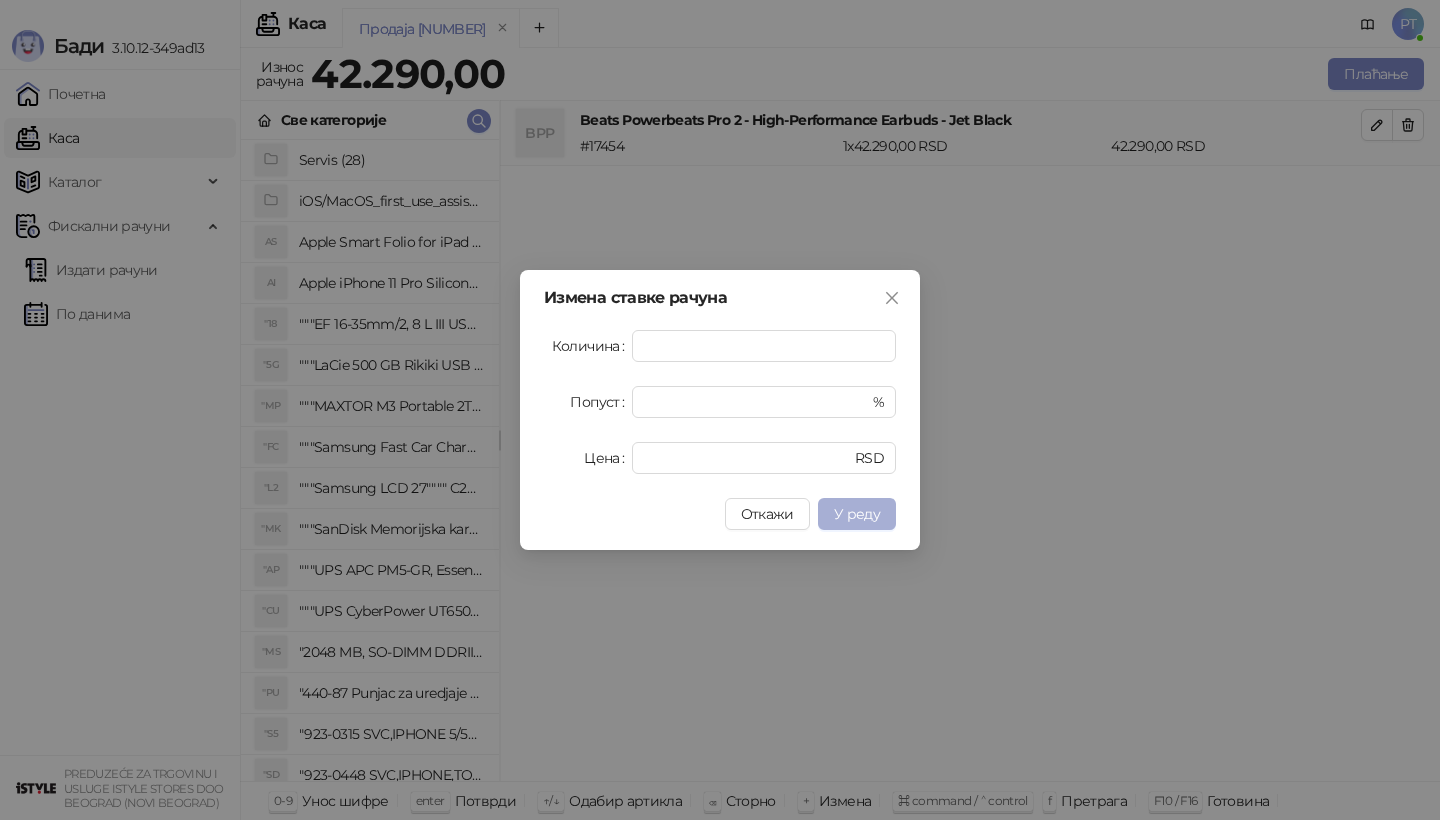 click on "У реду" at bounding box center [857, 514] 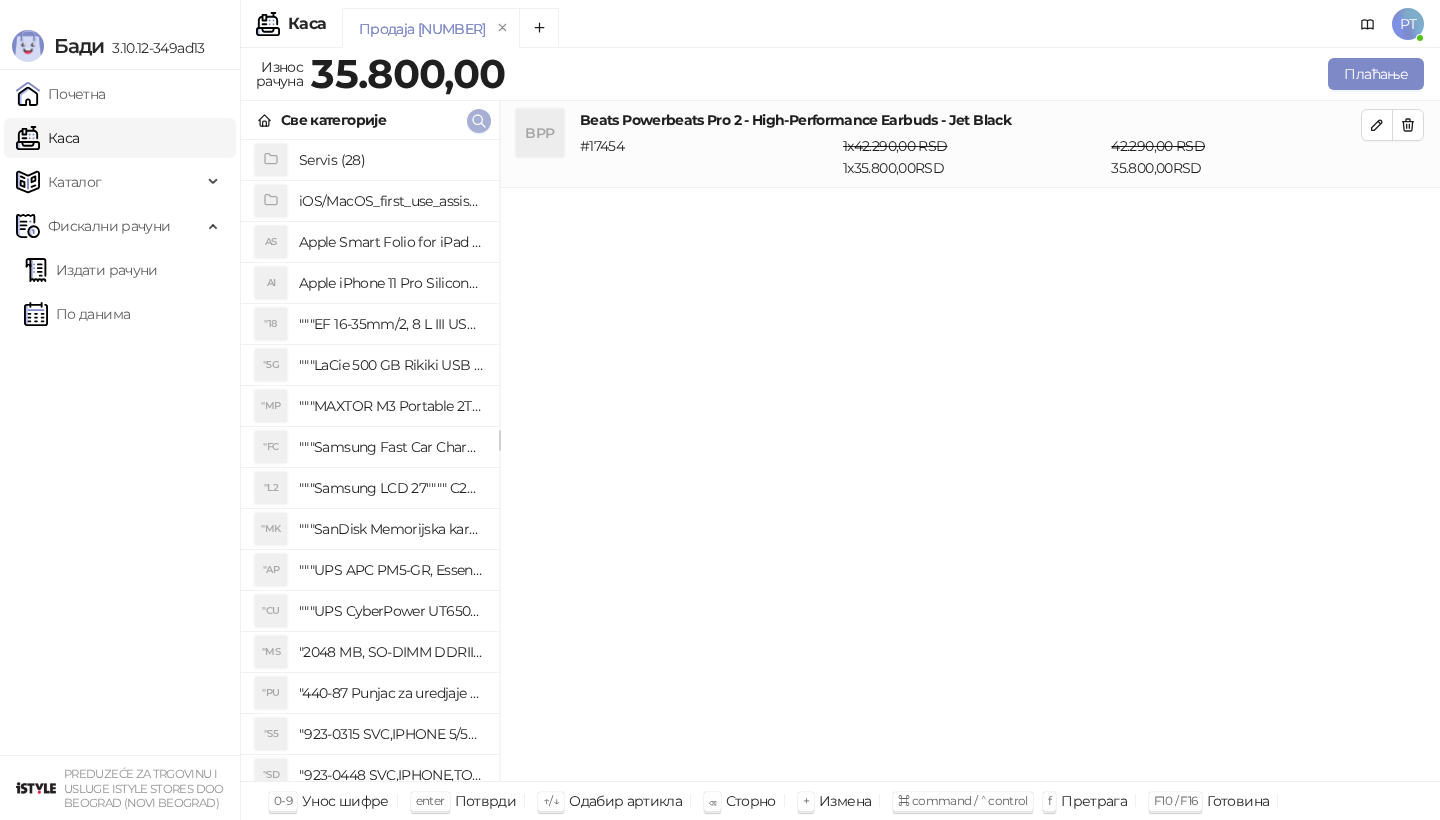 click 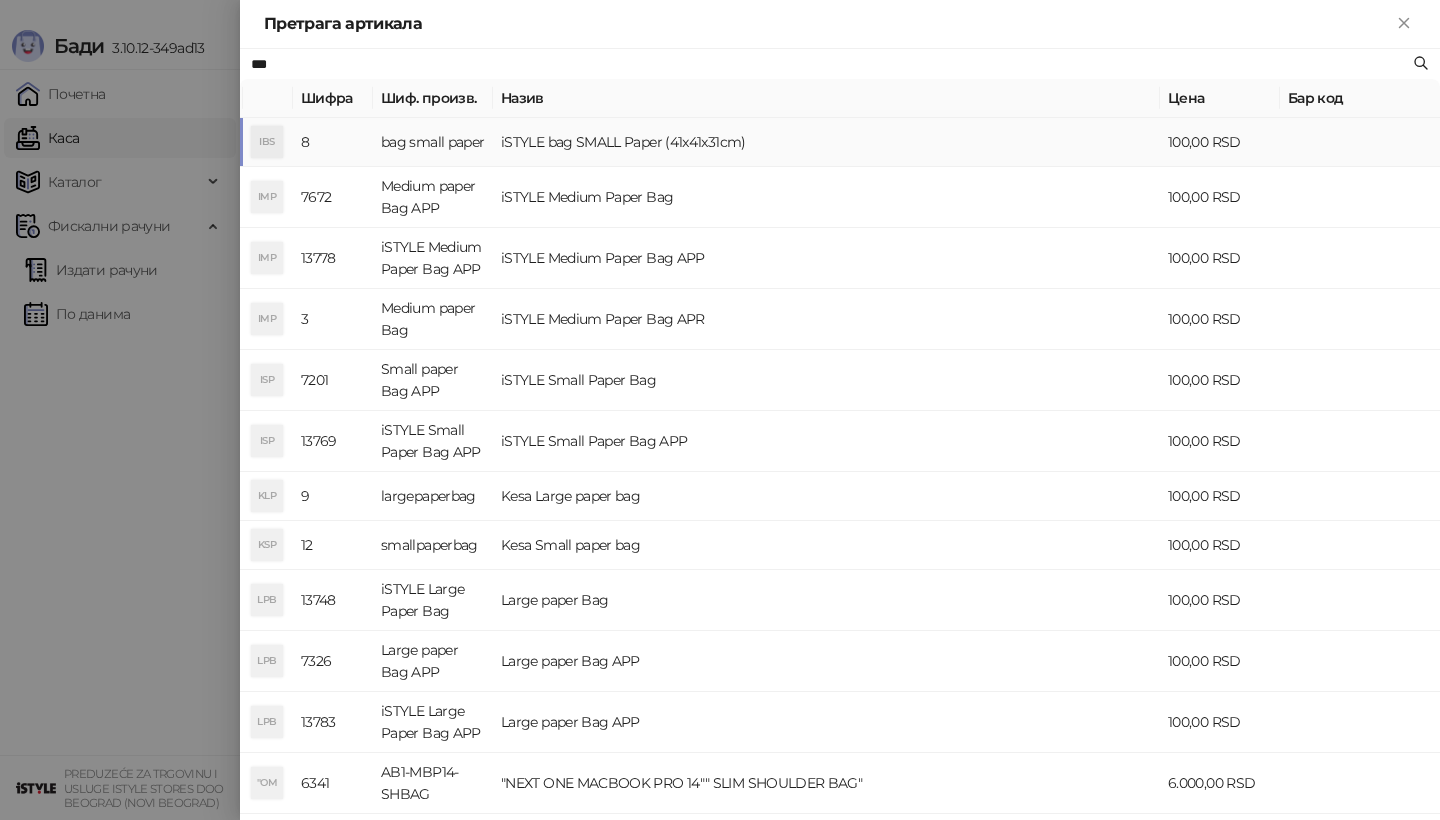 type on "***" 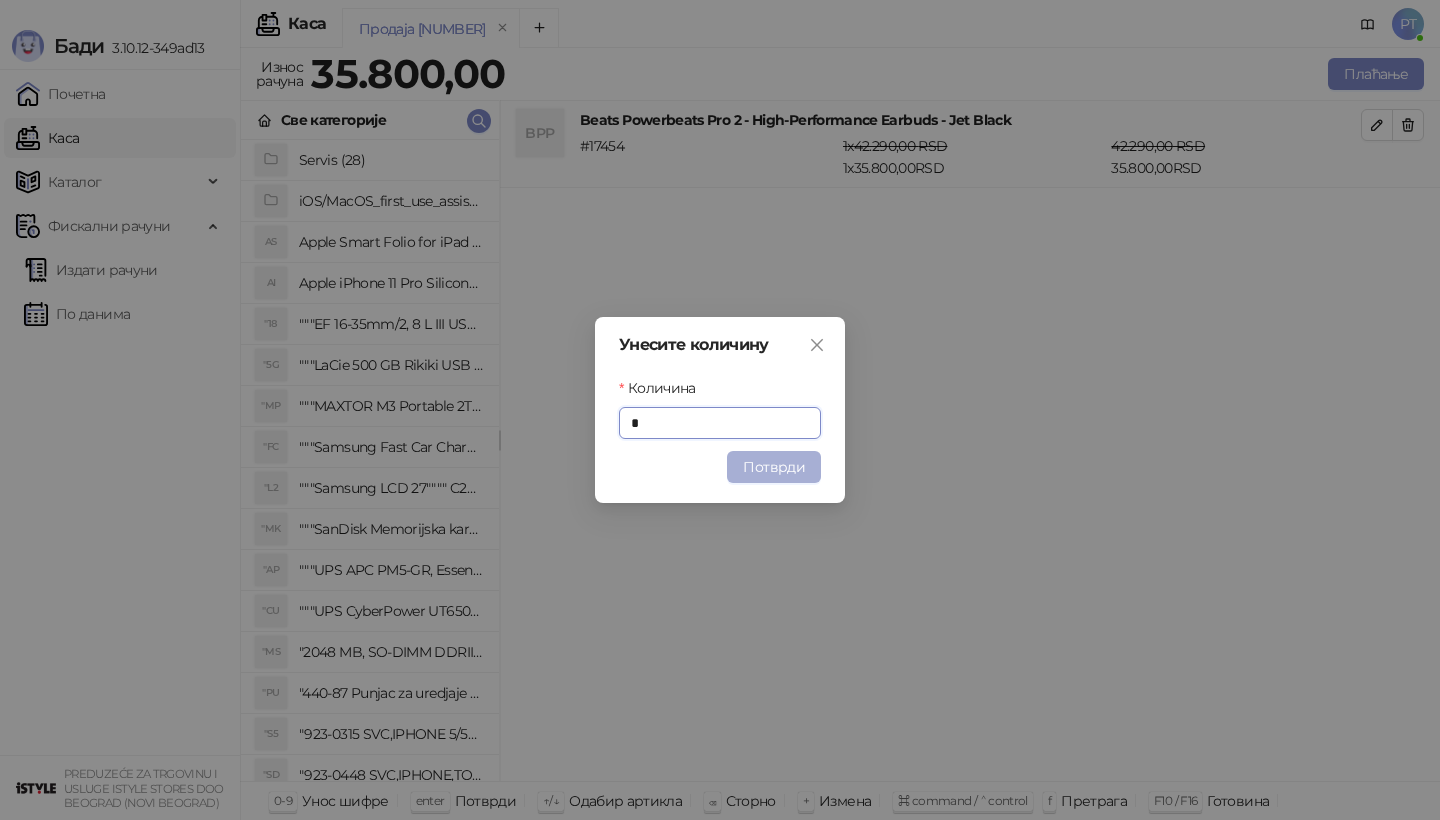 click on "Потврди" at bounding box center (774, 467) 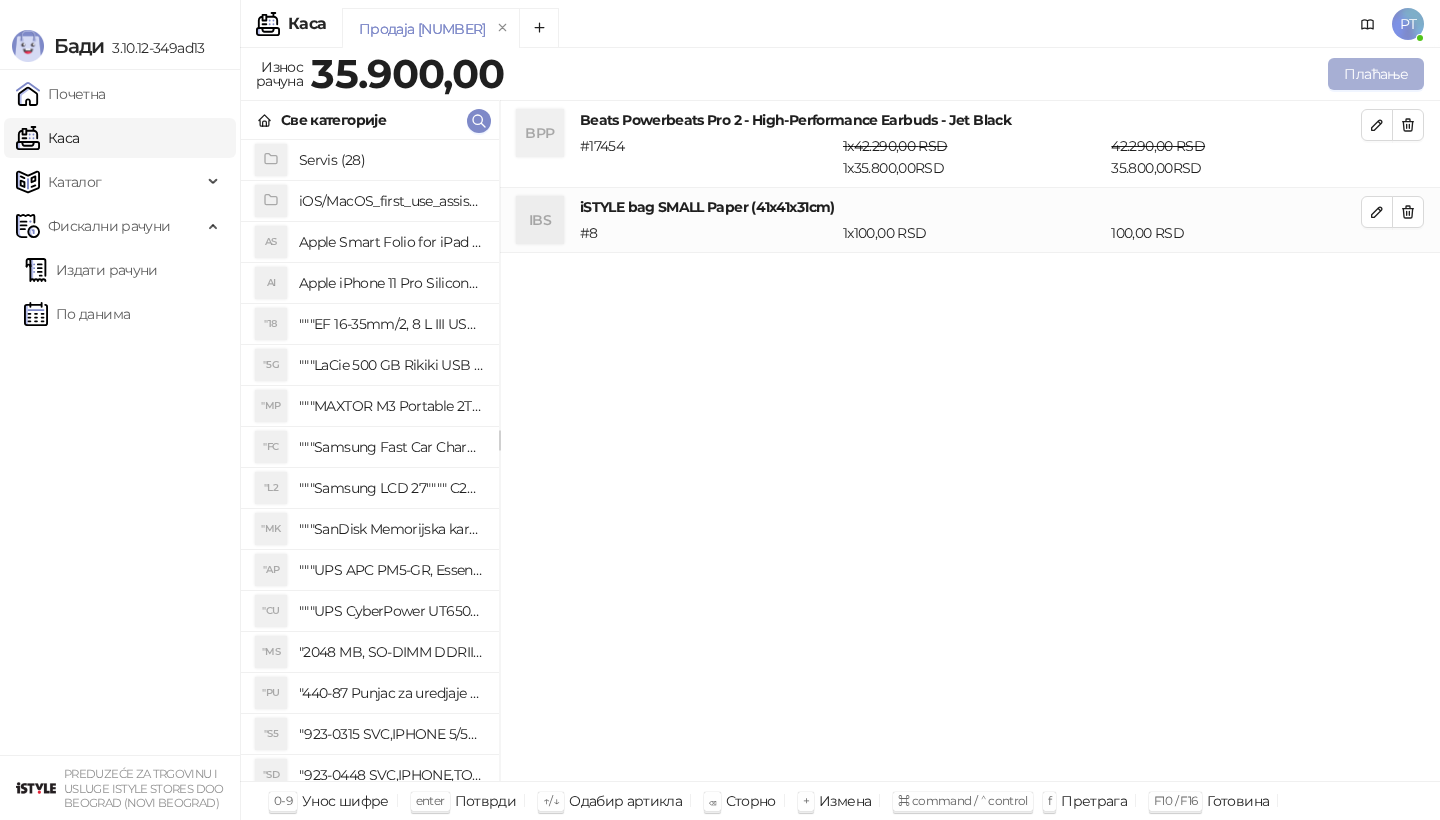 click on "Плаћање" at bounding box center (1376, 74) 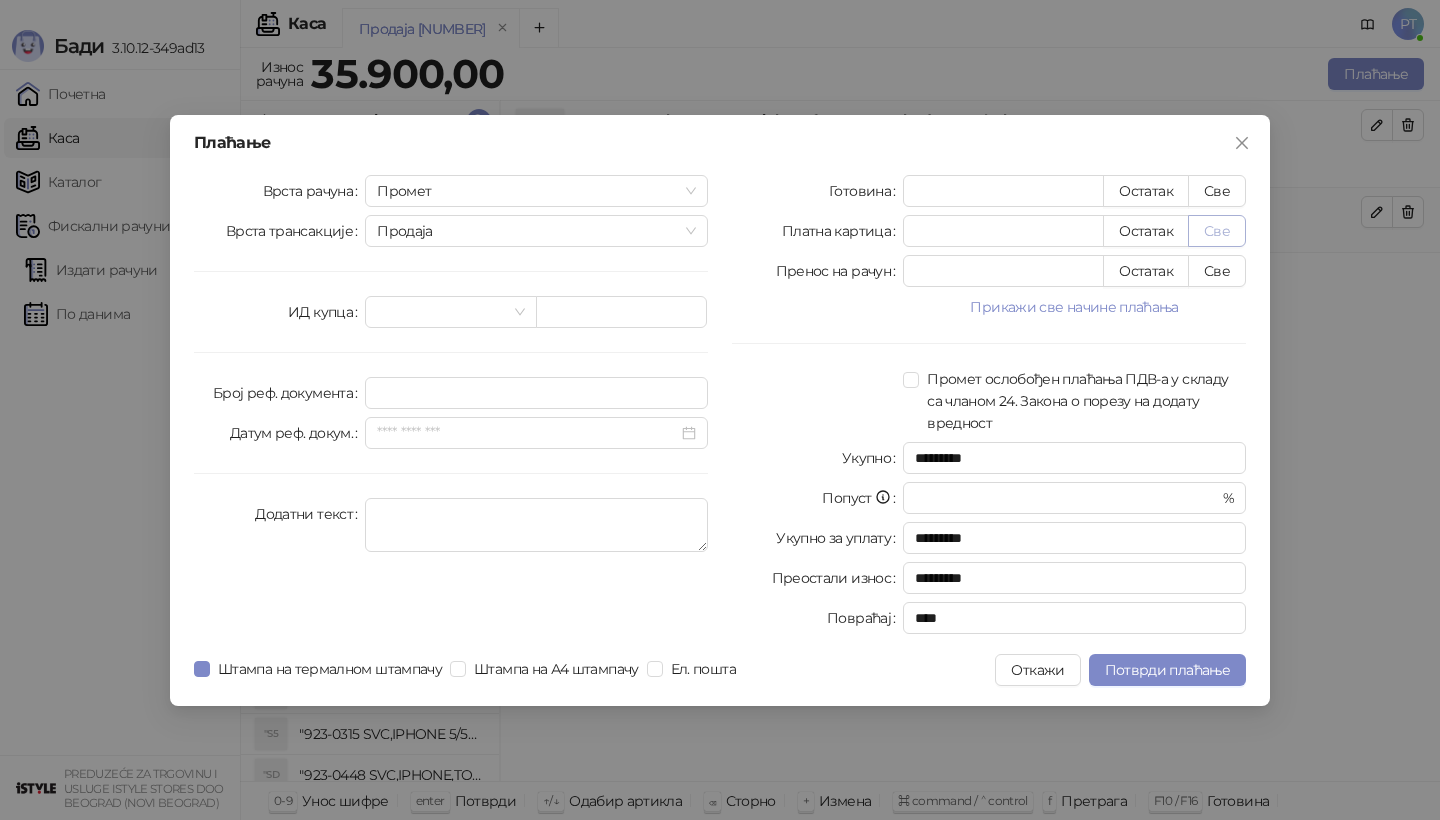 click on "Све" at bounding box center (1217, 231) 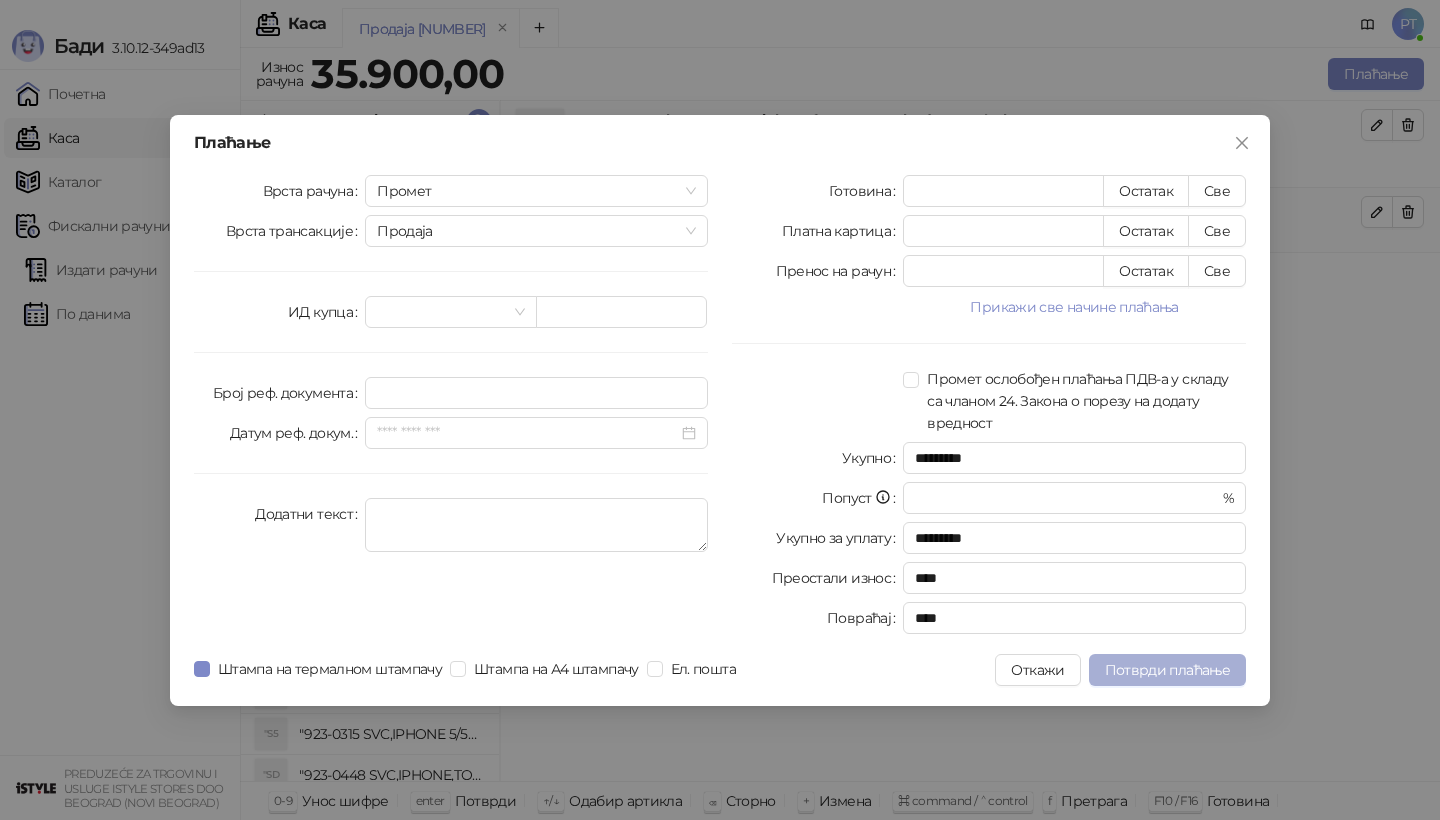 click on "Потврди плаћање" at bounding box center [1167, 670] 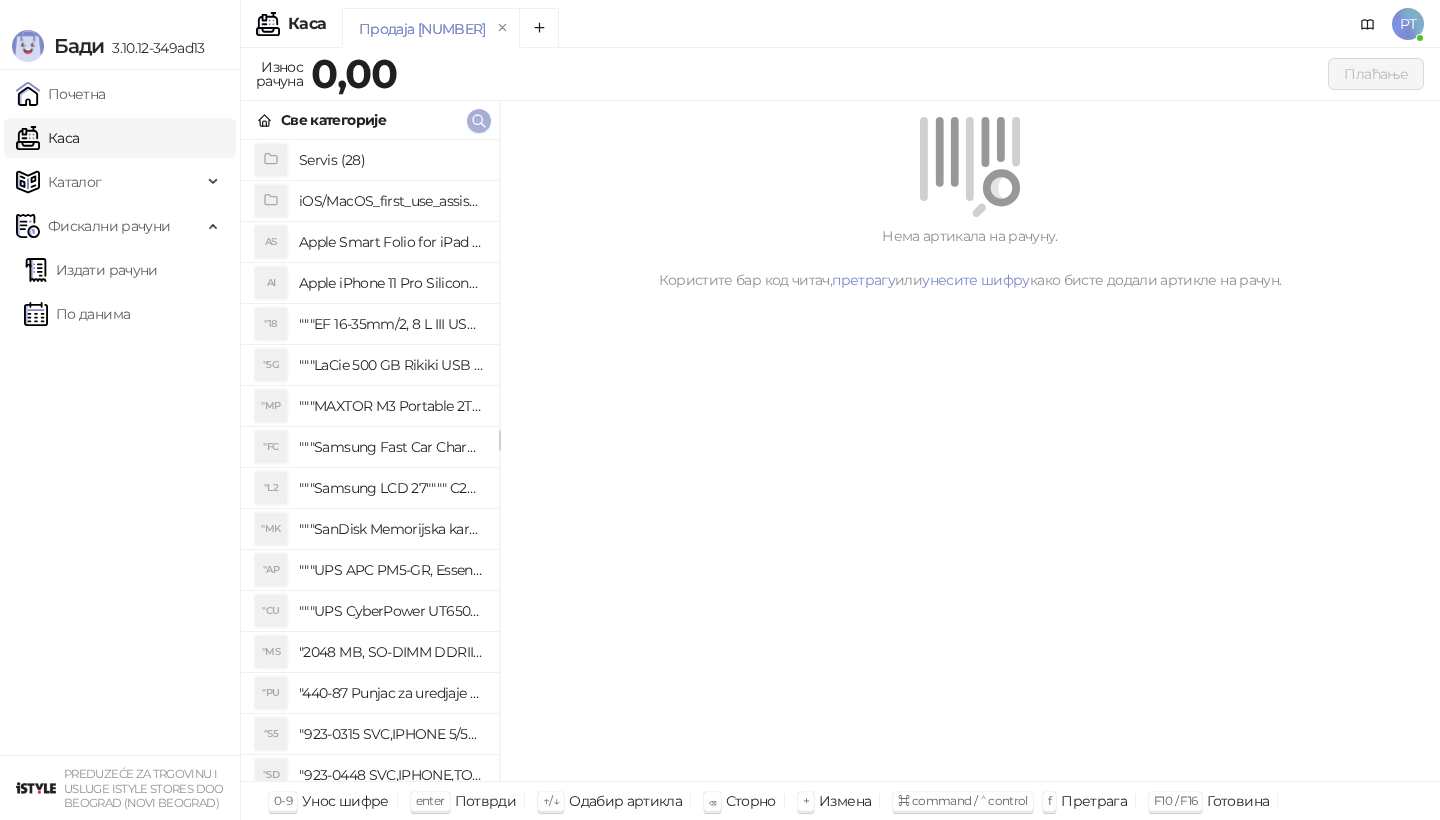click 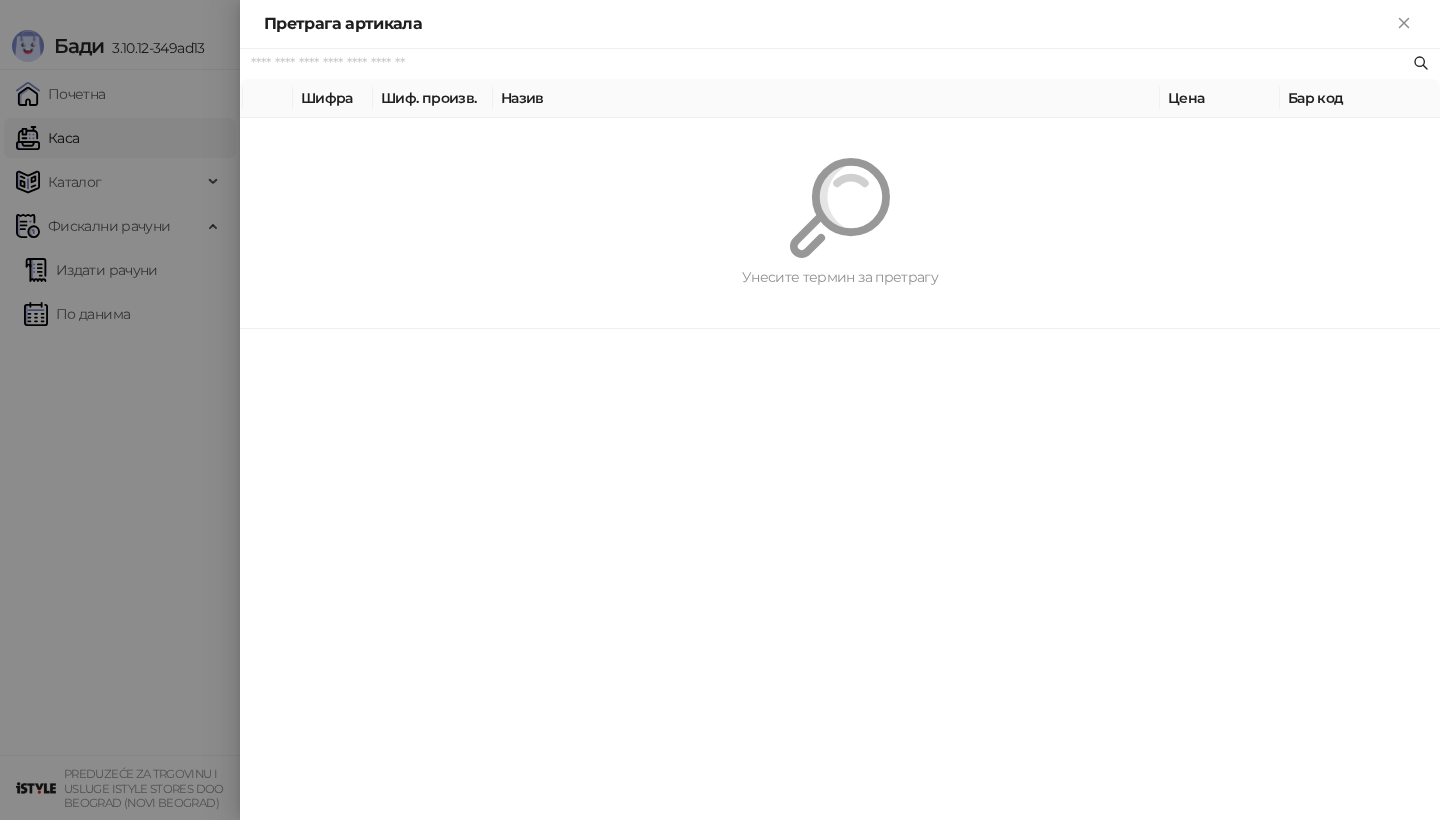 paste on "*********" 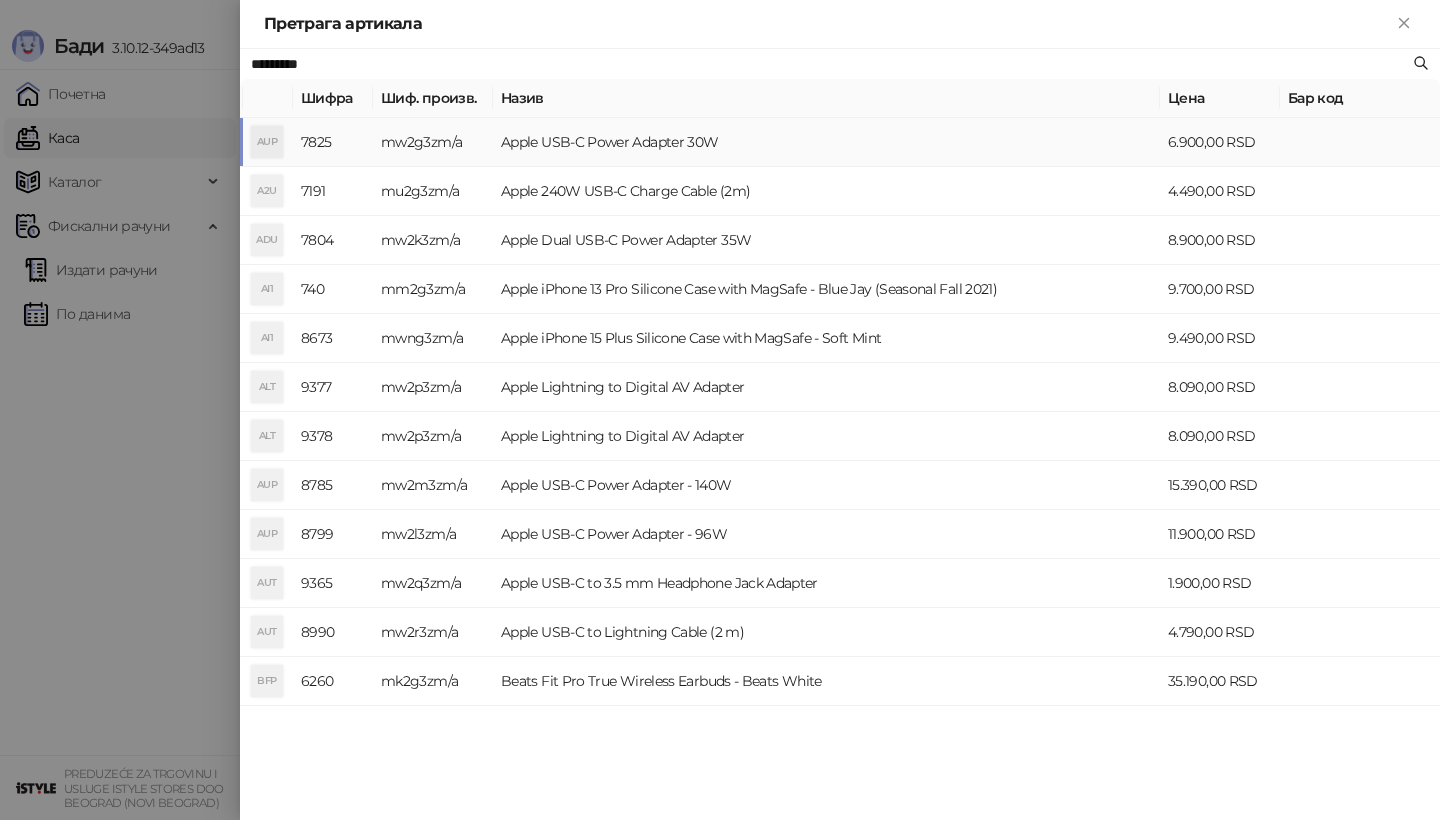 click on "AUP" at bounding box center (267, 142) 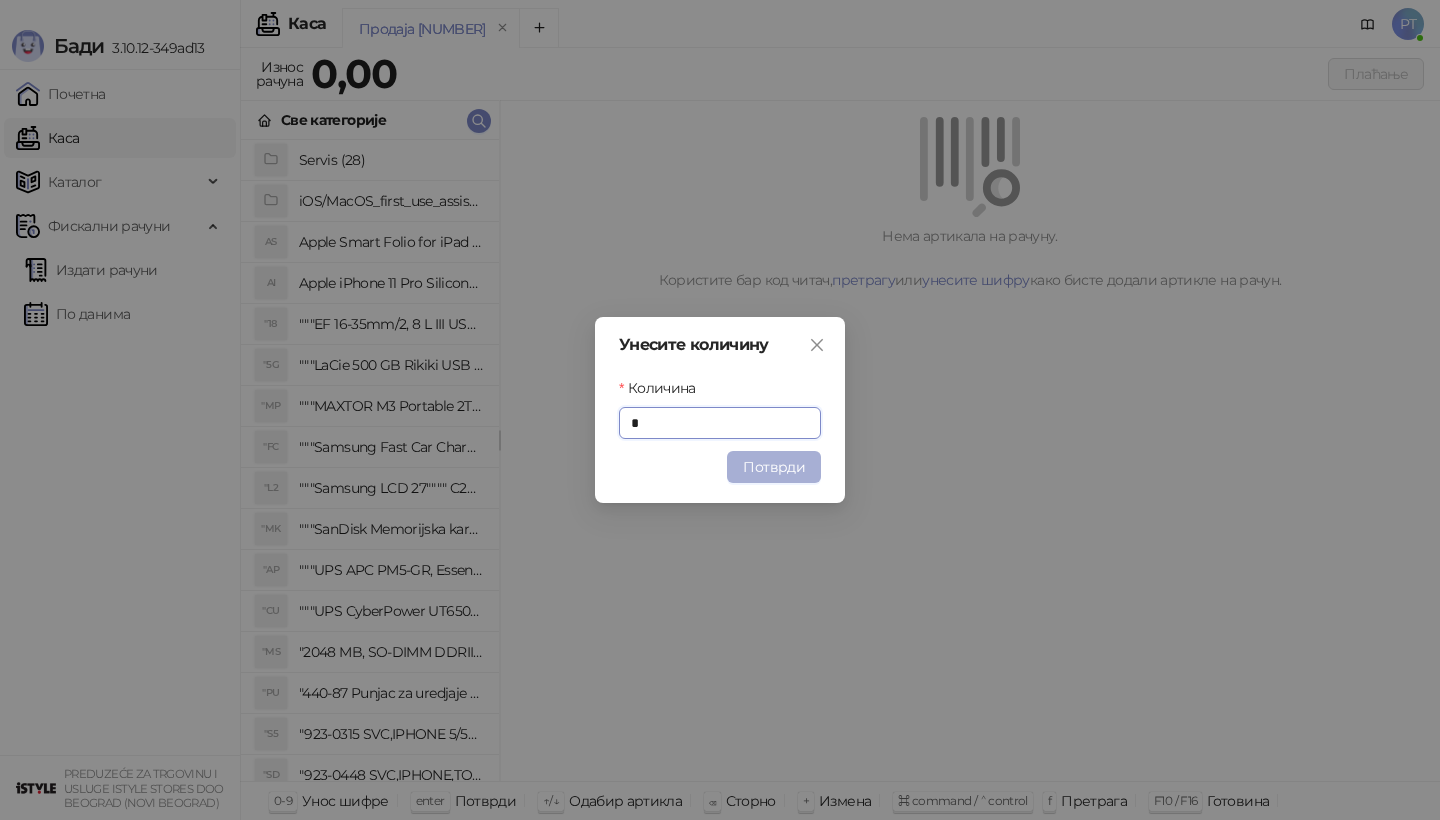 click on "Потврди" at bounding box center (774, 467) 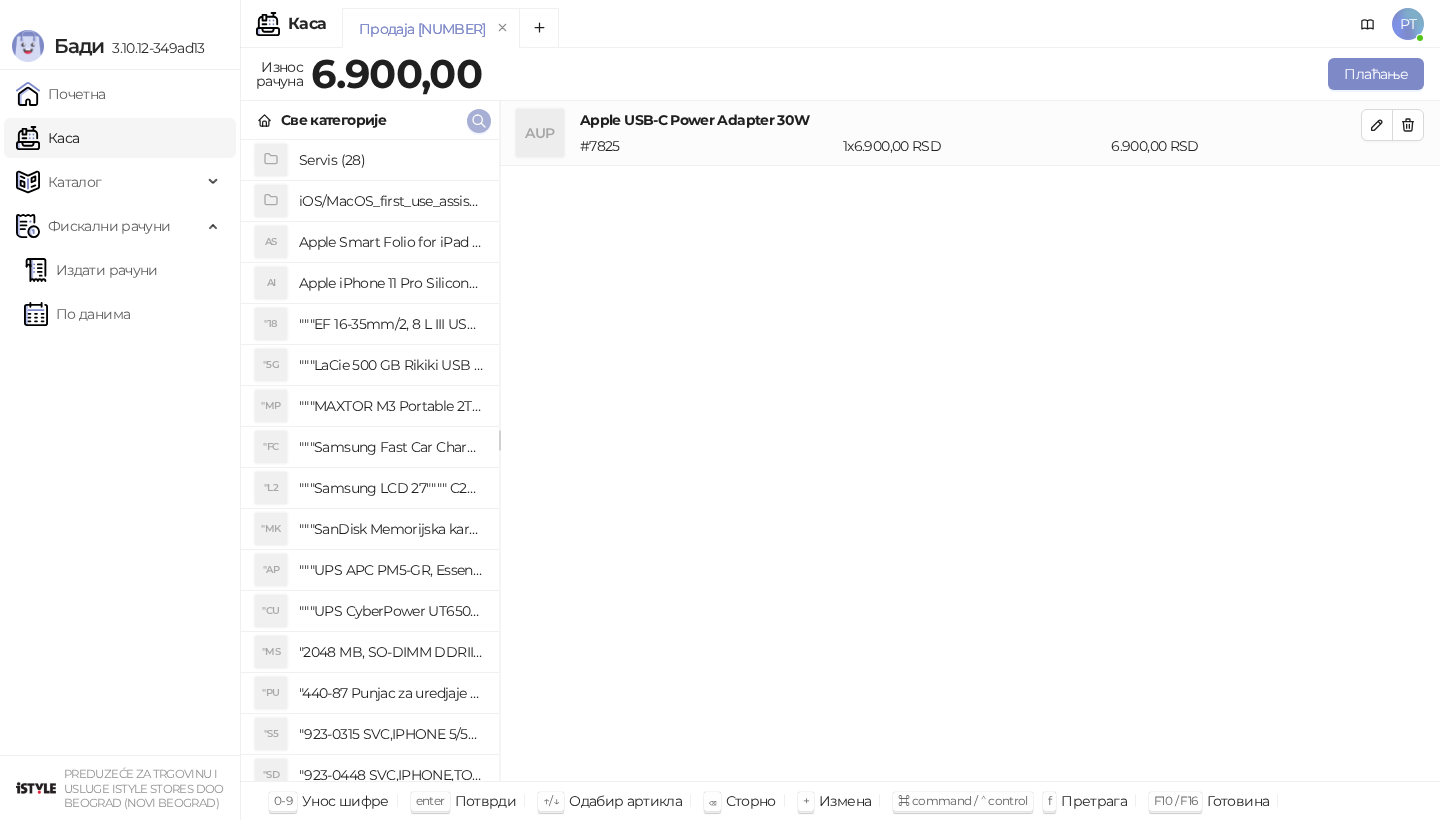 click 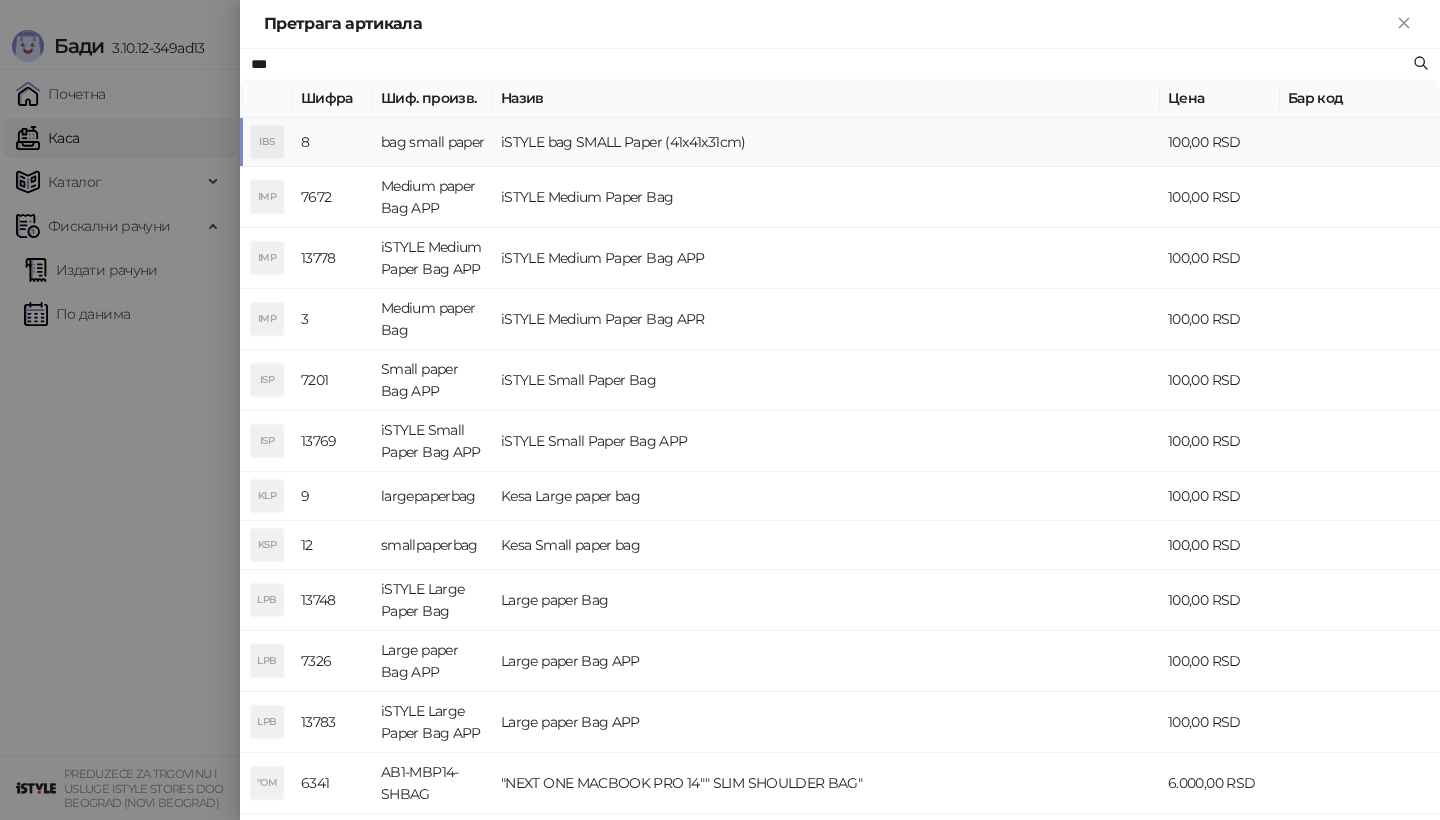 type on "***" 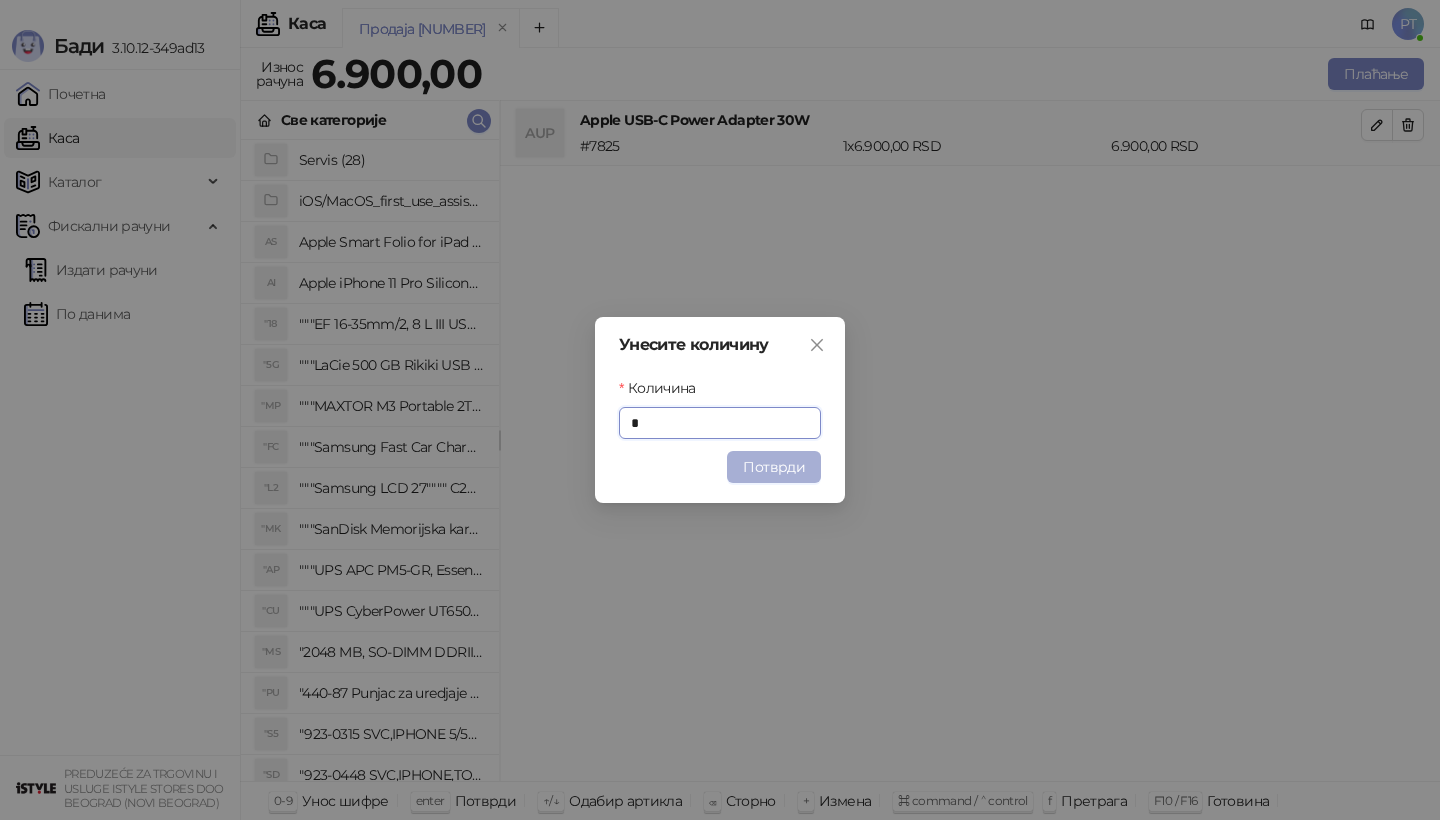click on "Потврди" at bounding box center (774, 467) 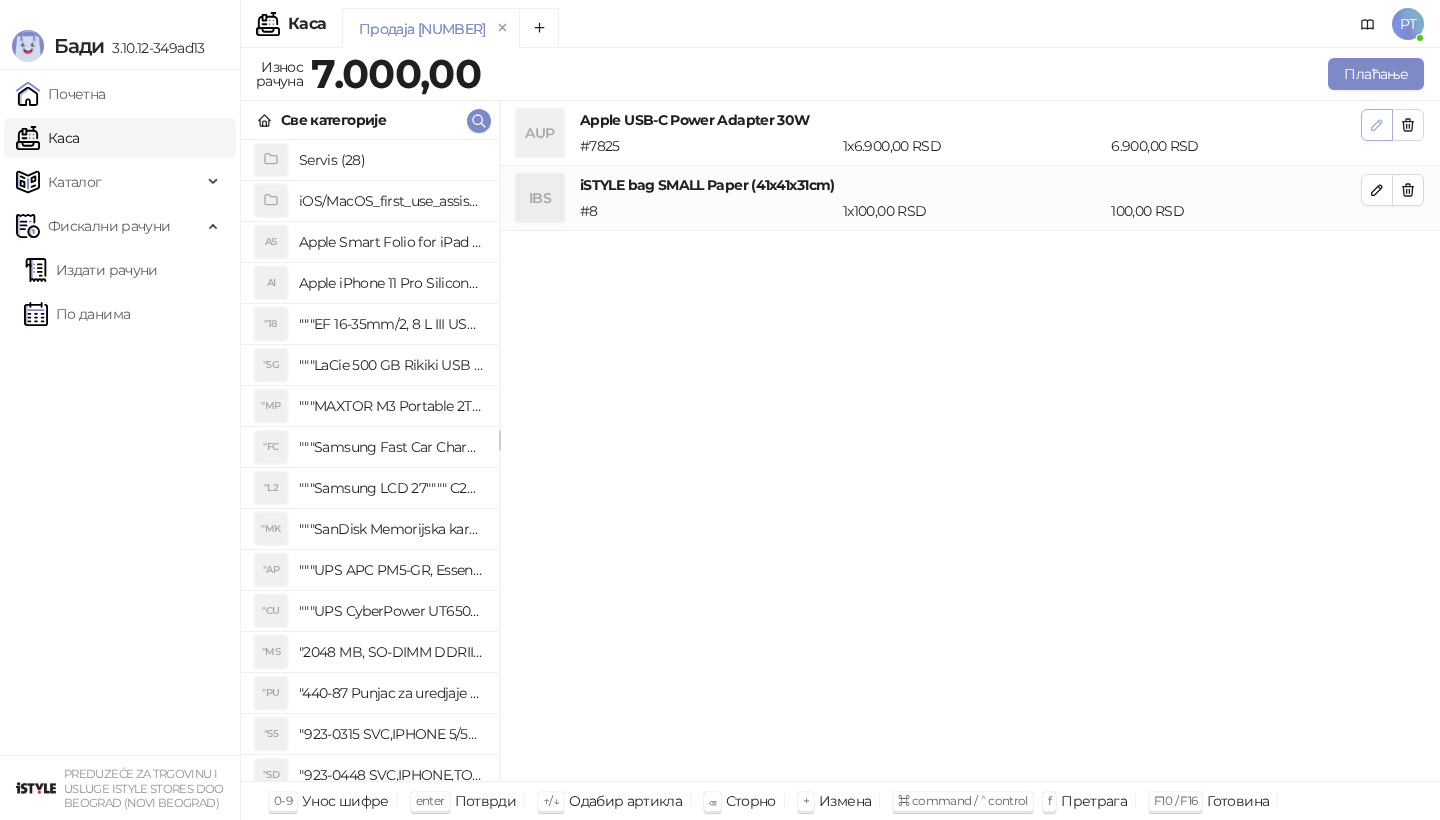 click at bounding box center [1377, 124] 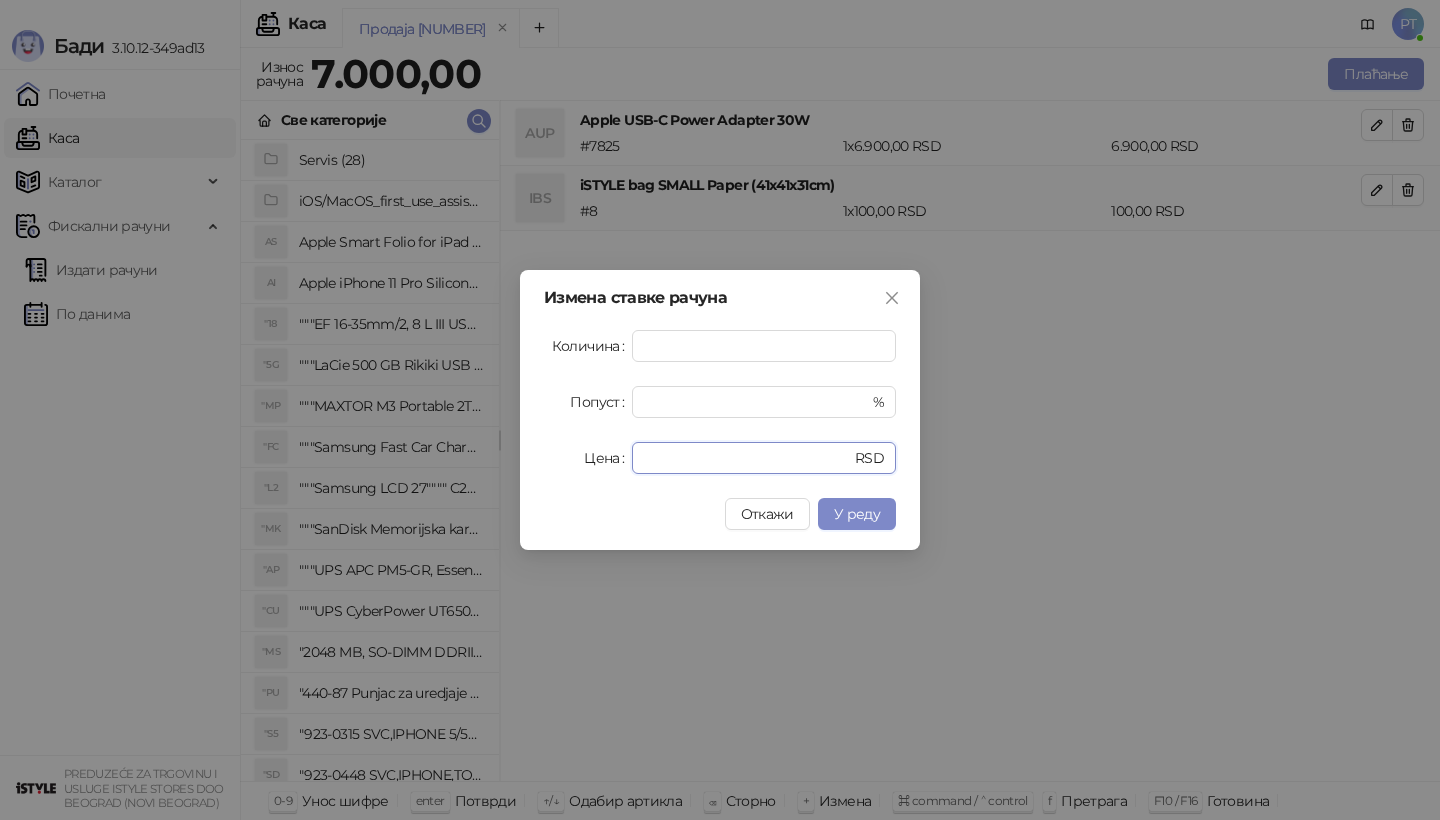 drag, startPoint x: 696, startPoint y: 454, endPoint x: 496, endPoint y: 454, distance: 200 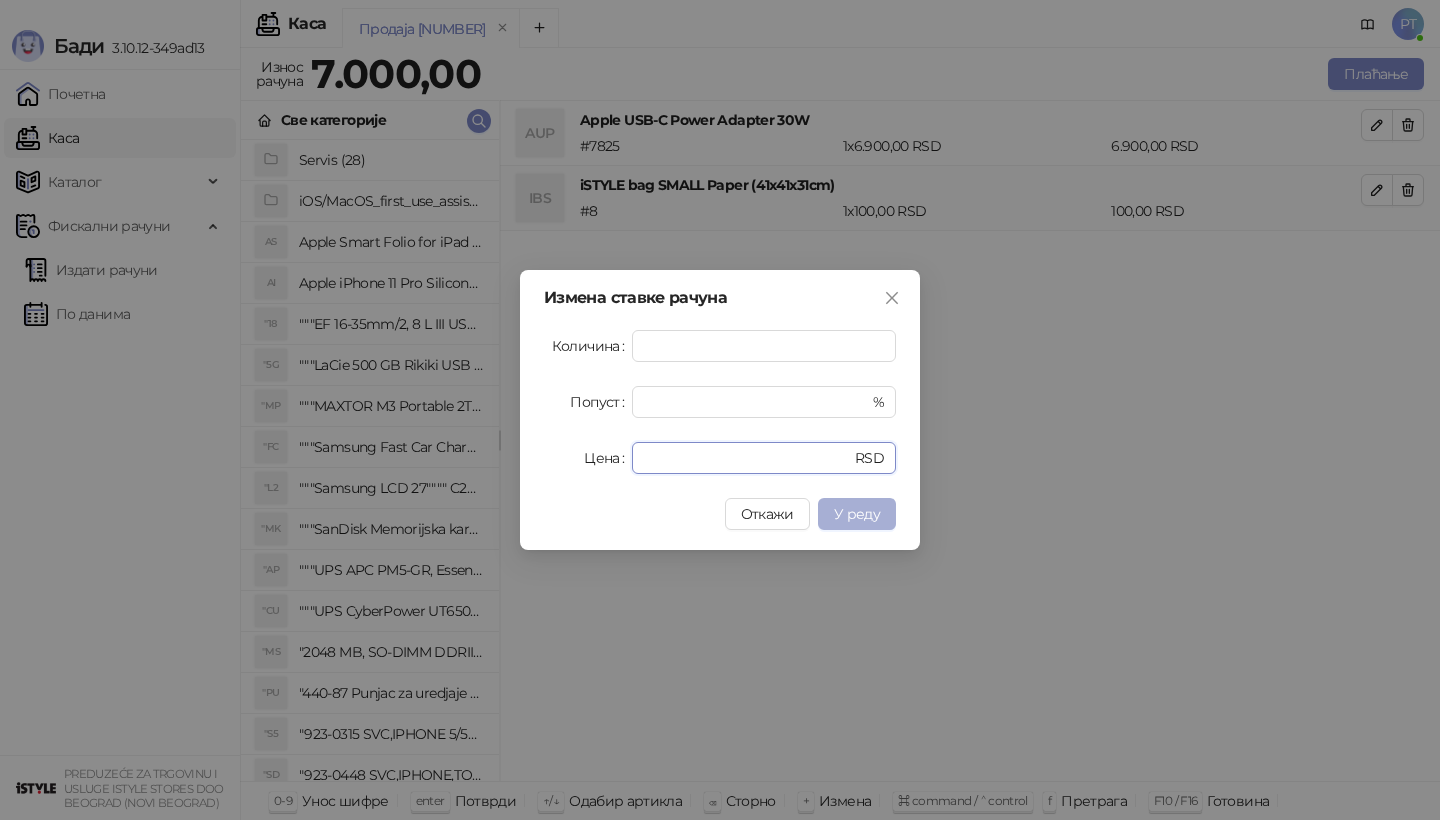 type on "****" 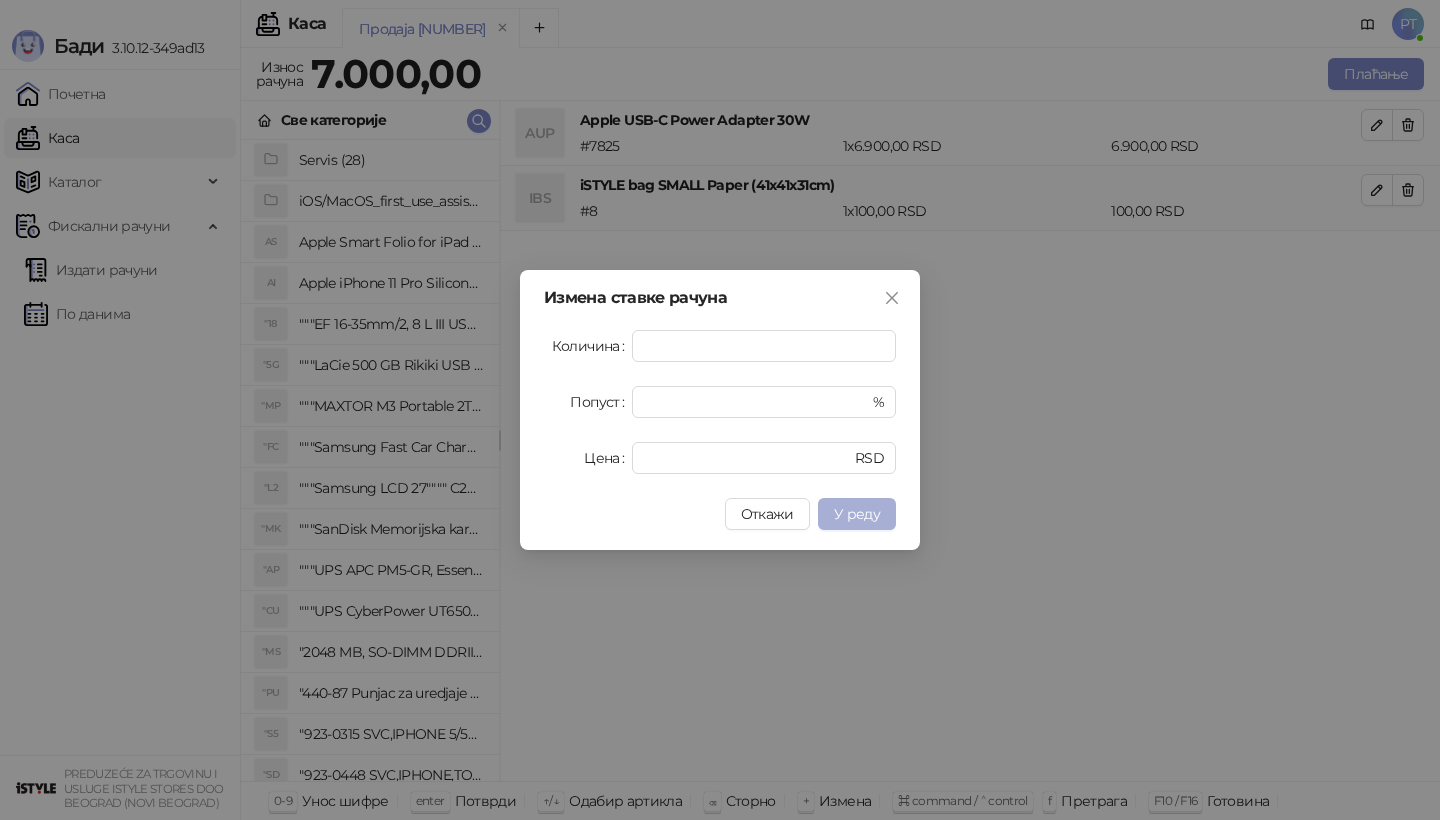 click on "У реду" at bounding box center (857, 514) 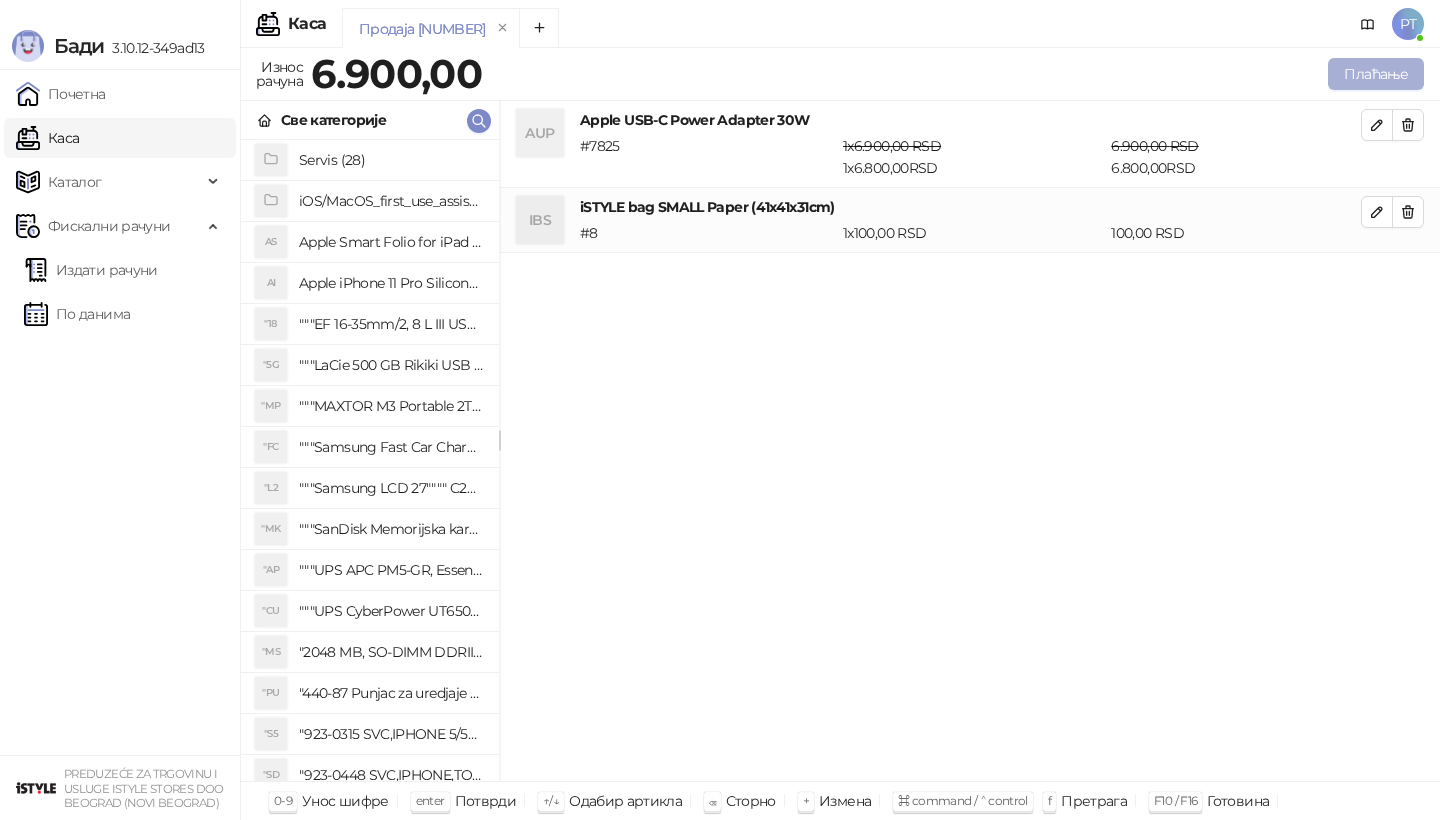 click on "Плаћање" at bounding box center (1376, 74) 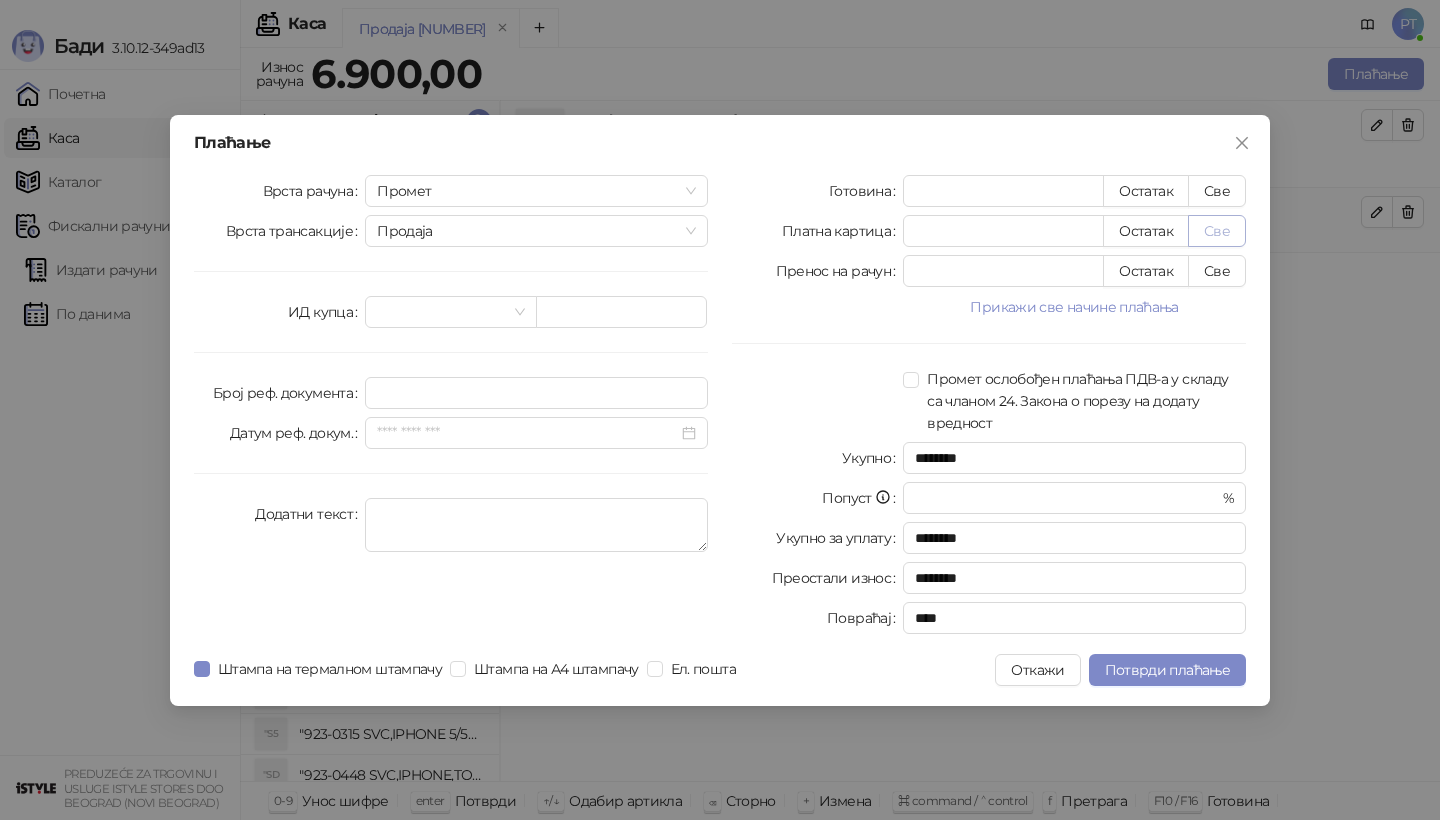 click on "Све" at bounding box center (1217, 231) 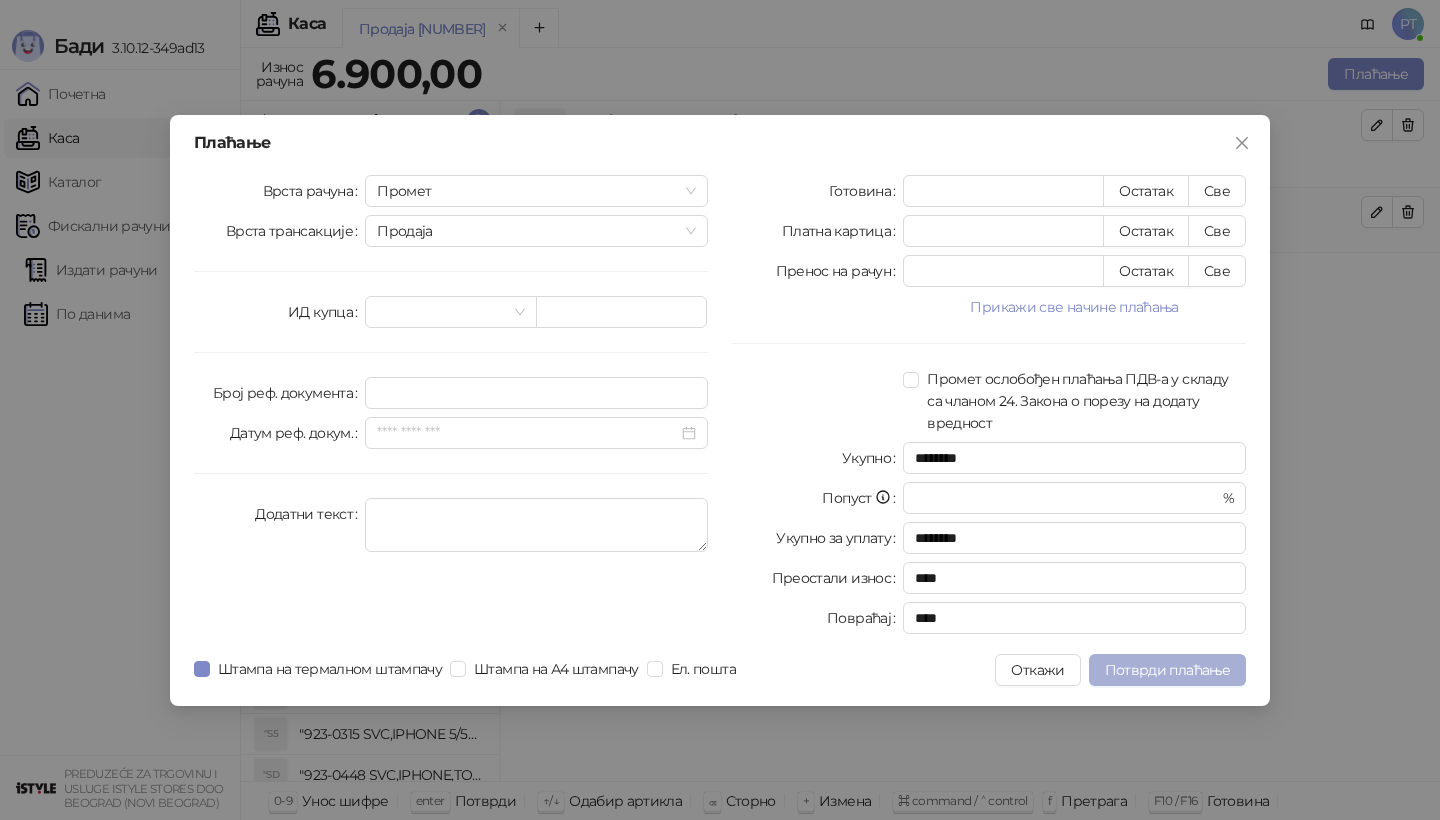 click on "Потврди плаћање" at bounding box center [1167, 670] 